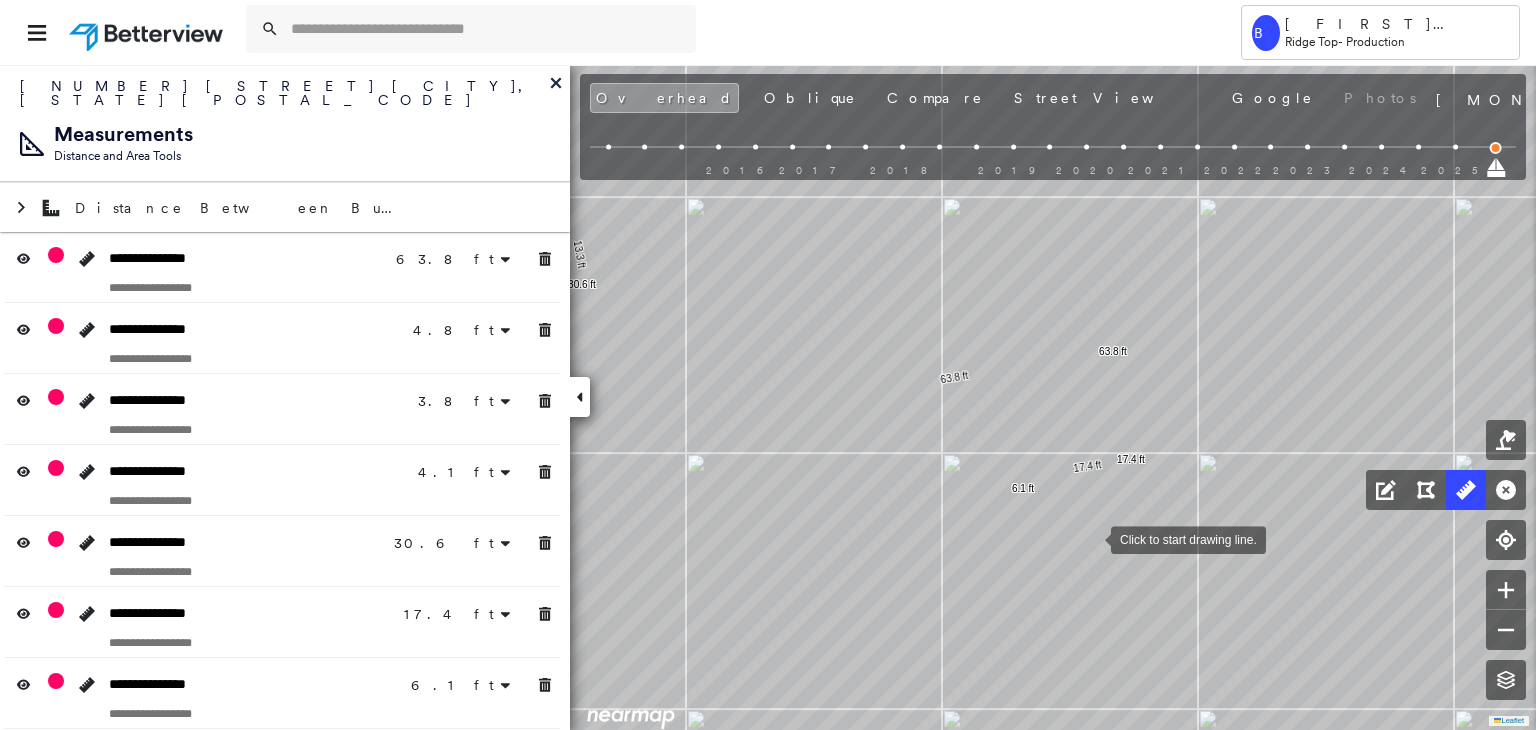 scroll, scrollTop: 0, scrollLeft: 0, axis: both 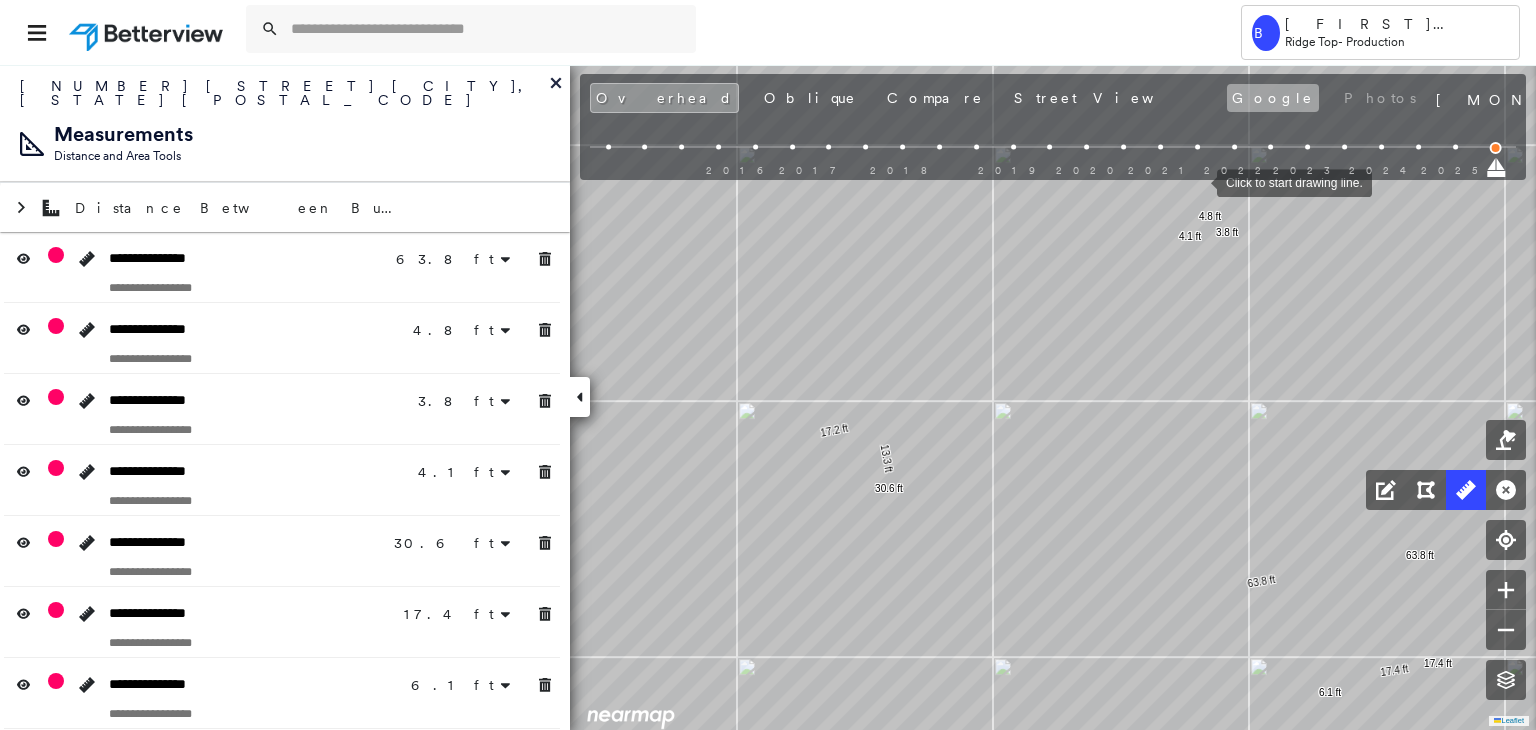 click on "Google" at bounding box center (1273, 98) 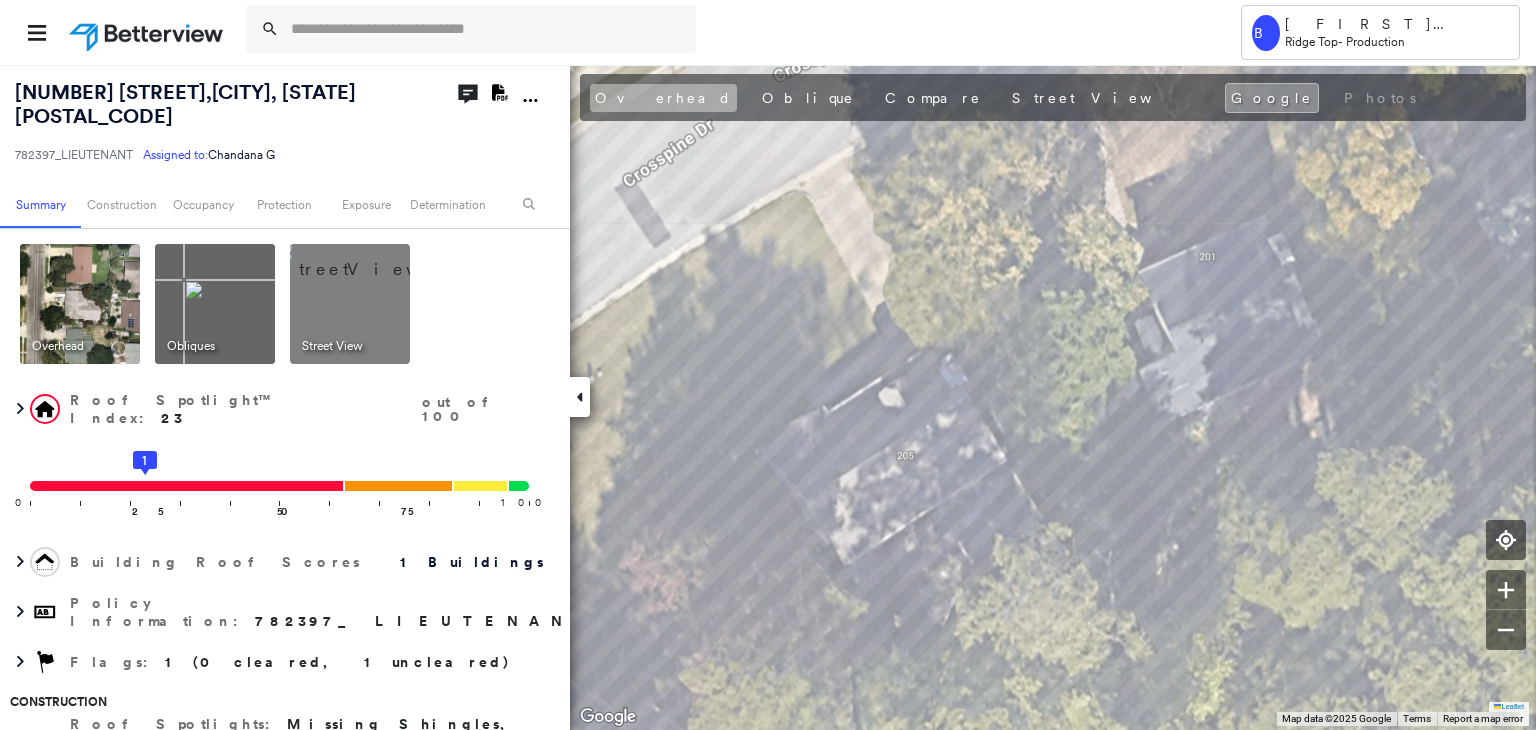 click on "Overhead" at bounding box center (663, 98) 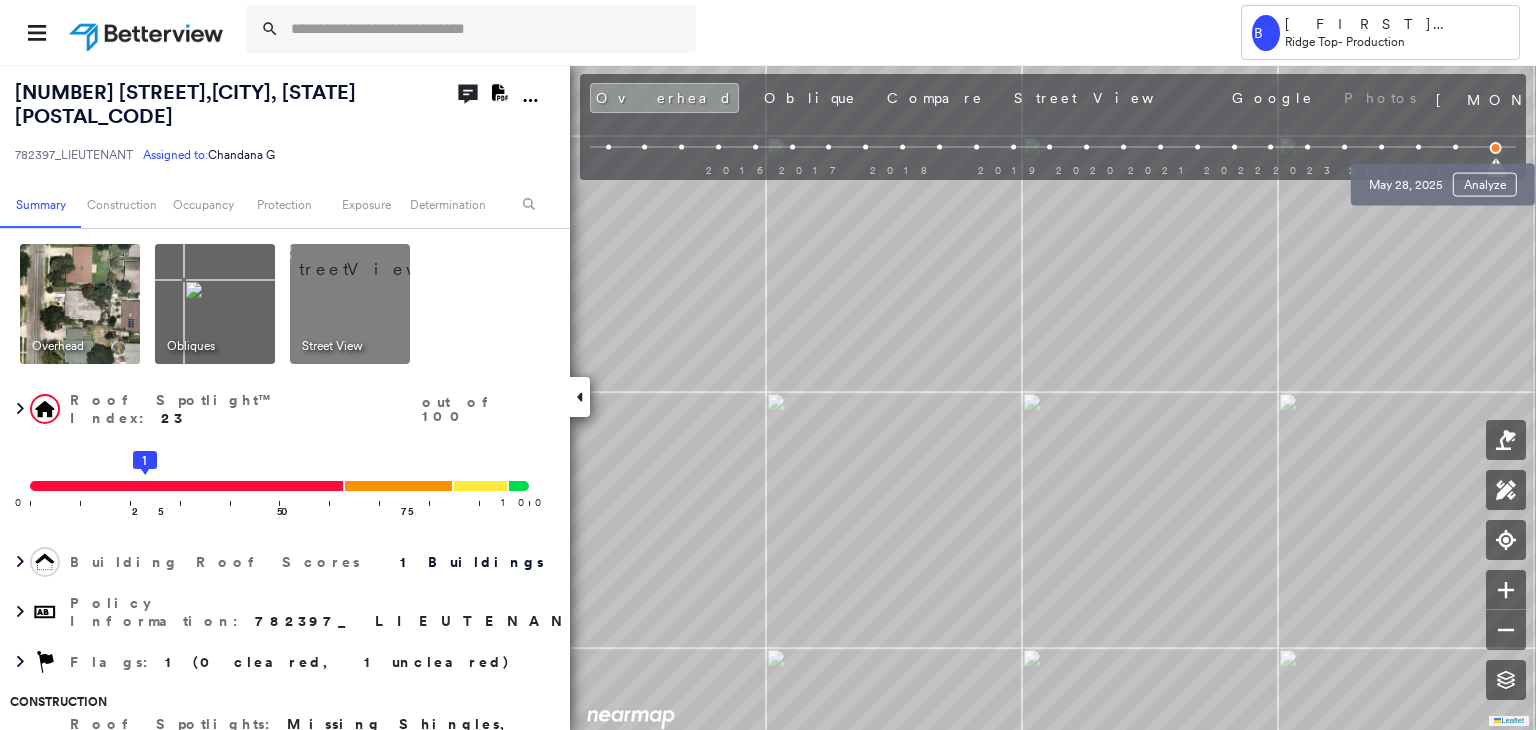 click at bounding box center [1455, 147] 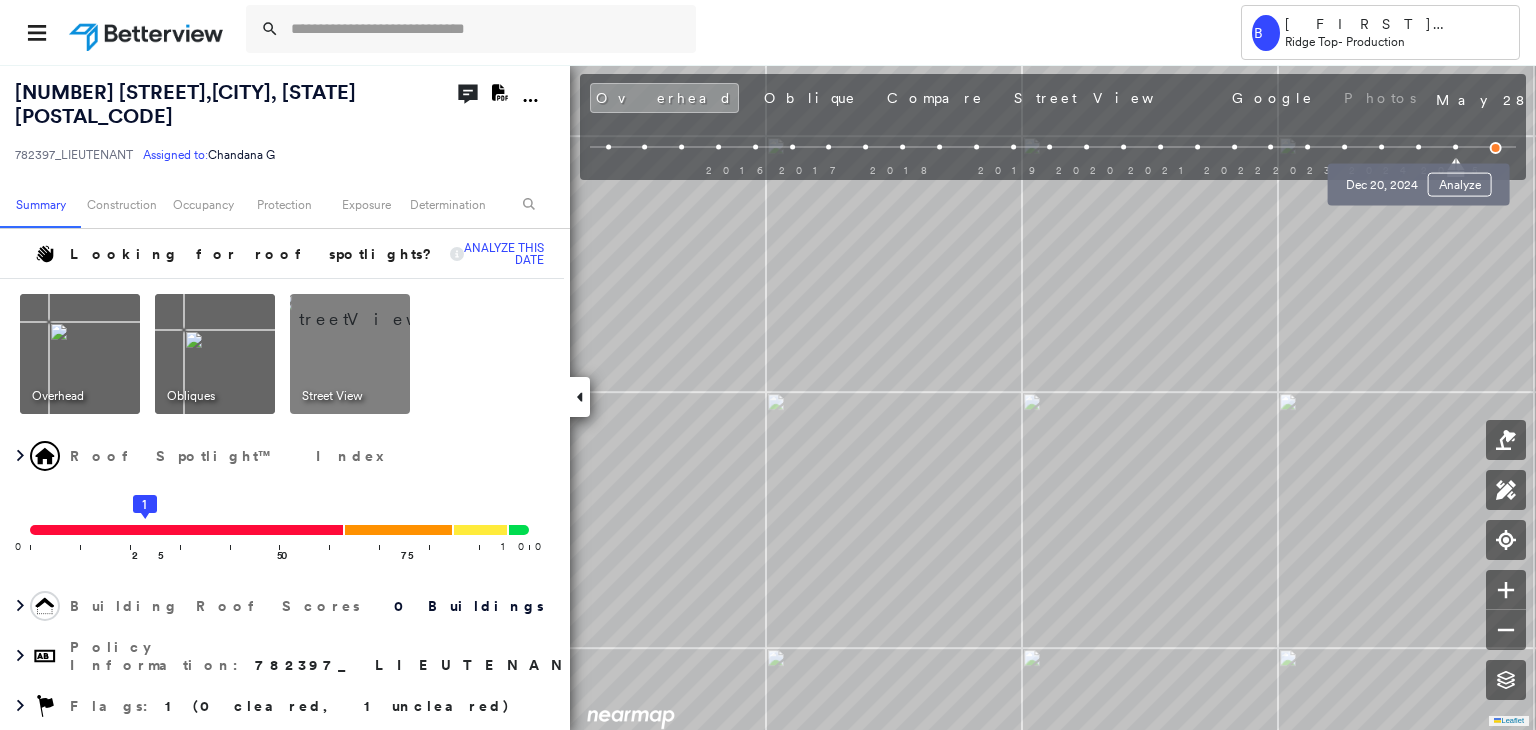 click at bounding box center (1418, 147) 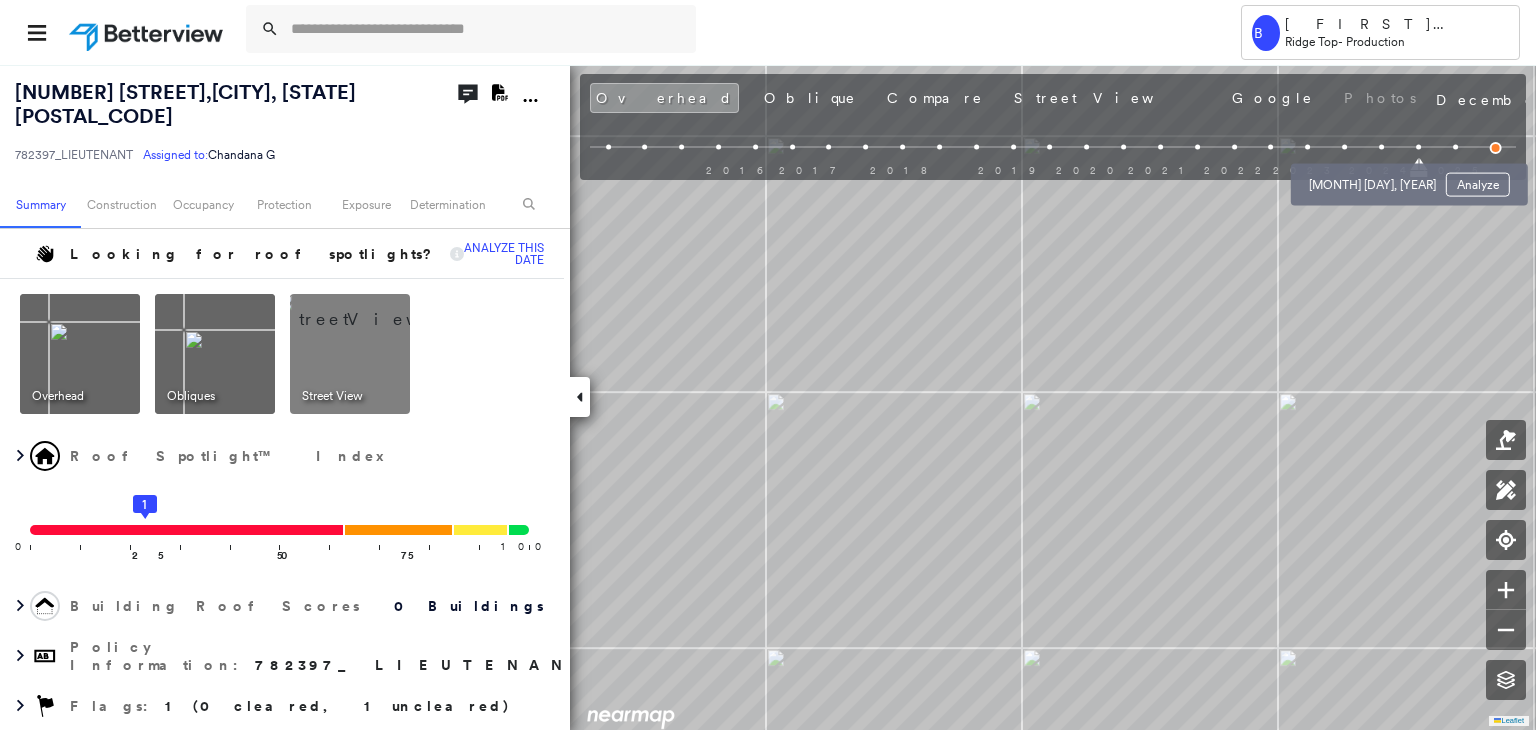 click at bounding box center (1381, 147) 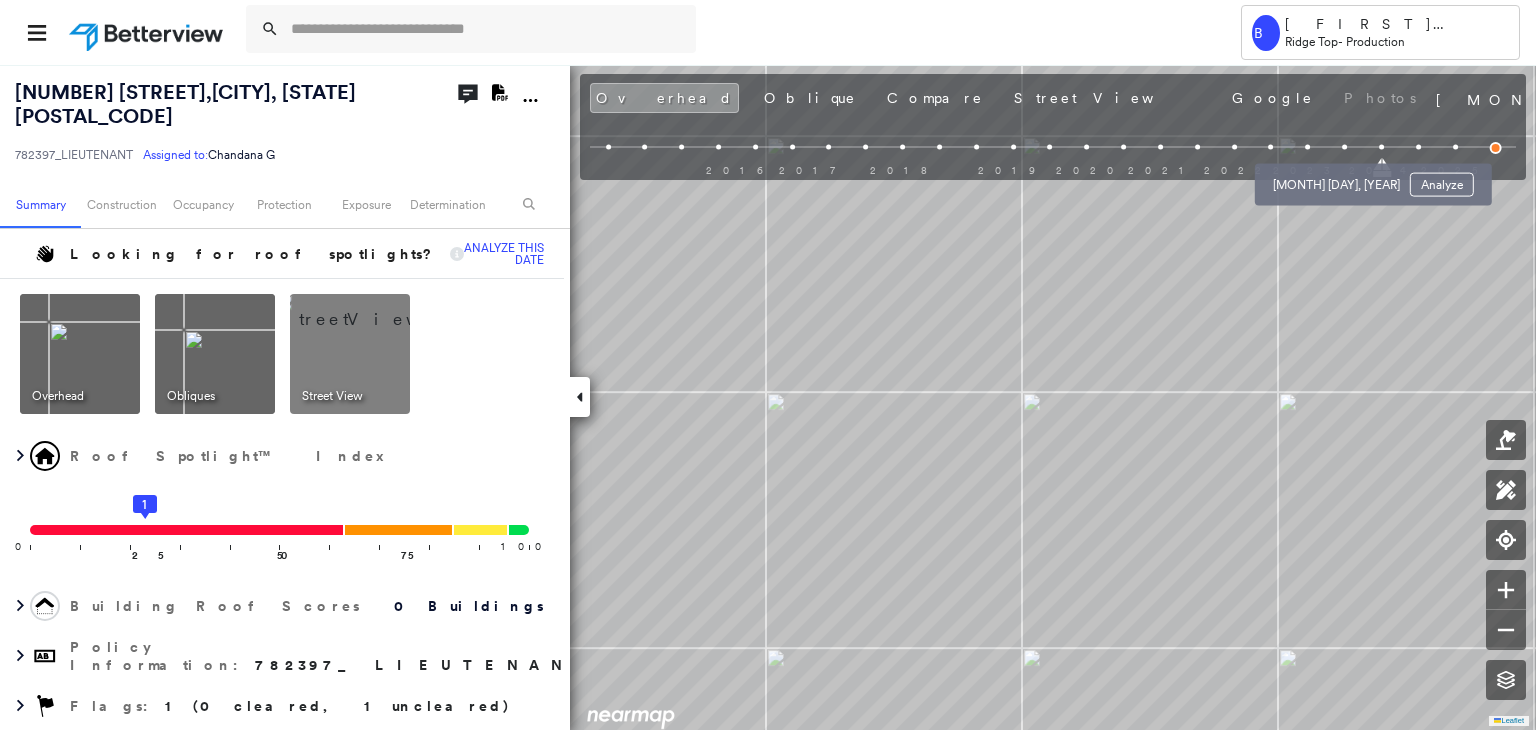 click at bounding box center [1344, 147] 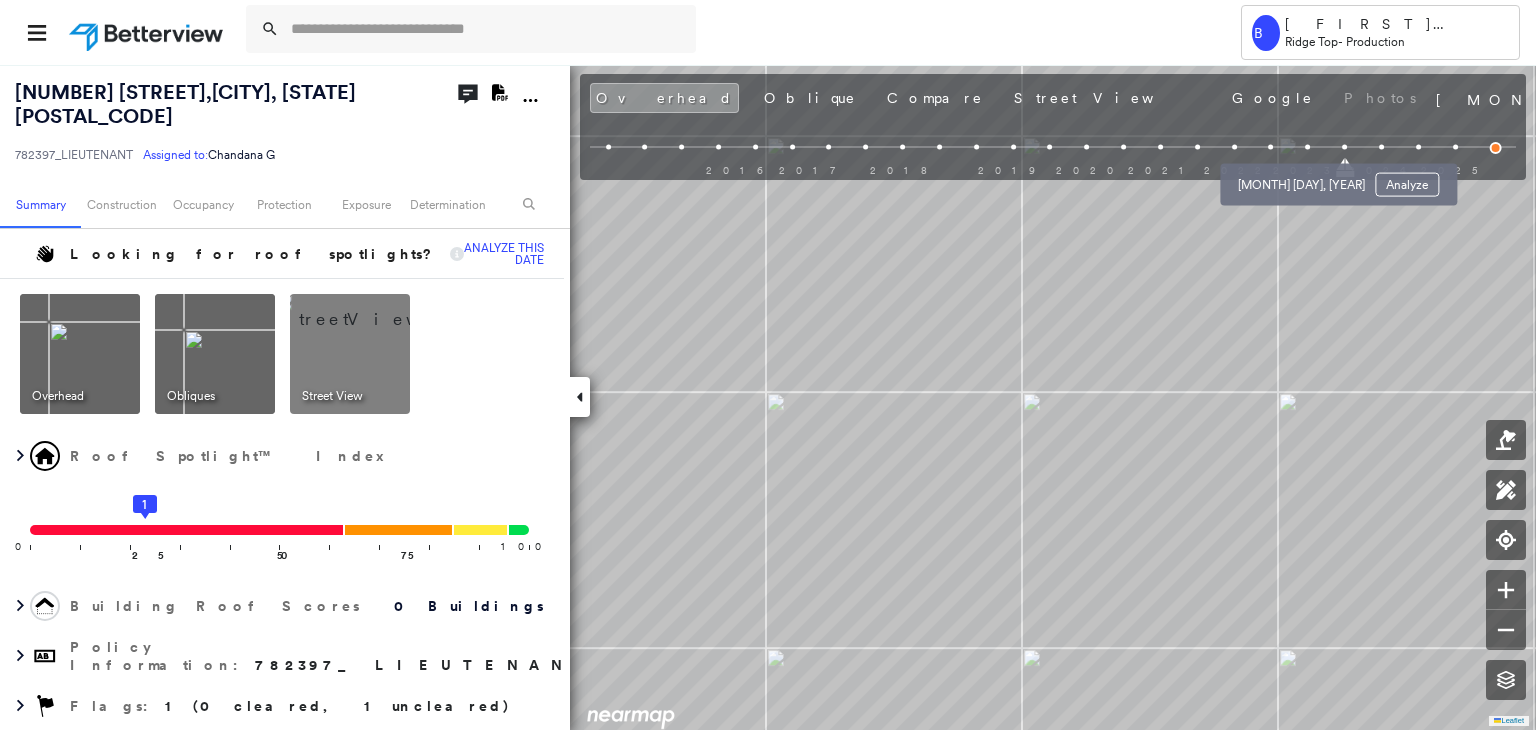 click at bounding box center (1307, 147) 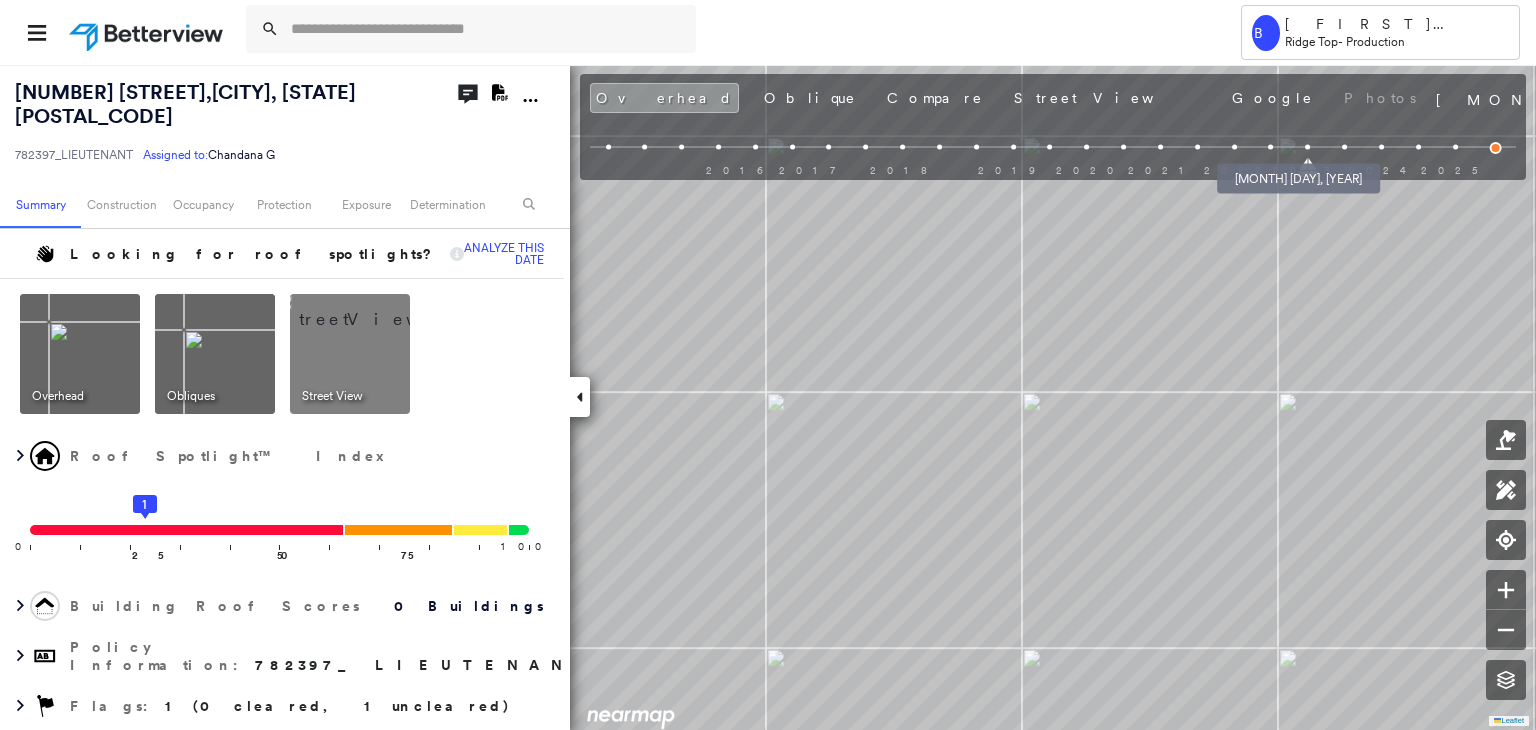 click at bounding box center (1271, 147) 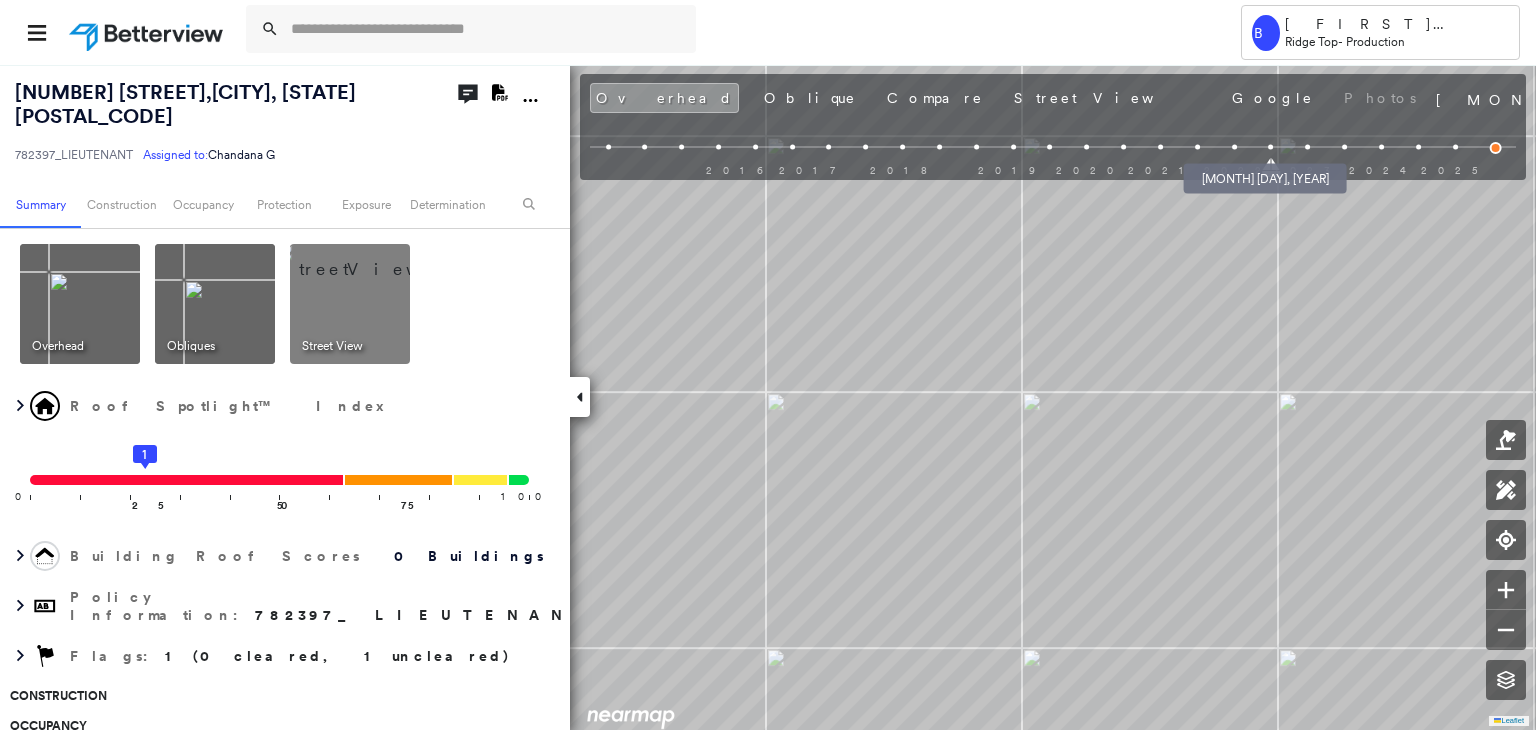 click at bounding box center (1234, 147) 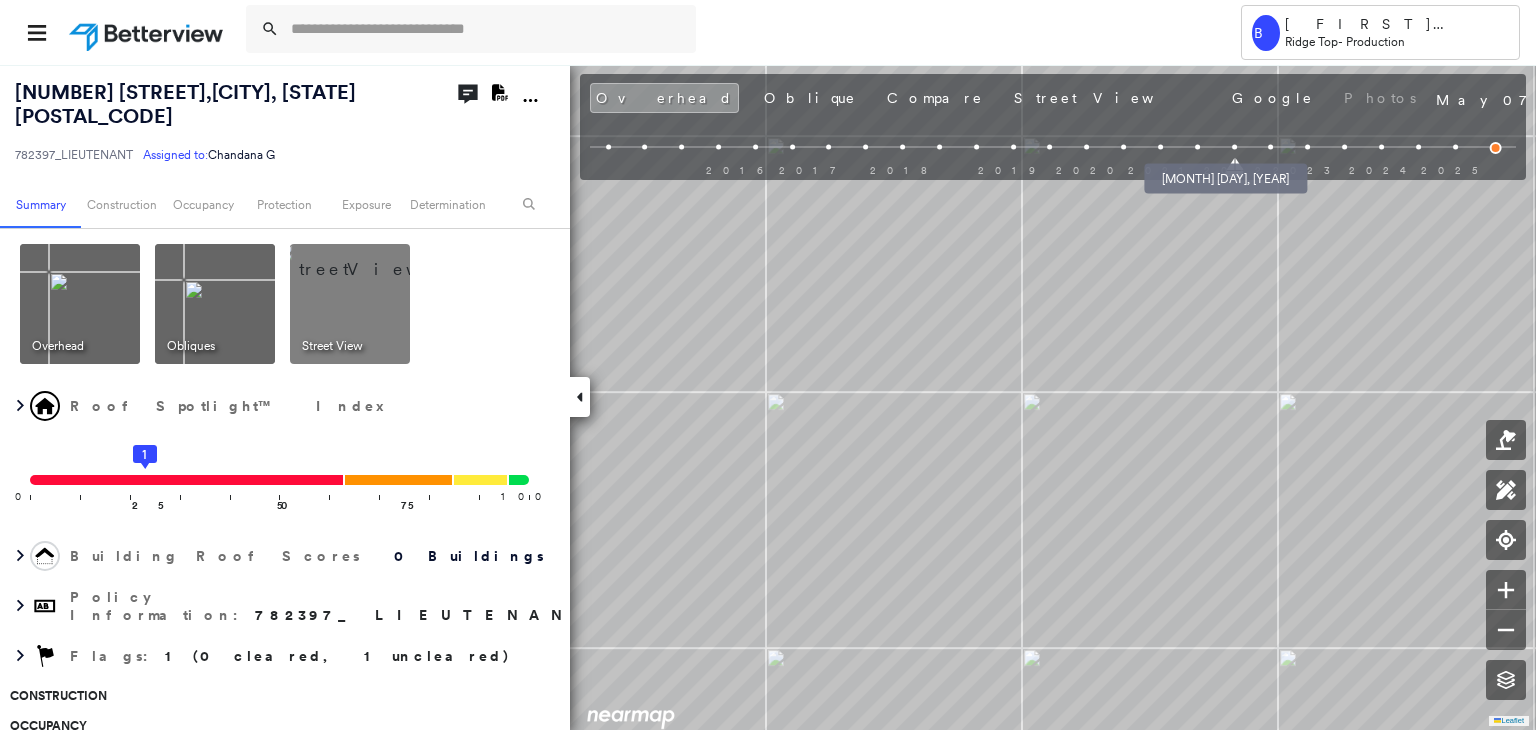 click at bounding box center (1197, 147) 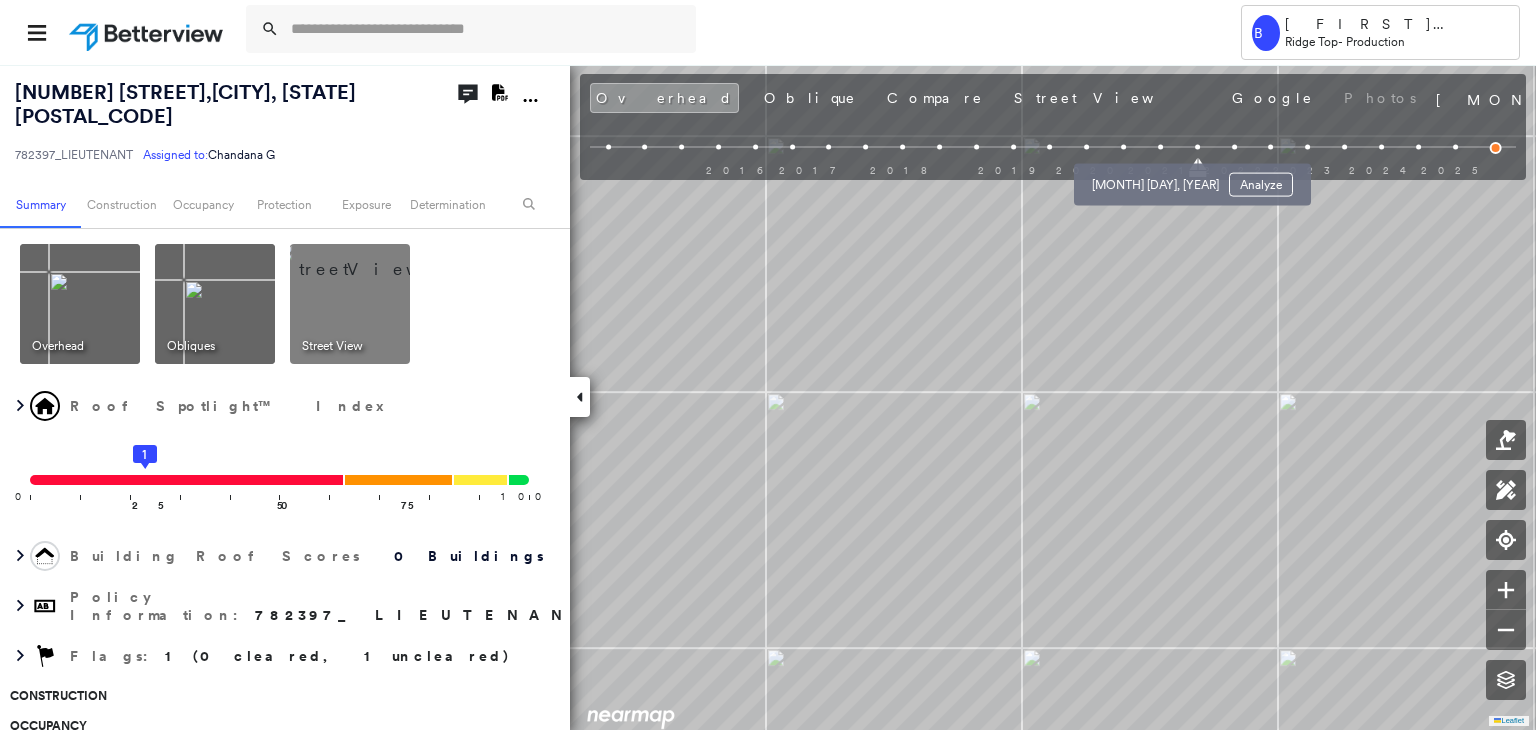 click at bounding box center (1160, 147) 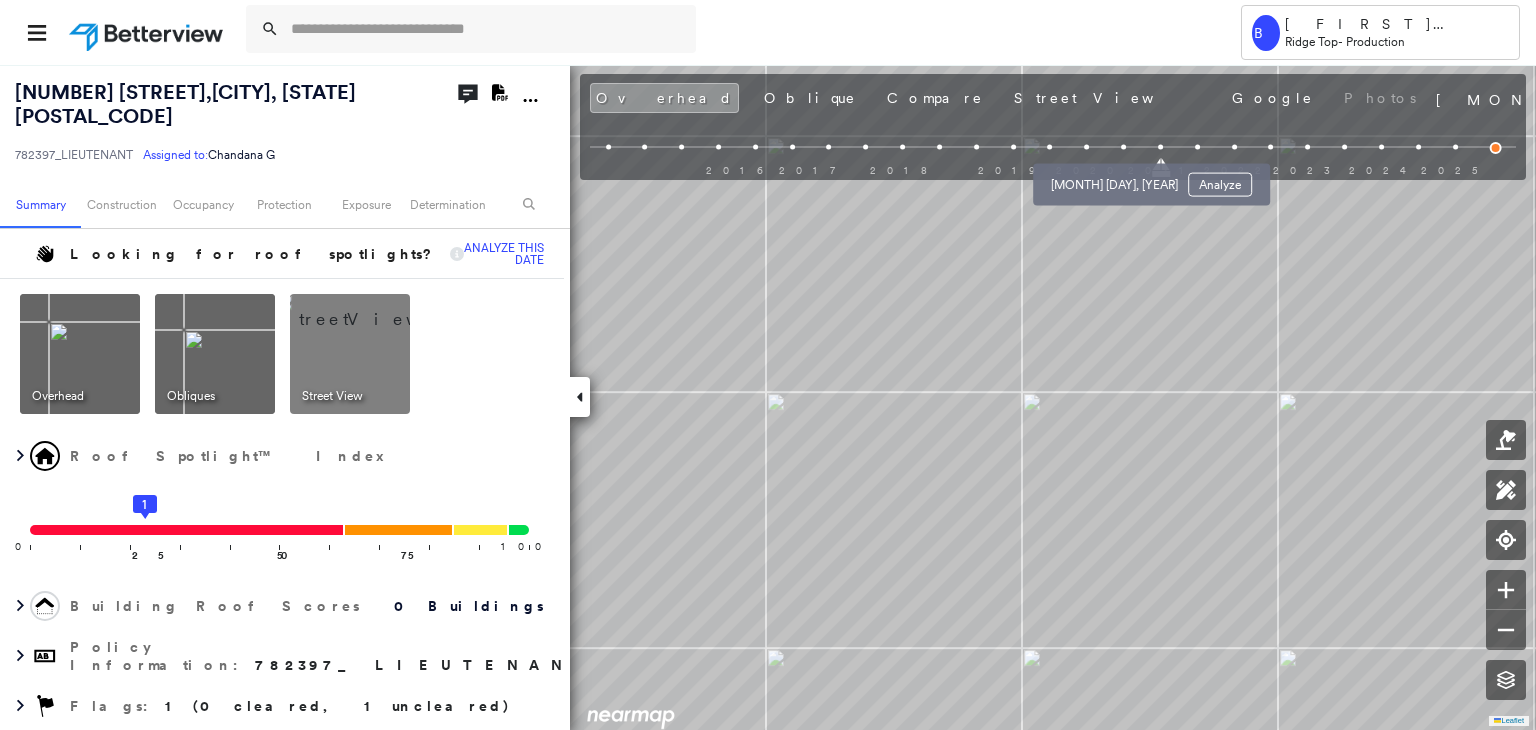 click at bounding box center [1123, 147] 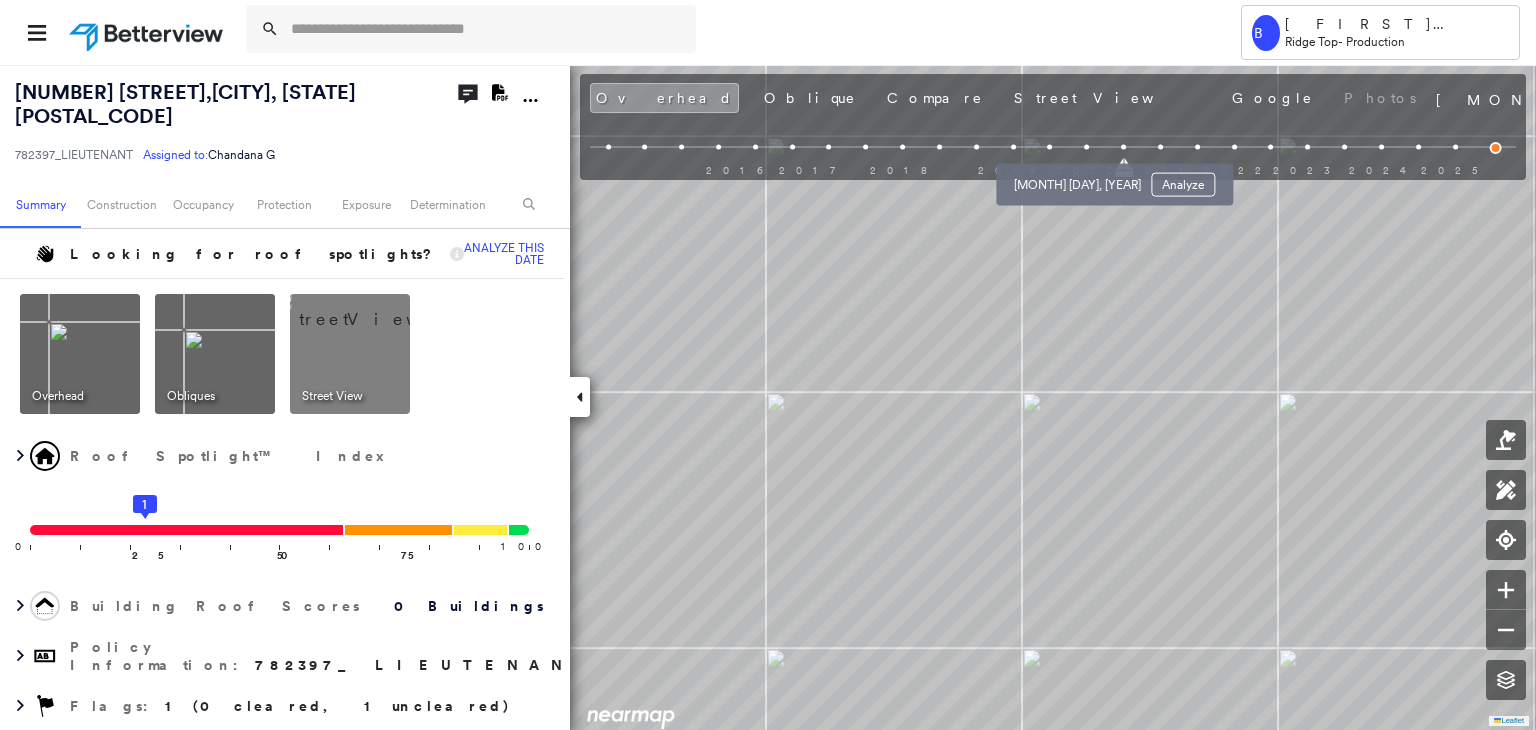 click at bounding box center (1086, 147) 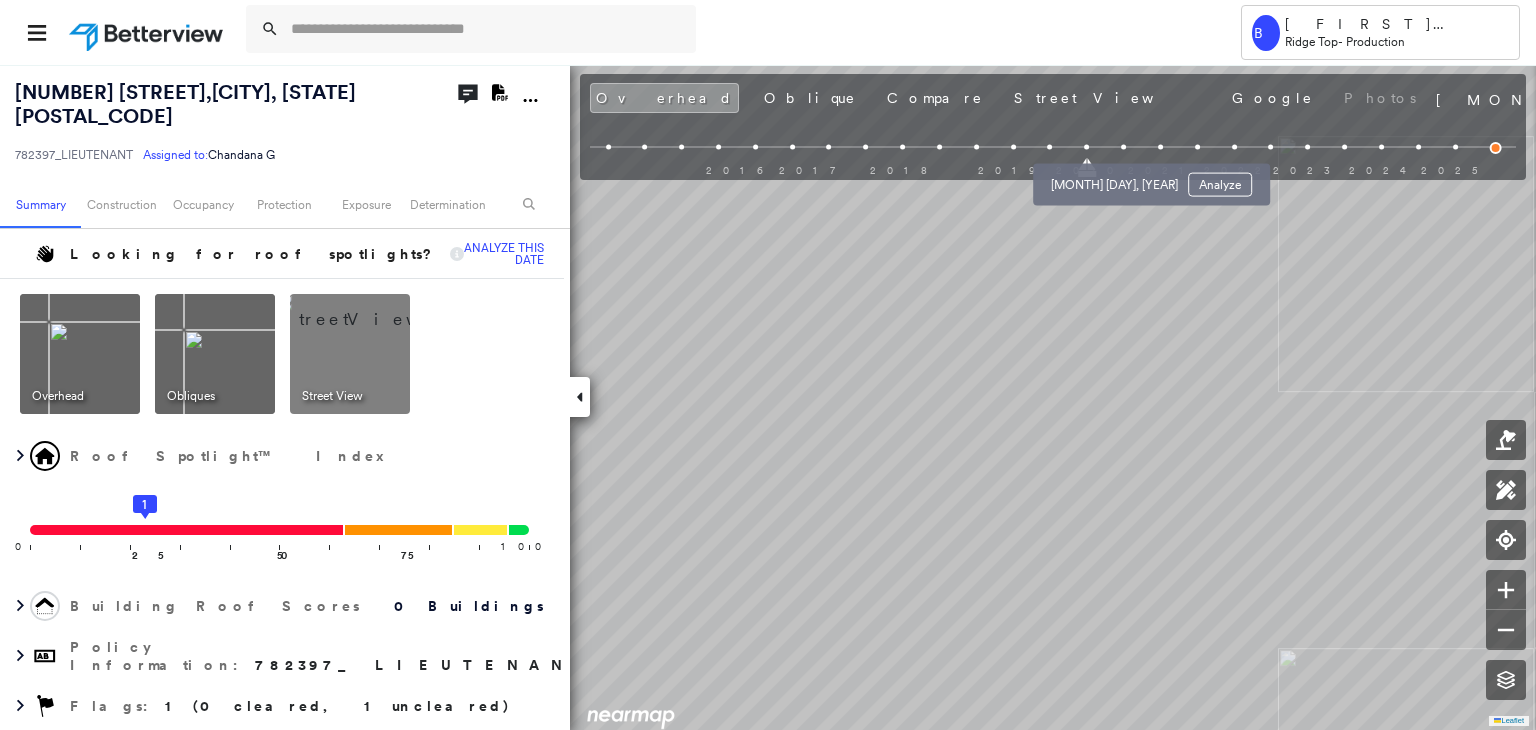 click at bounding box center (1123, 147) 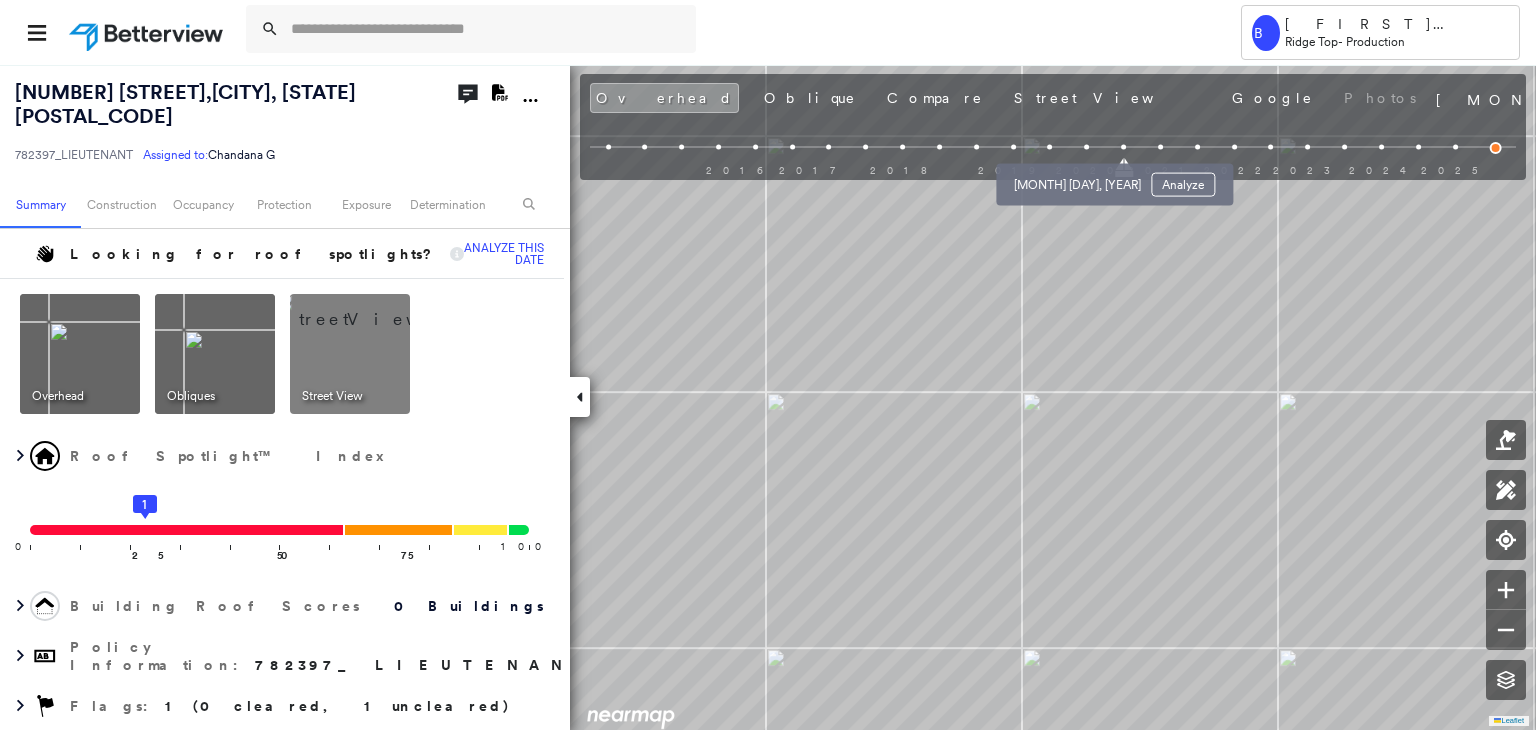 click at bounding box center [1086, 147] 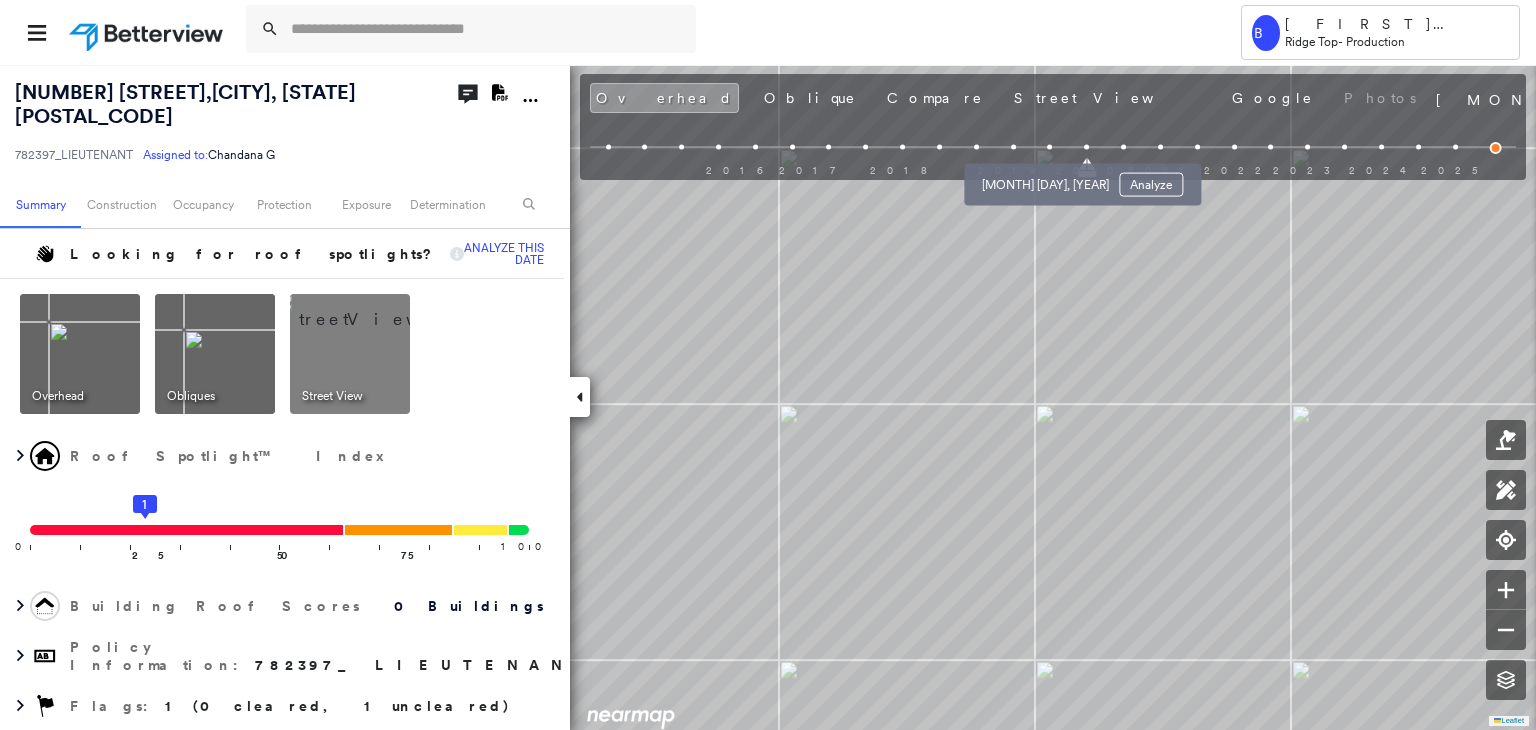 click at bounding box center (1050, 147) 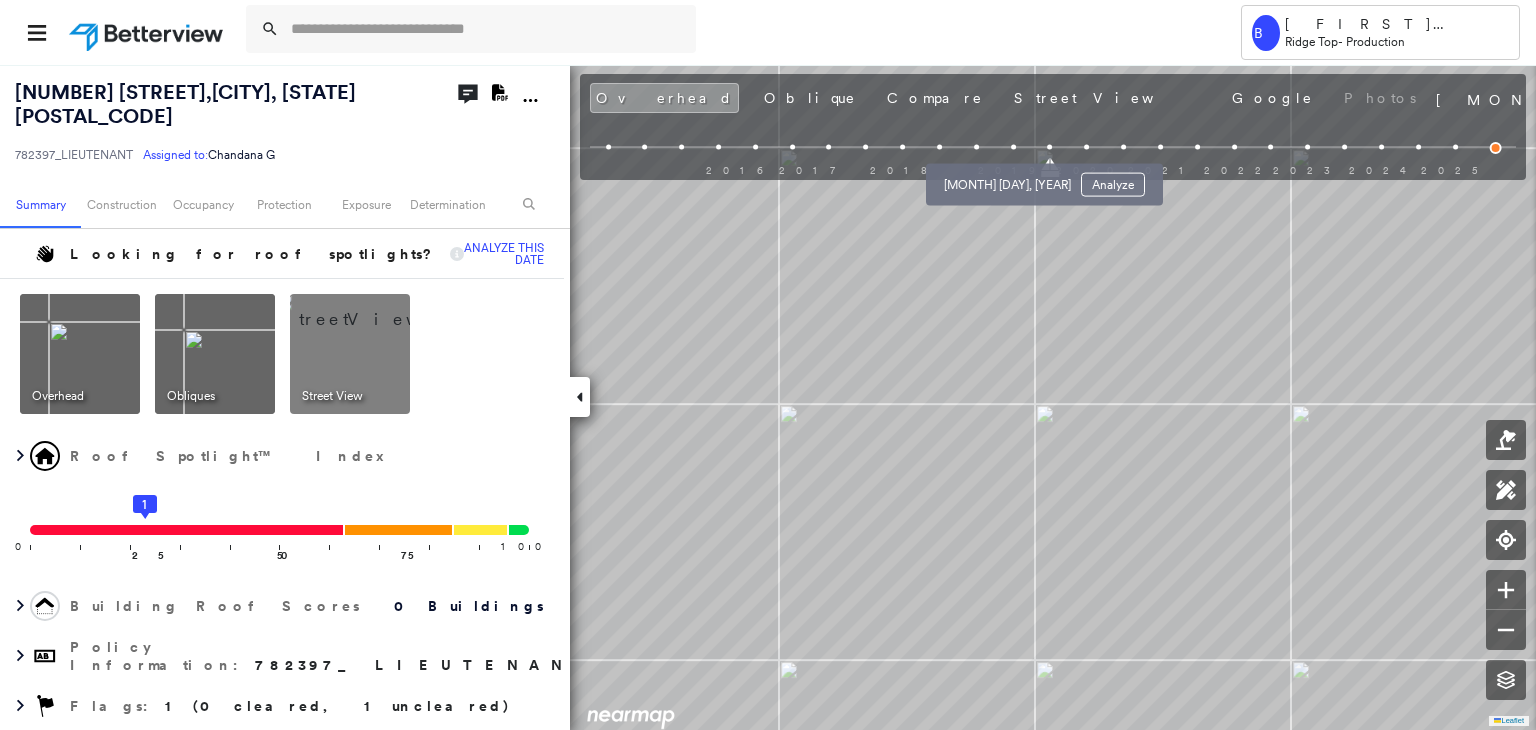 click at bounding box center [1013, 147] 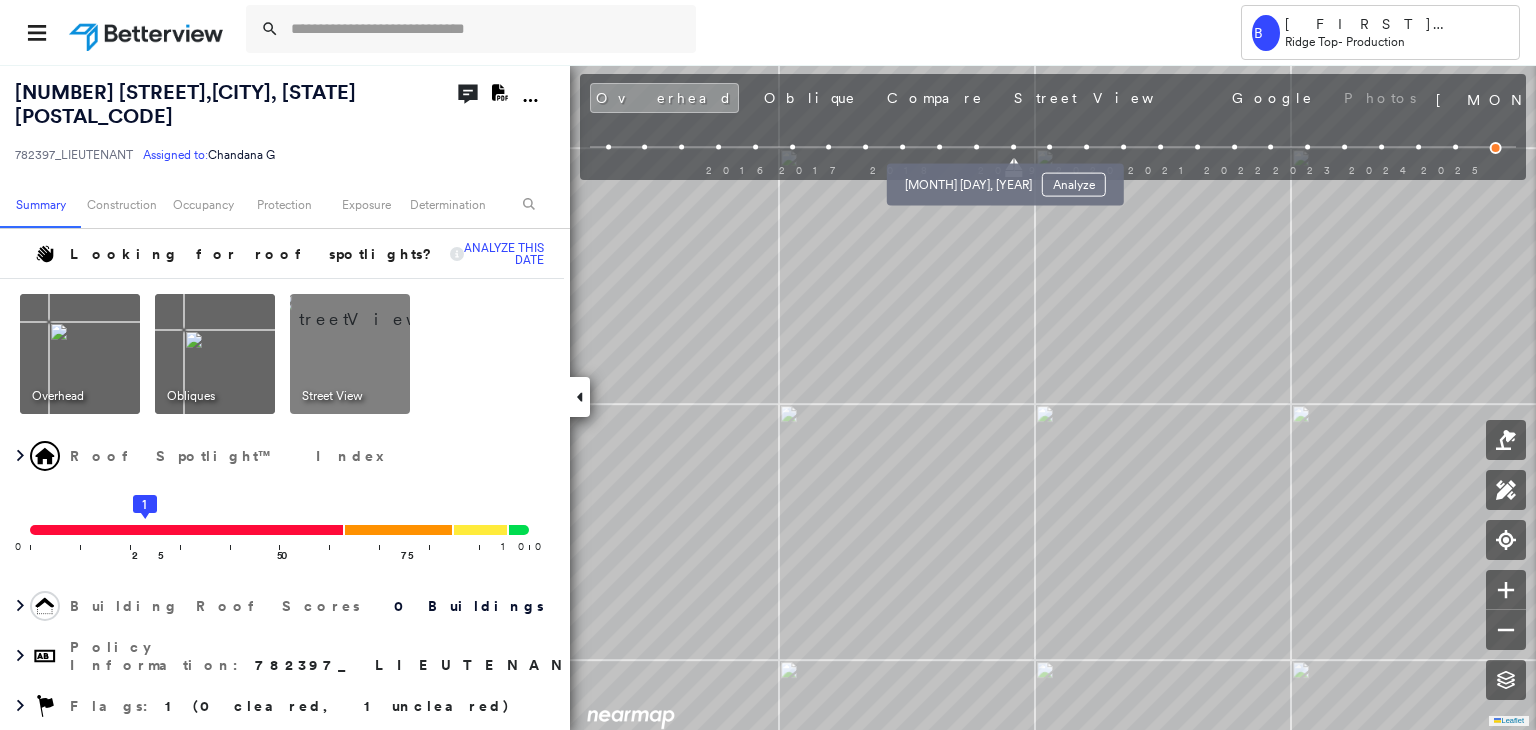 click at bounding box center (976, 147) 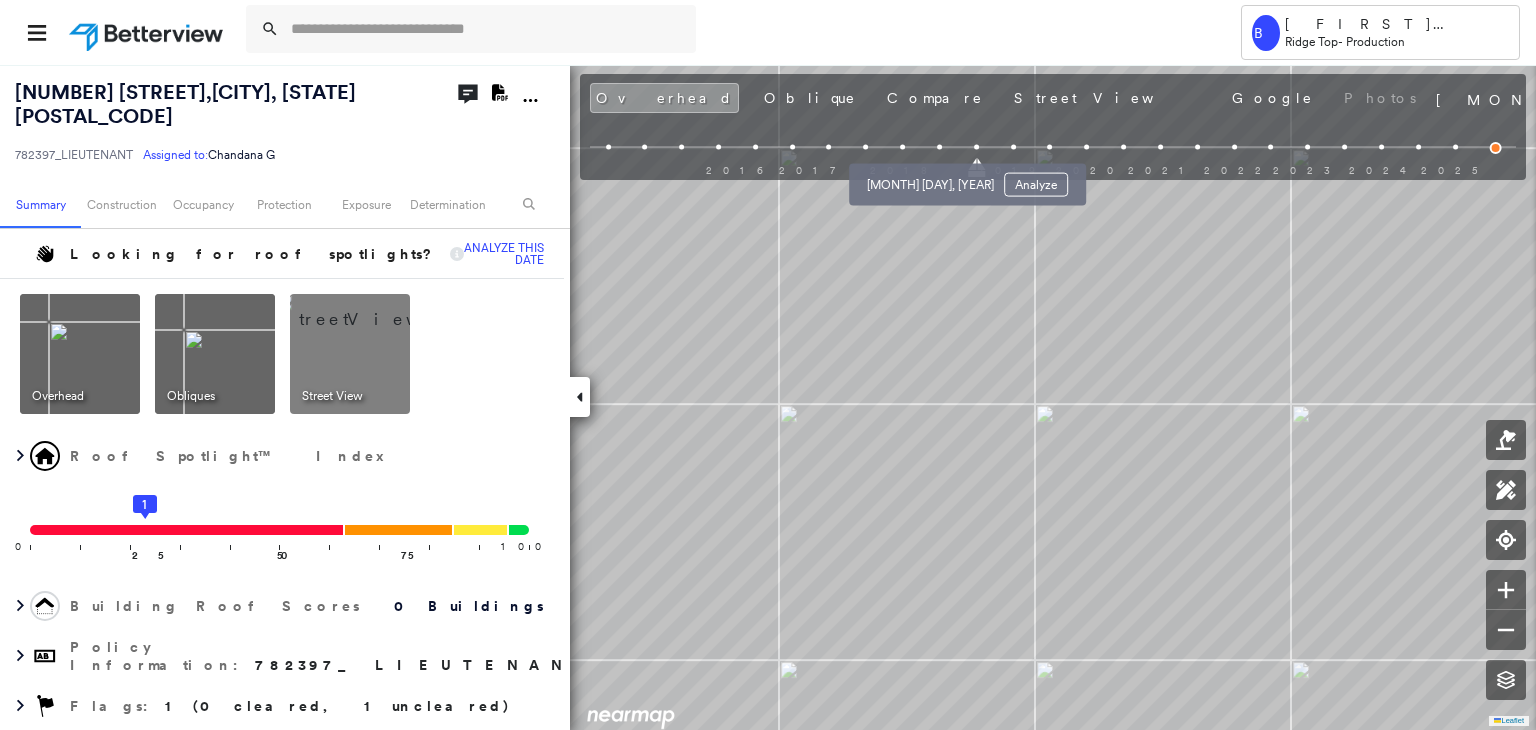 click at bounding box center (939, 147) 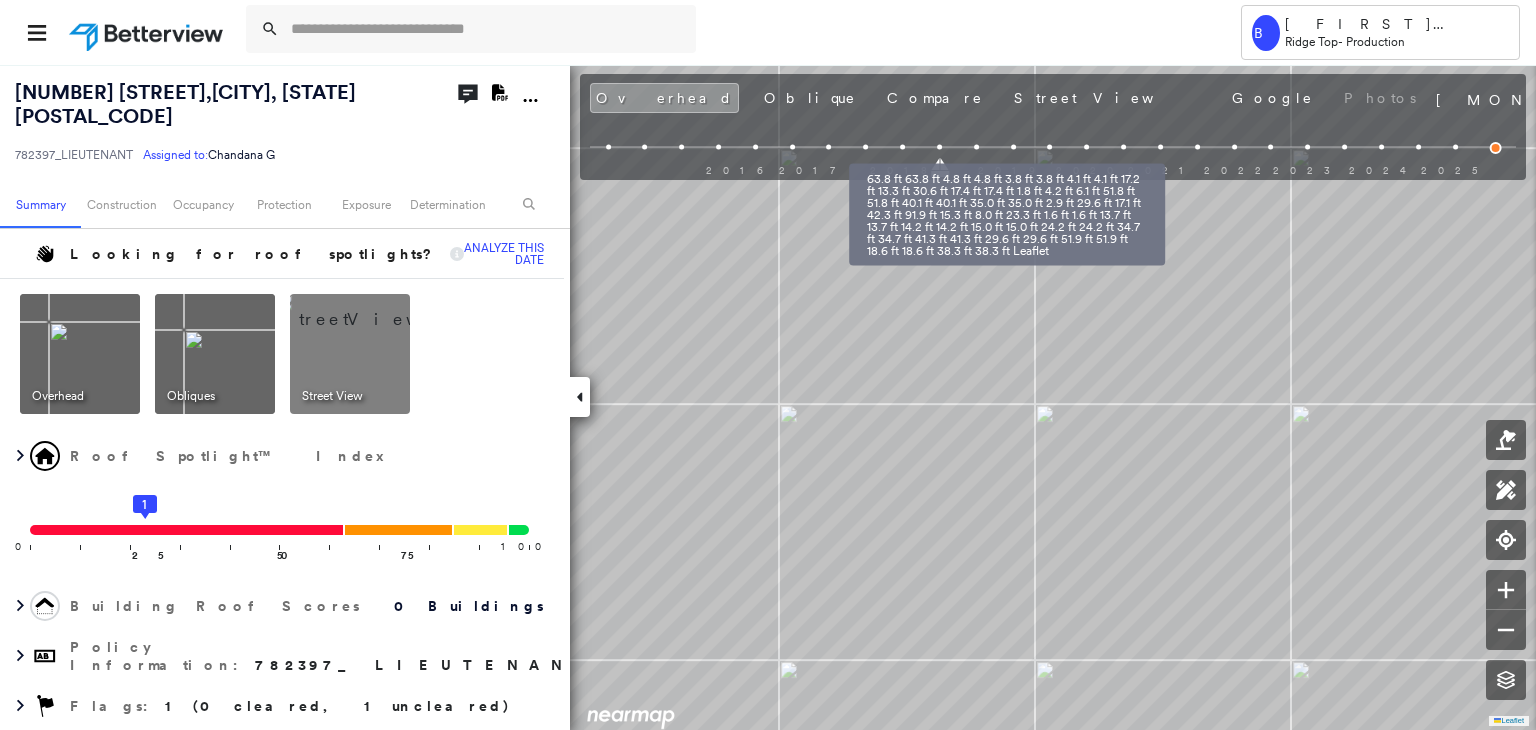 click at bounding box center [902, 147] 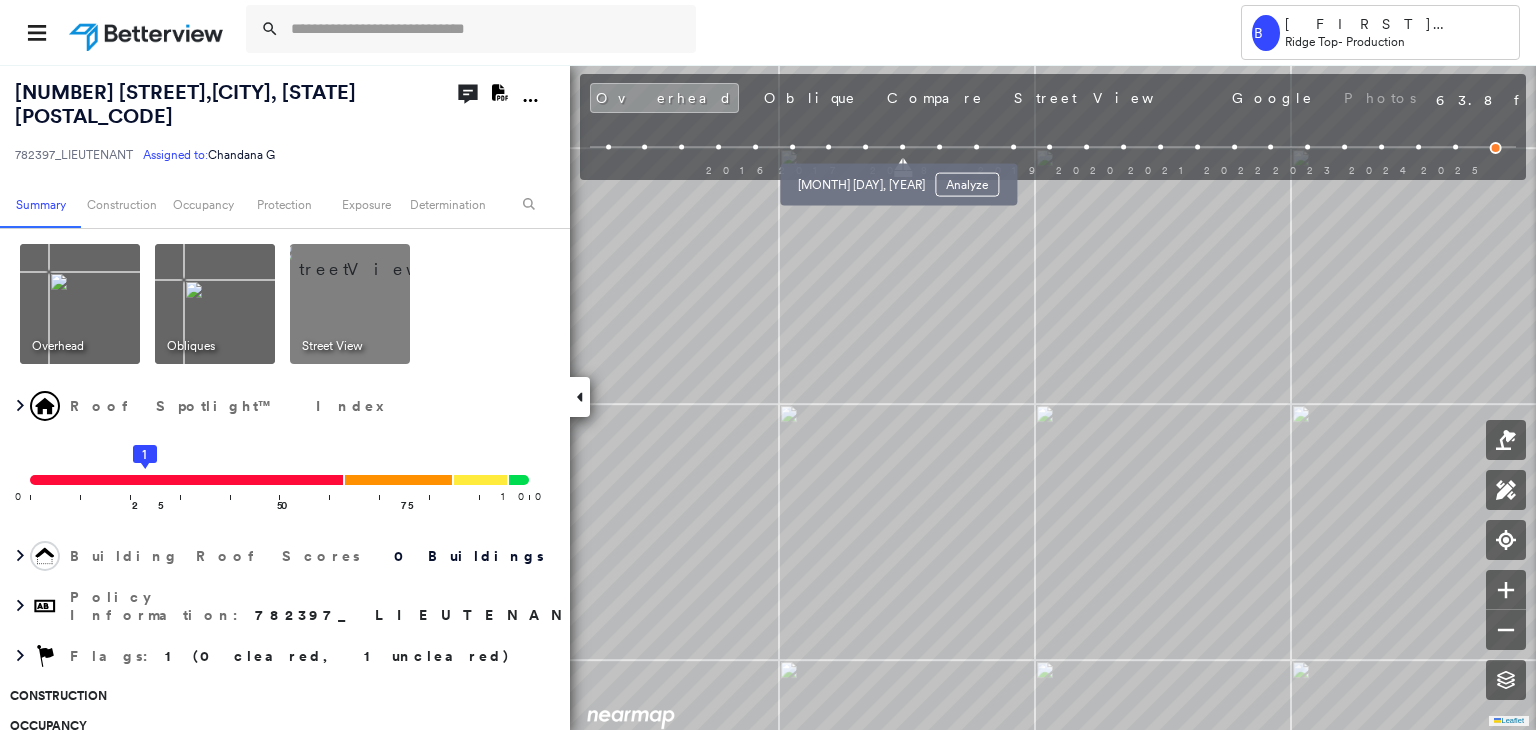 click at bounding box center [865, 147] 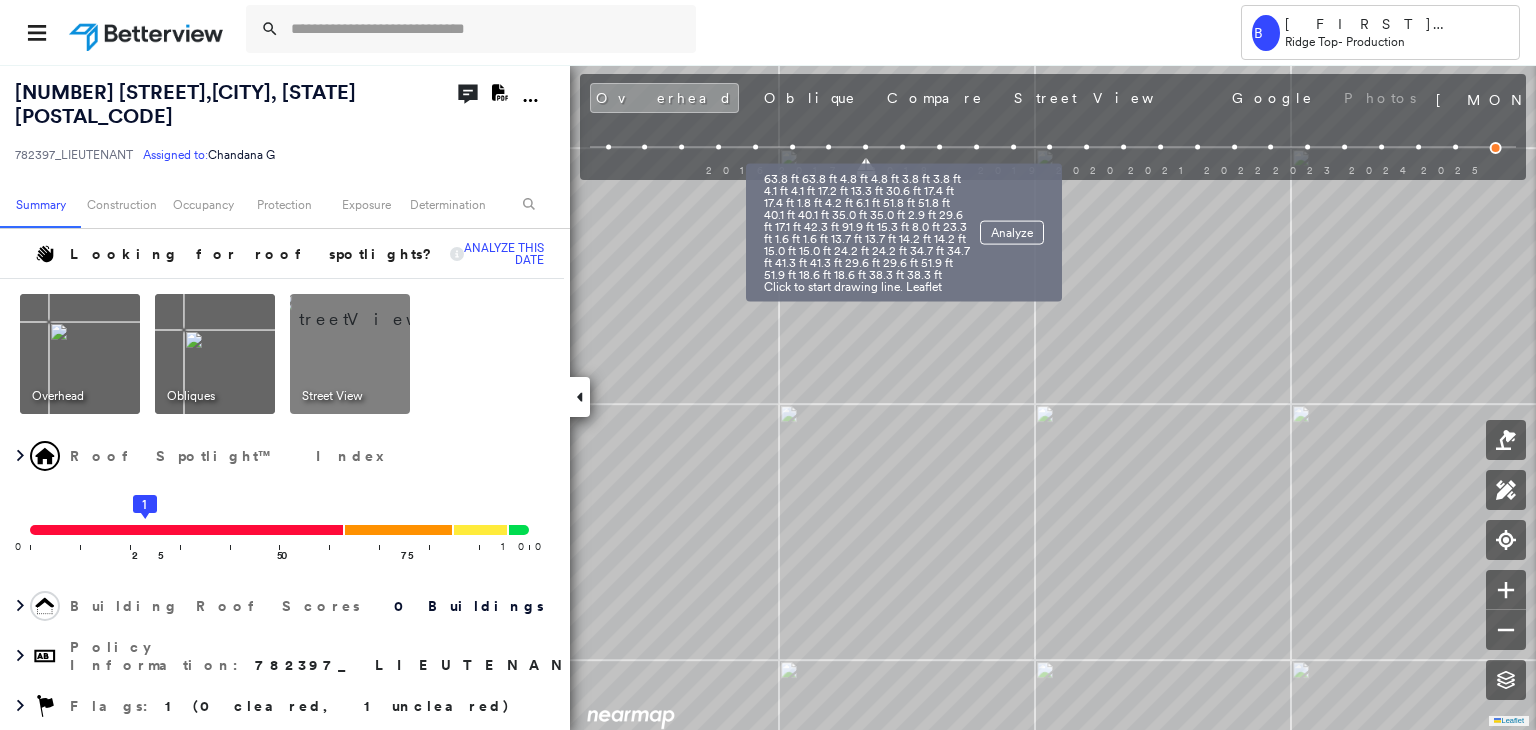 click at bounding box center (829, 147) 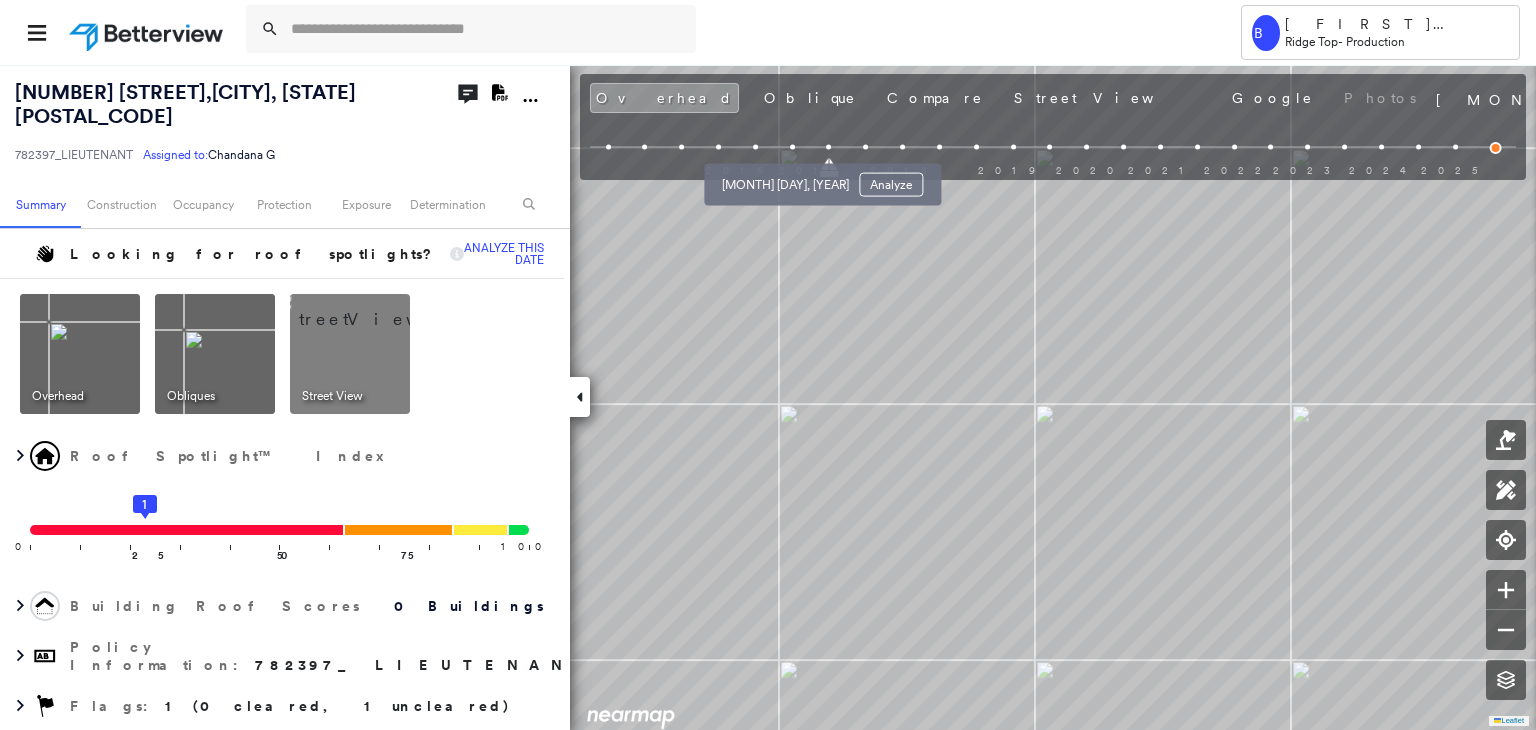 click at bounding box center [792, 147] 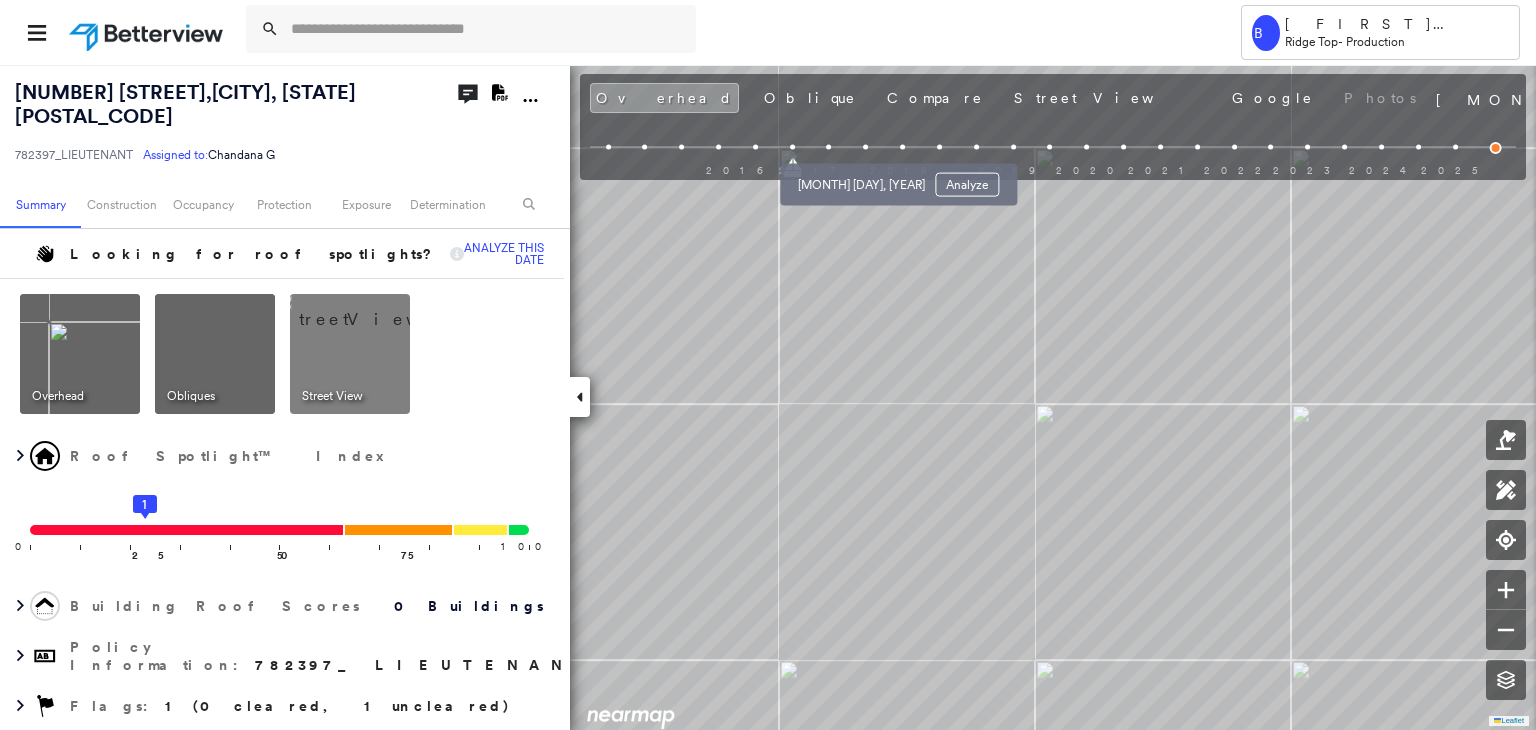 click at bounding box center [865, 147] 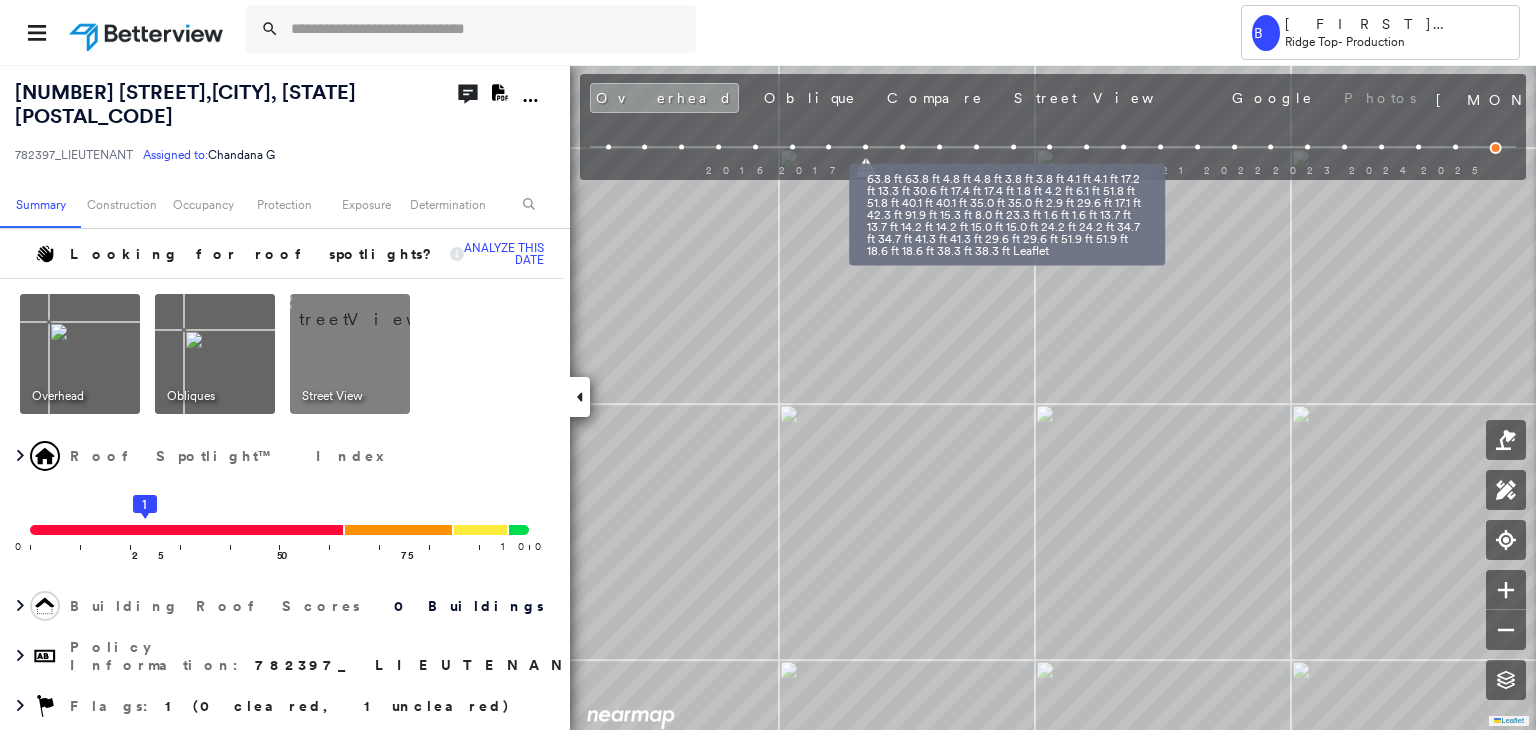 click at bounding box center [902, 147] 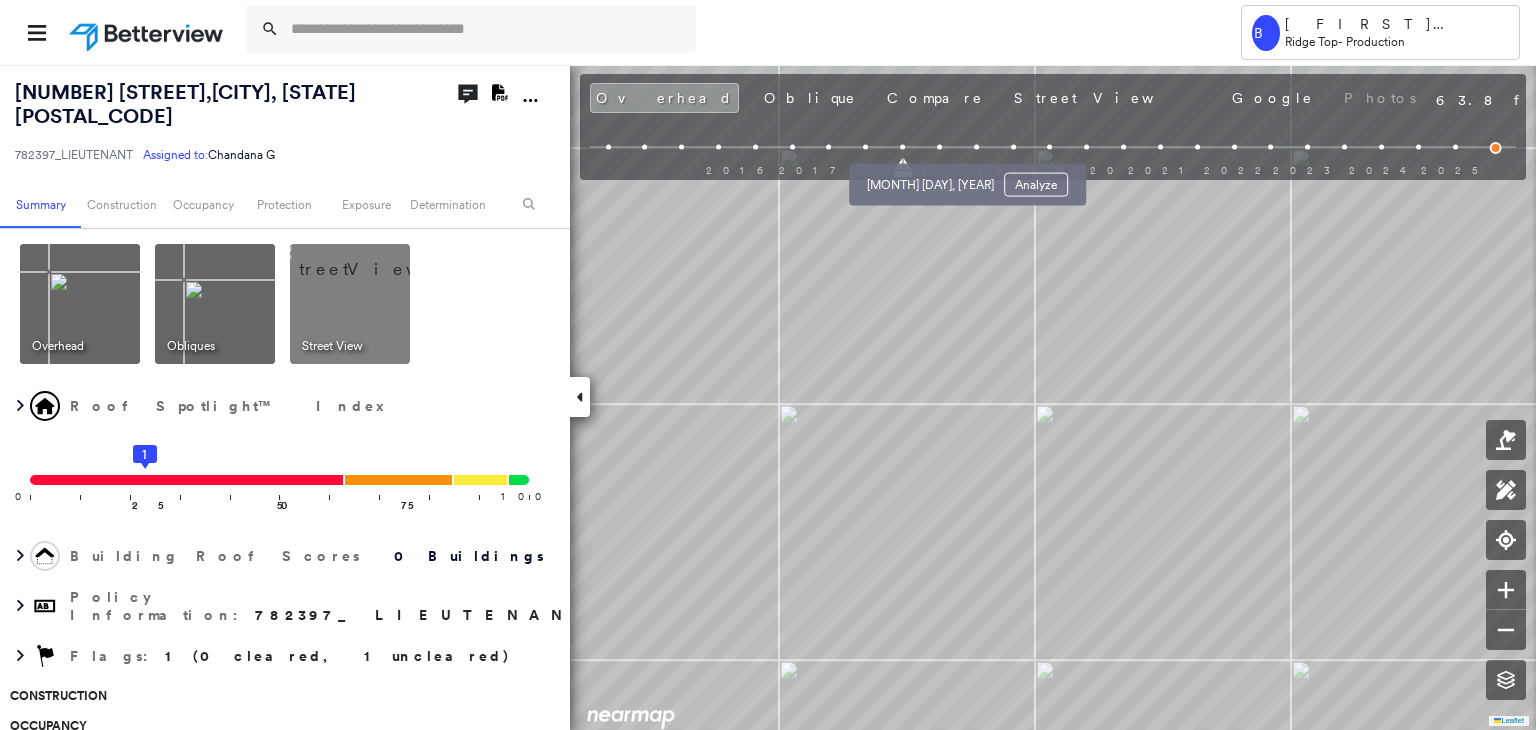 click at bounding box center [939, 147] 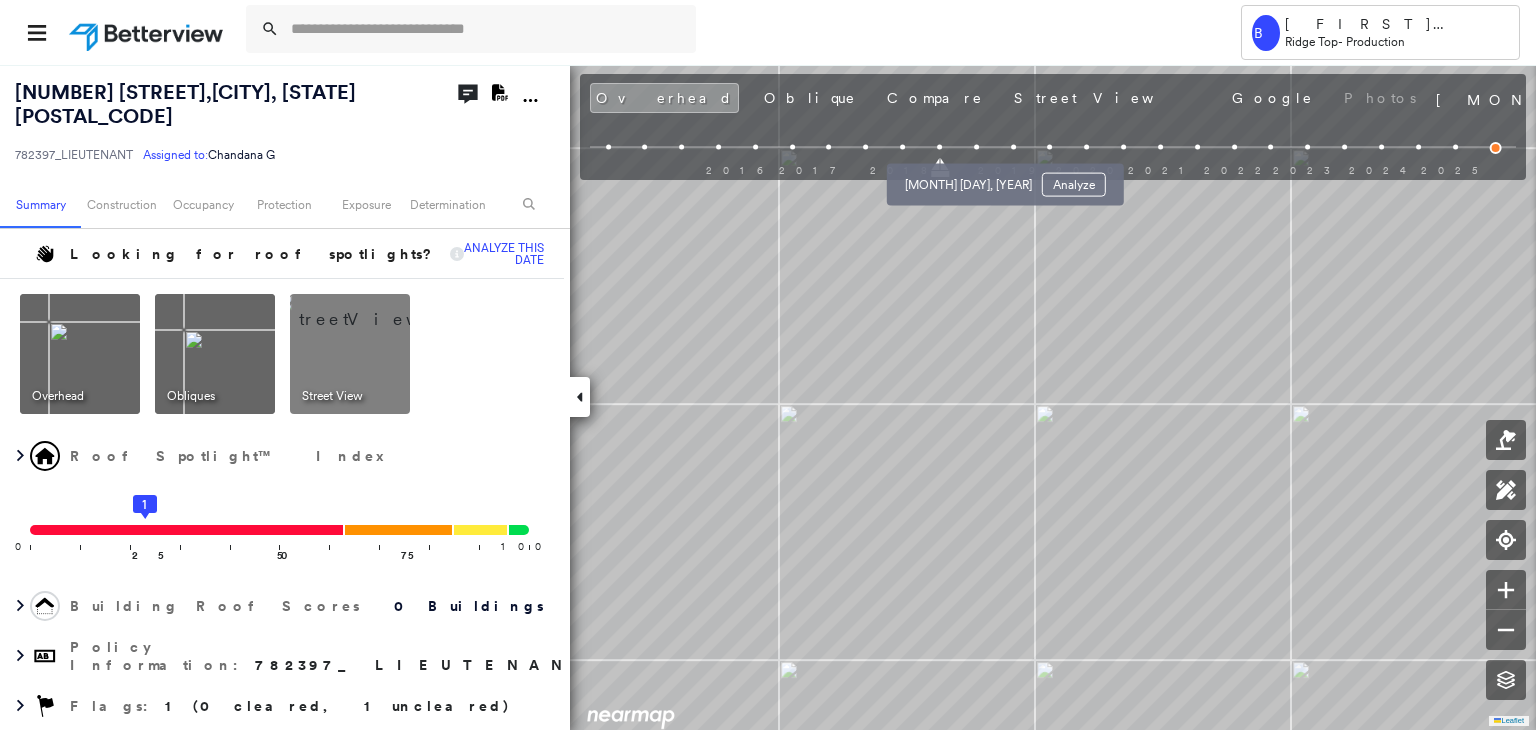 click at bounding box center [976, 147] 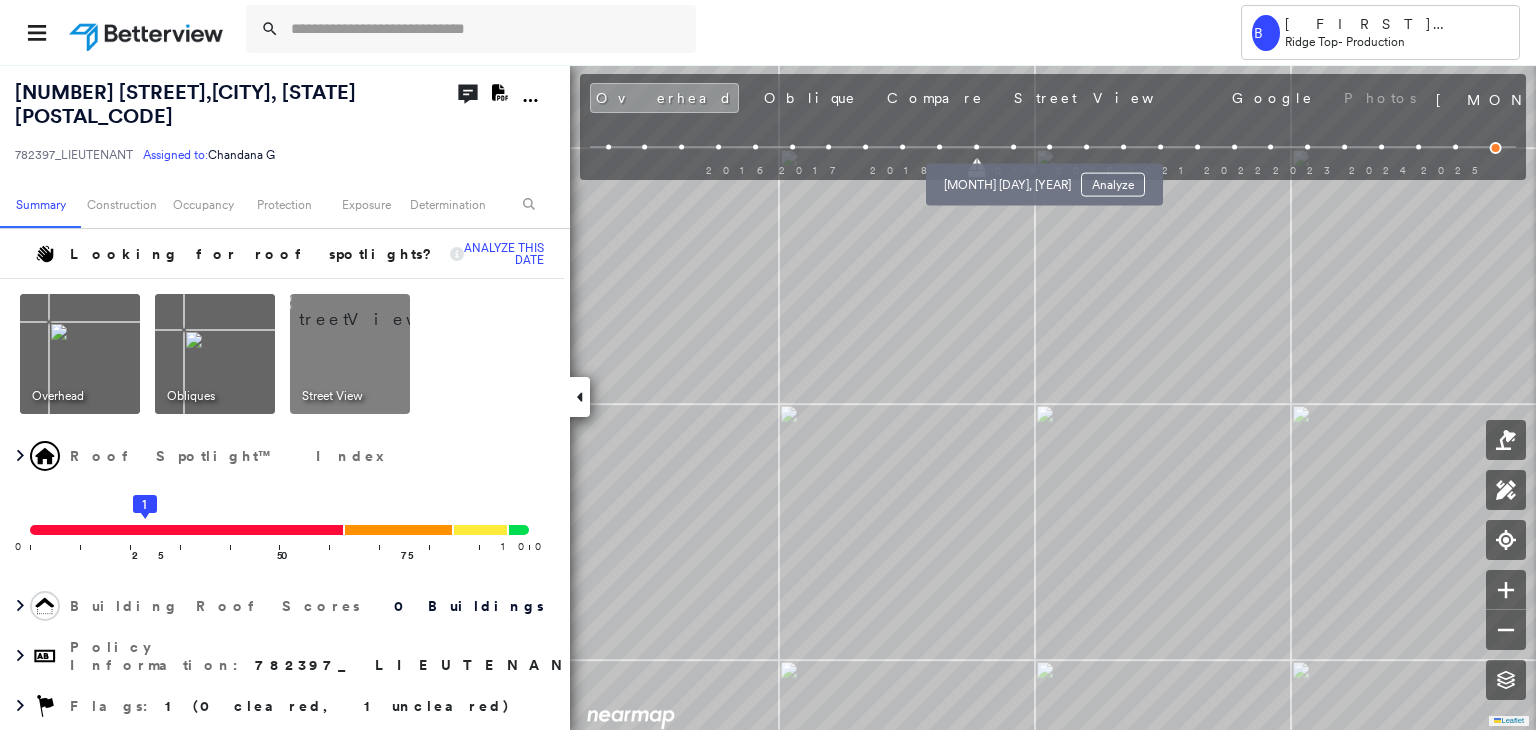 click at bounding box center [1013, 147] 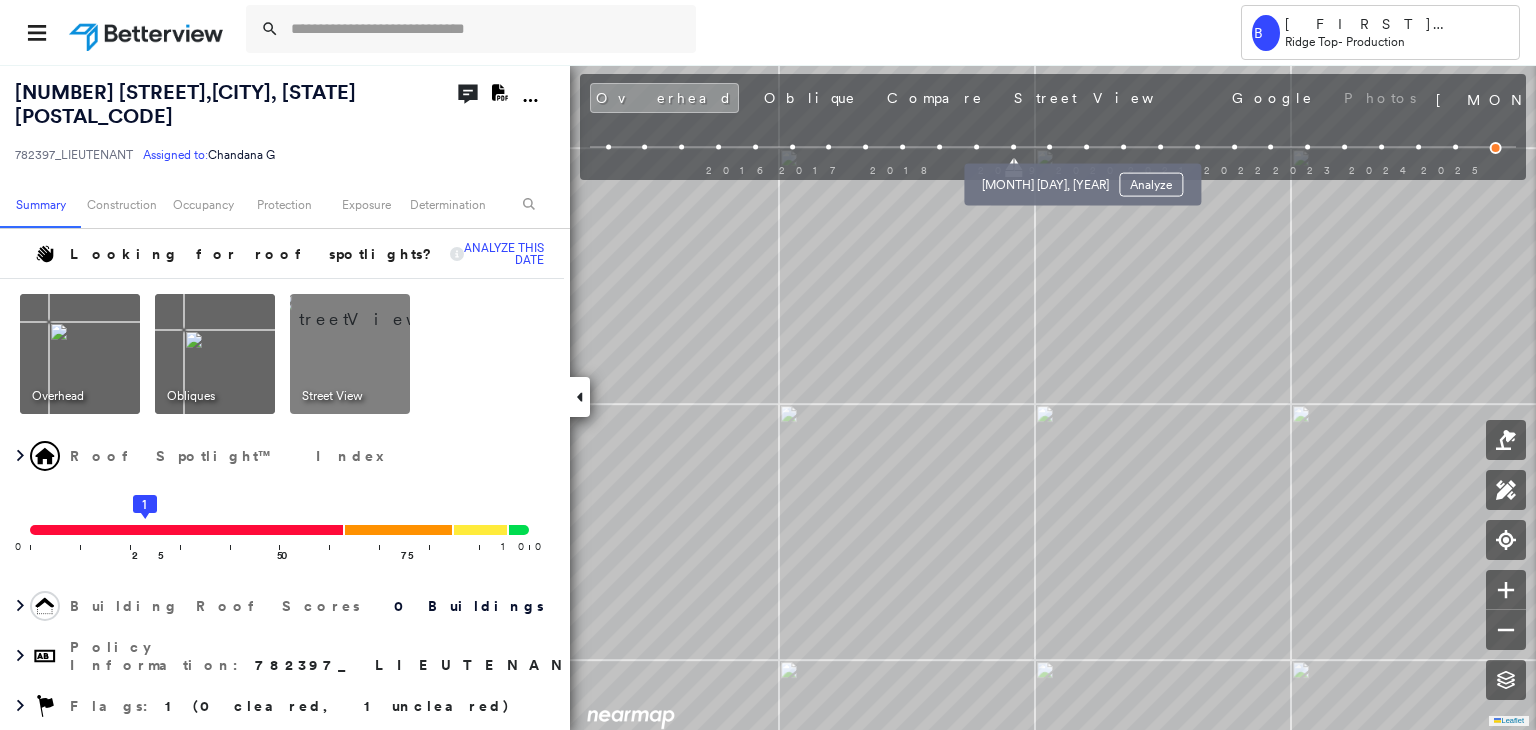 click at bounding box center (1050, 147) 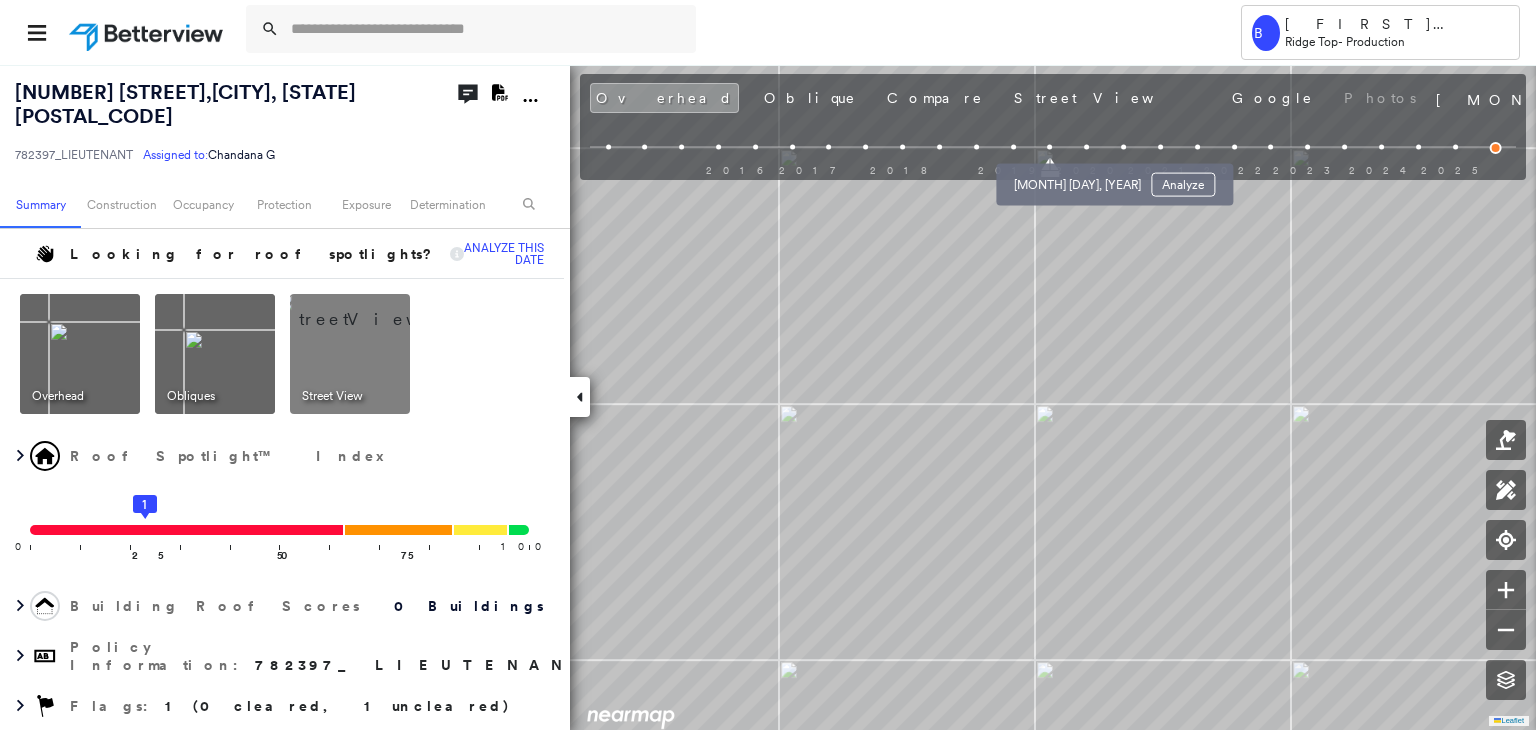 click at bounding box center (1086, 147) 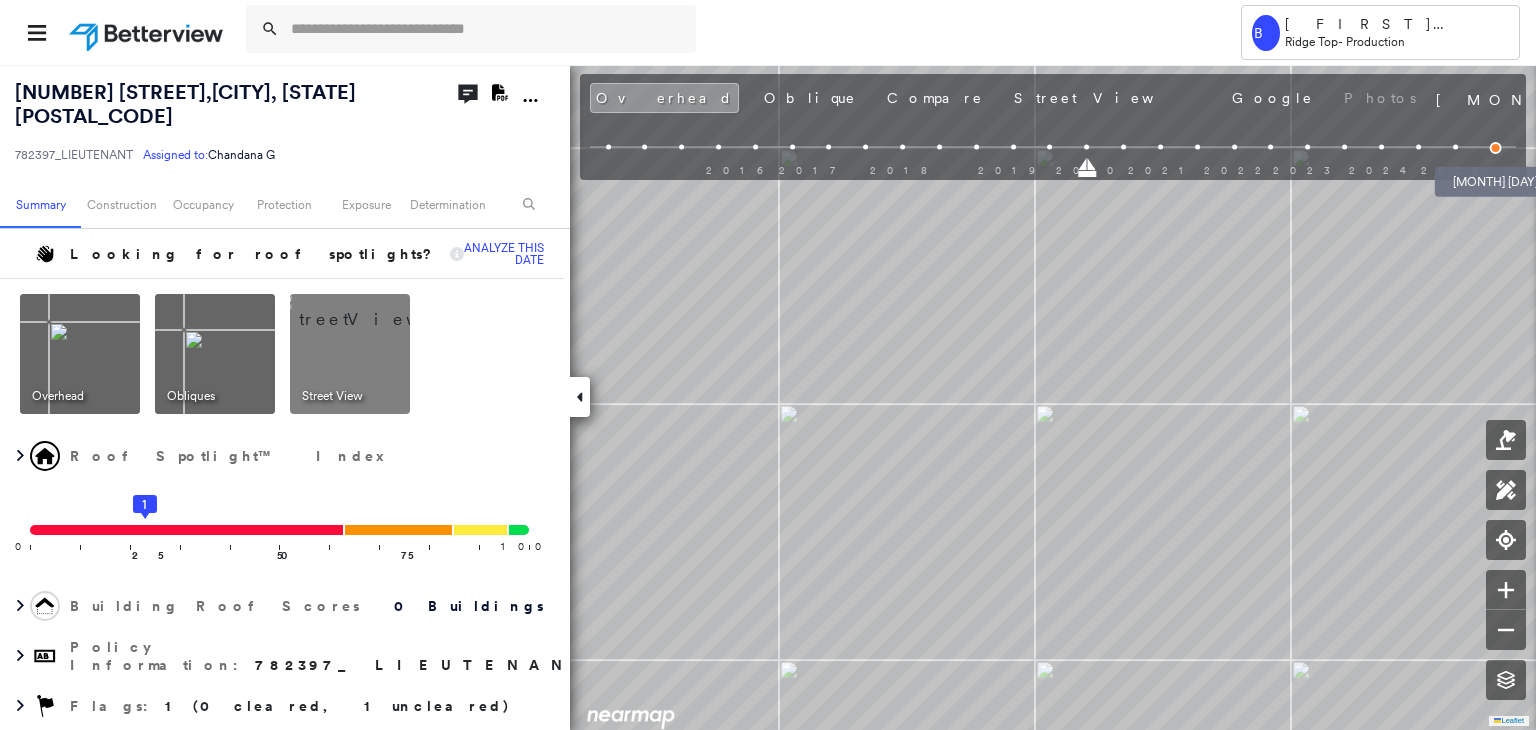click at bounding box center [1496, 148] 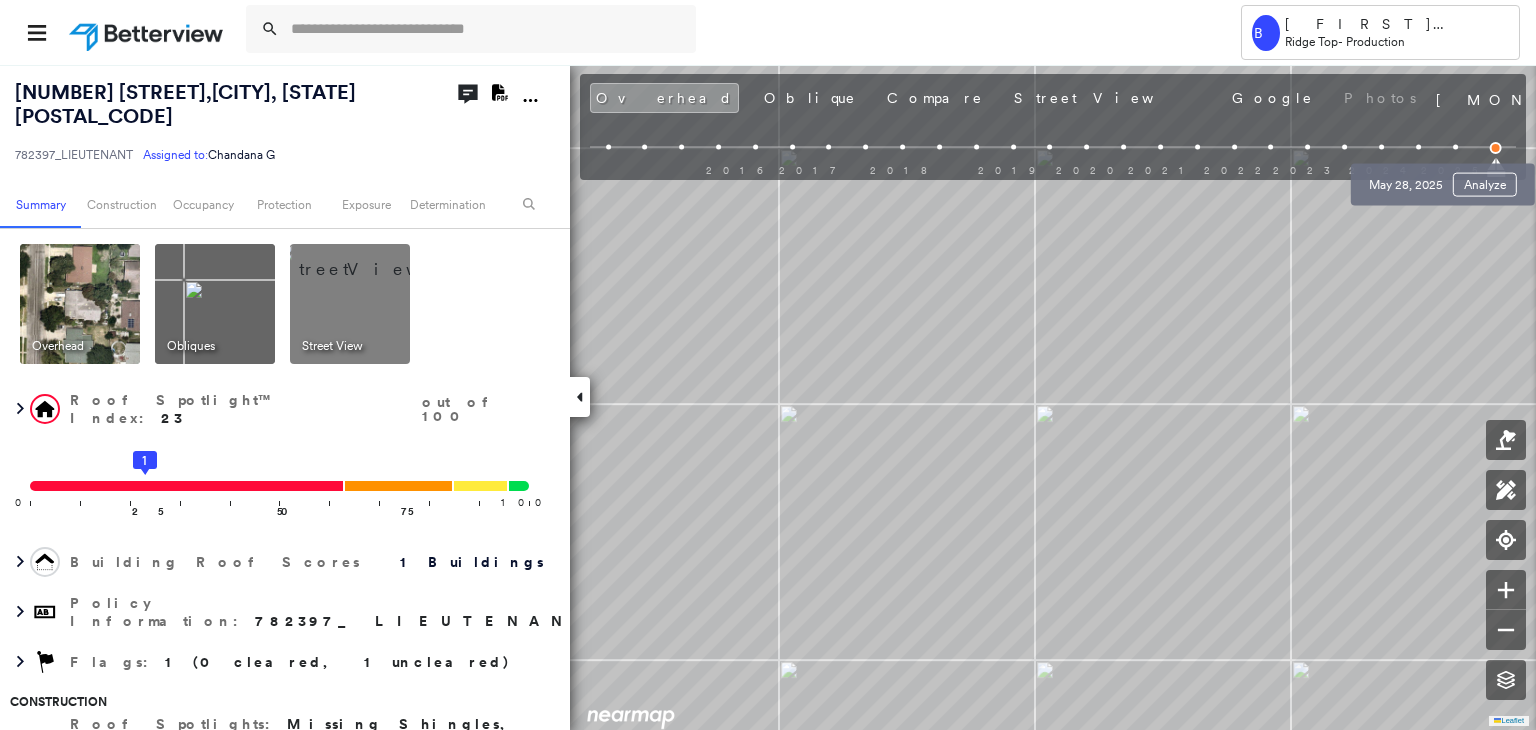 click at bounding box center [1455, 147] 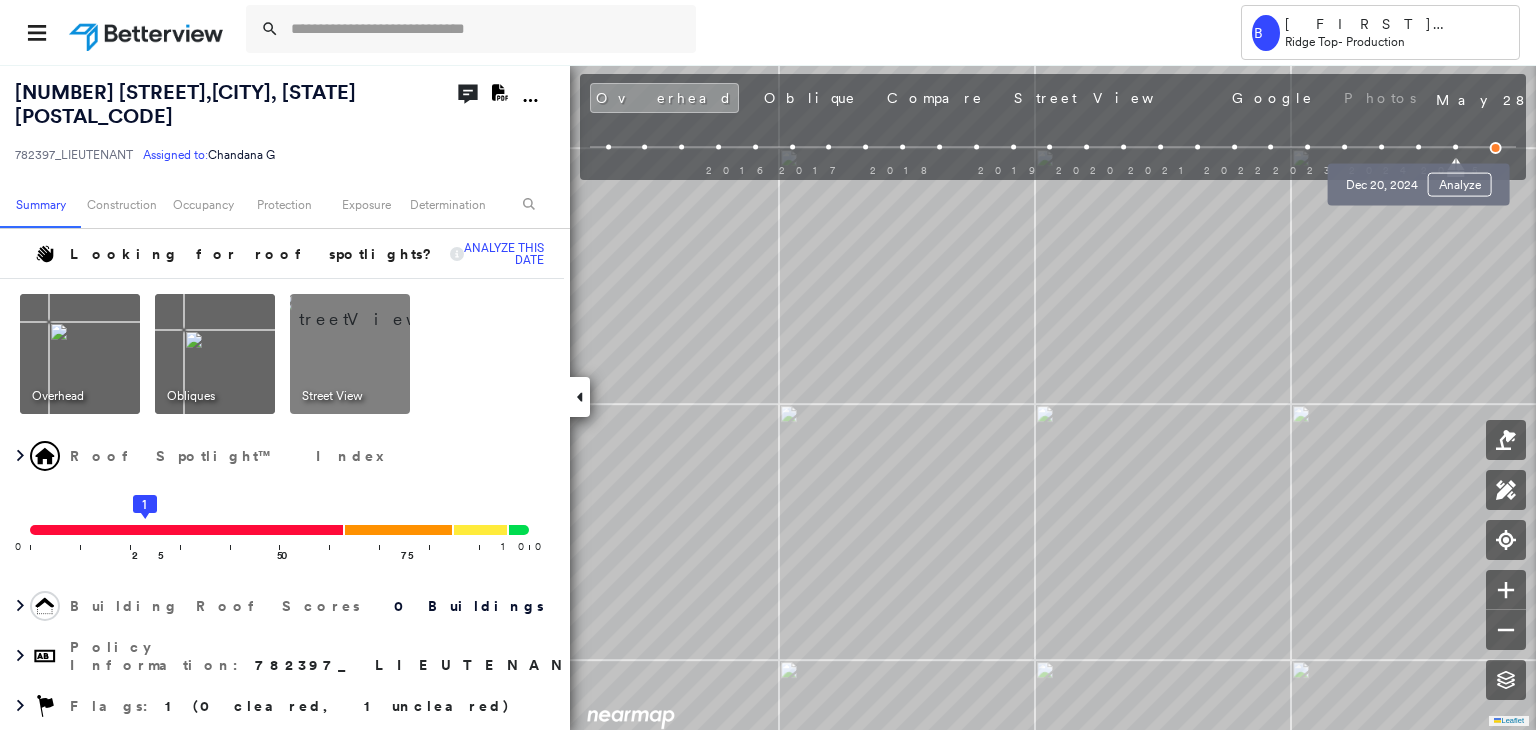 click at bounding box center [1418, 147] 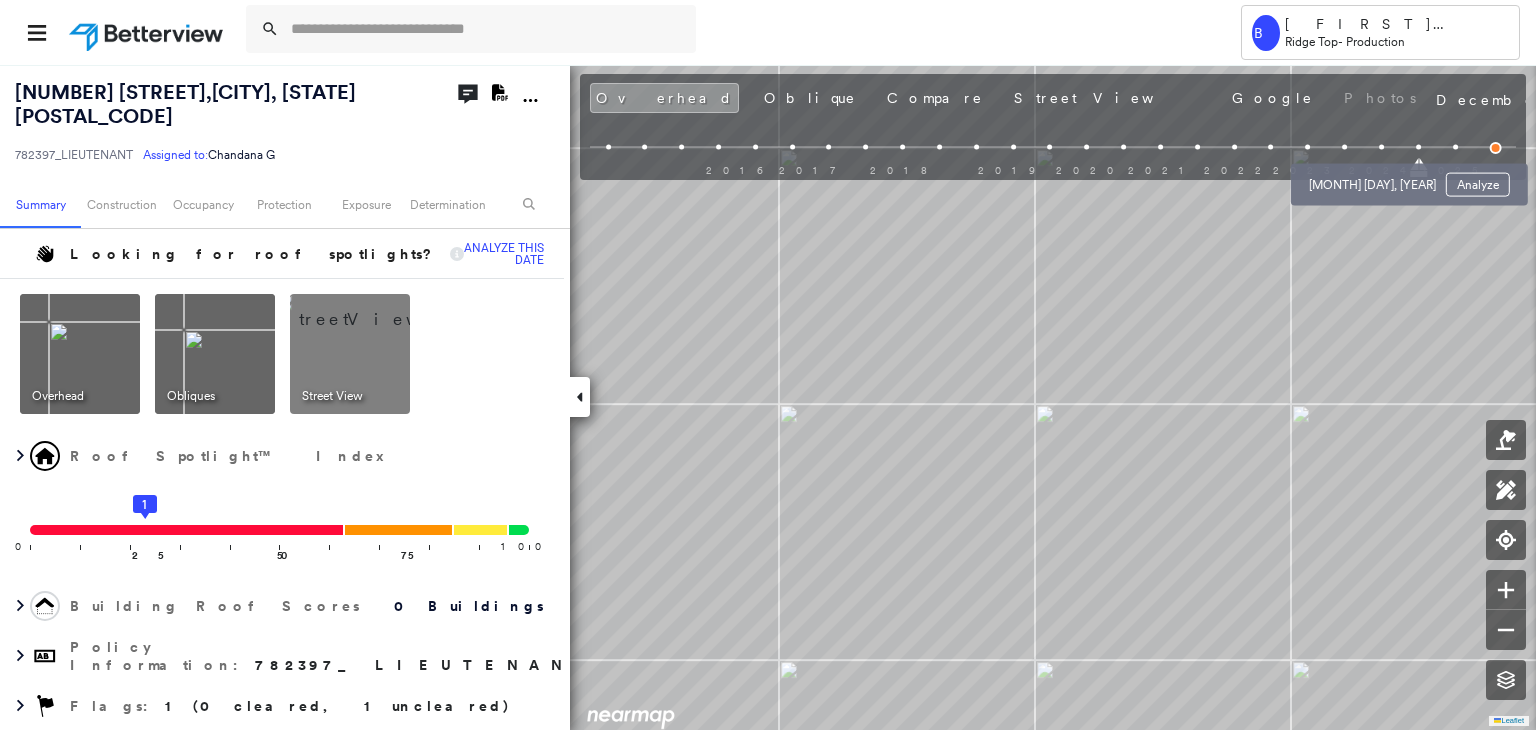 click at bounding box center [1381, 147] 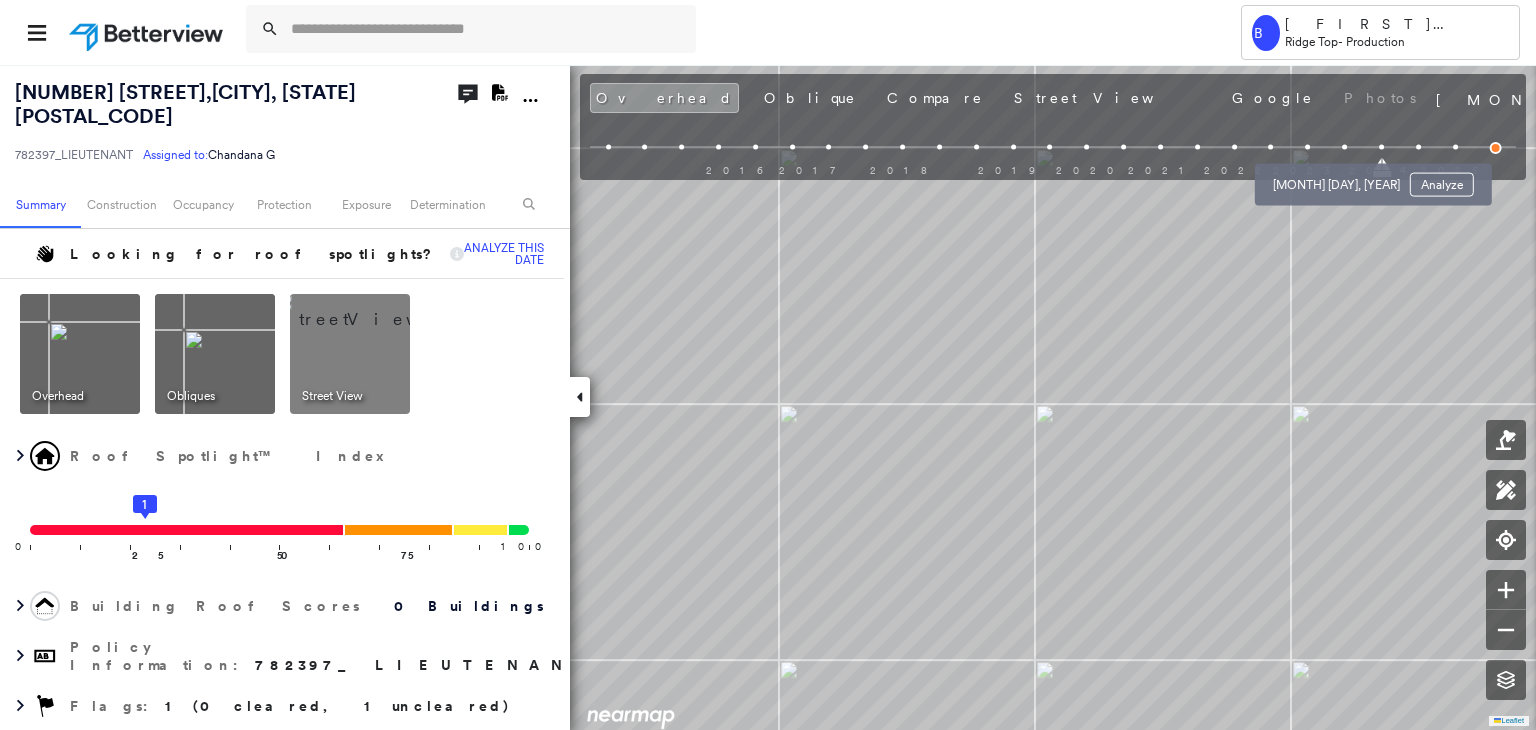 click at bounding box center [1344, 147] 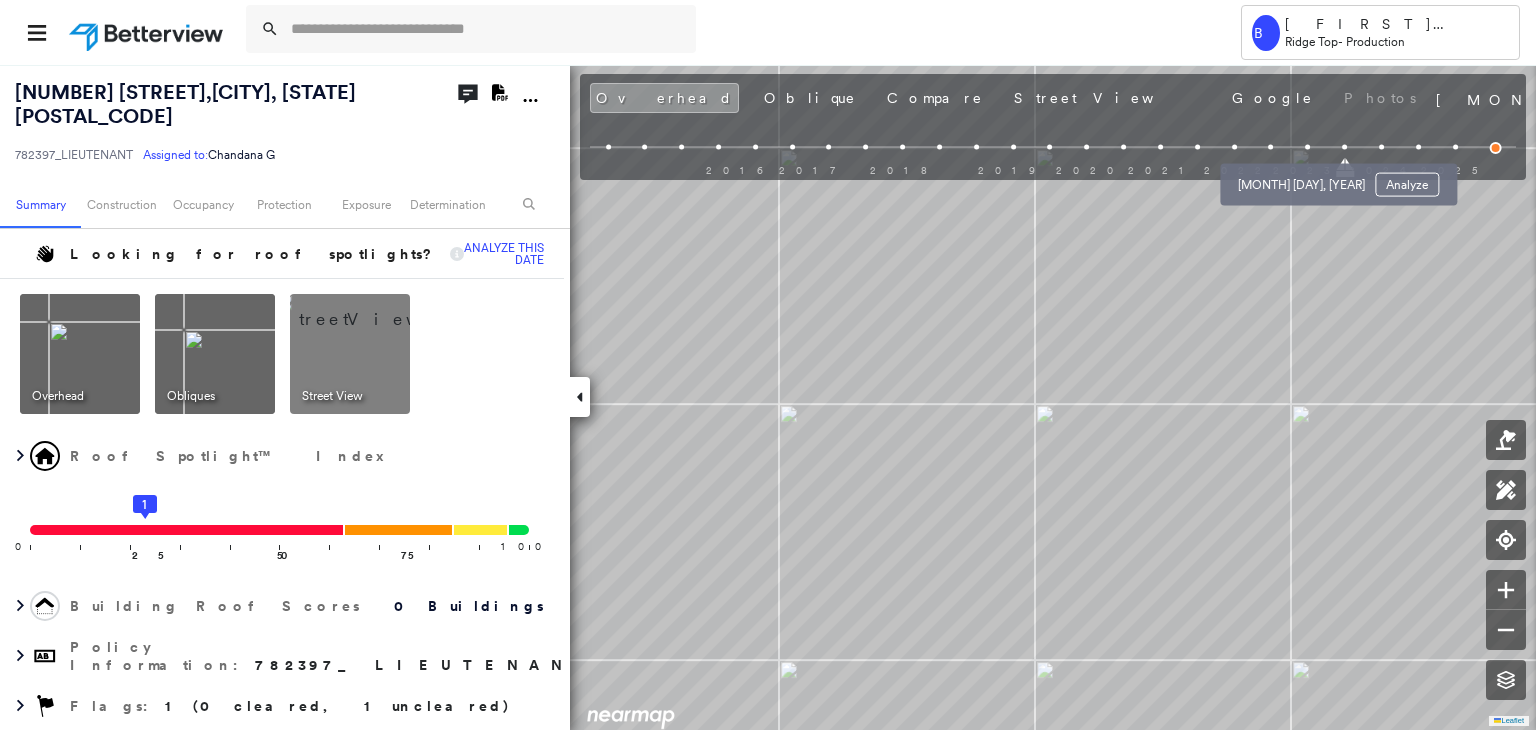click at bounding box center [1307, 147] 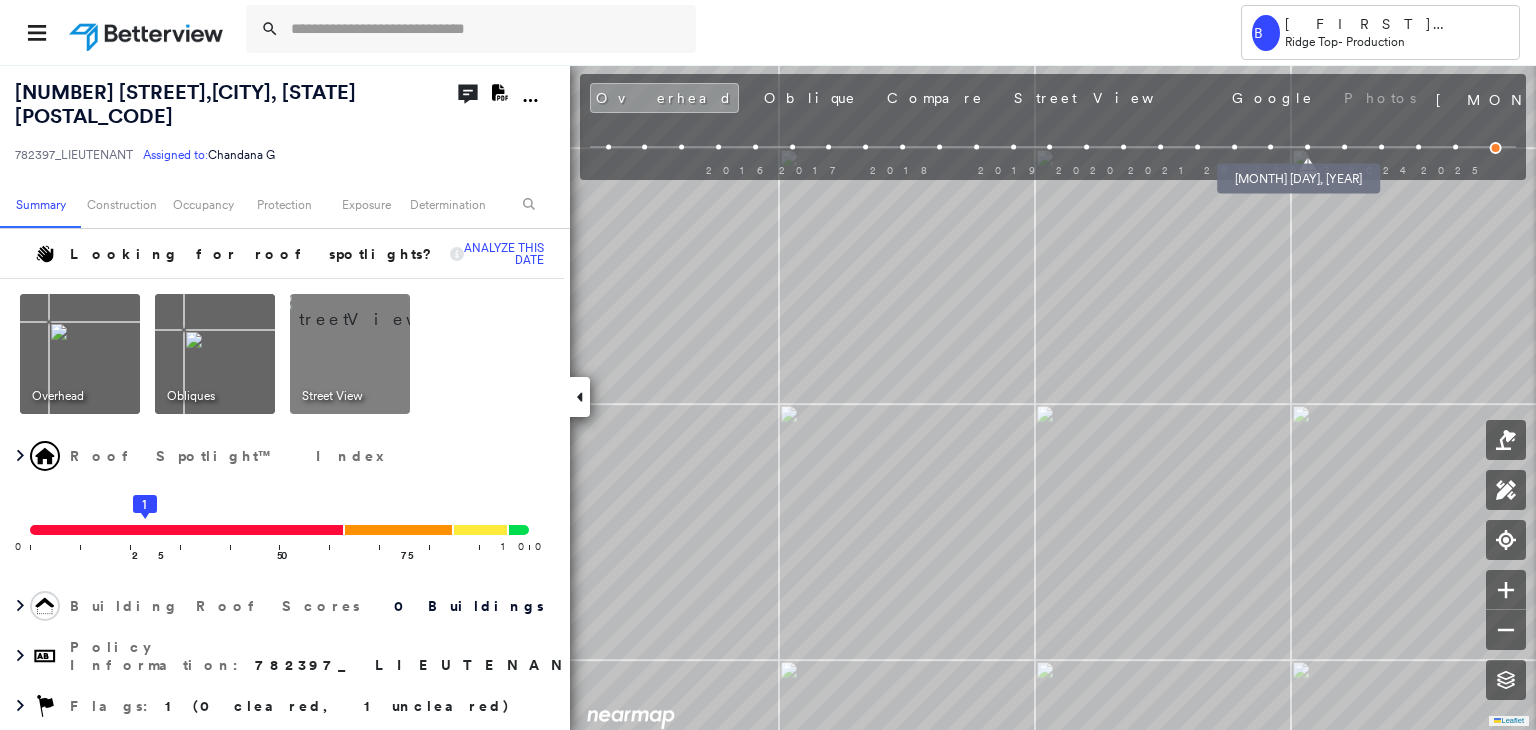 click at bounding box center [1271, 147] 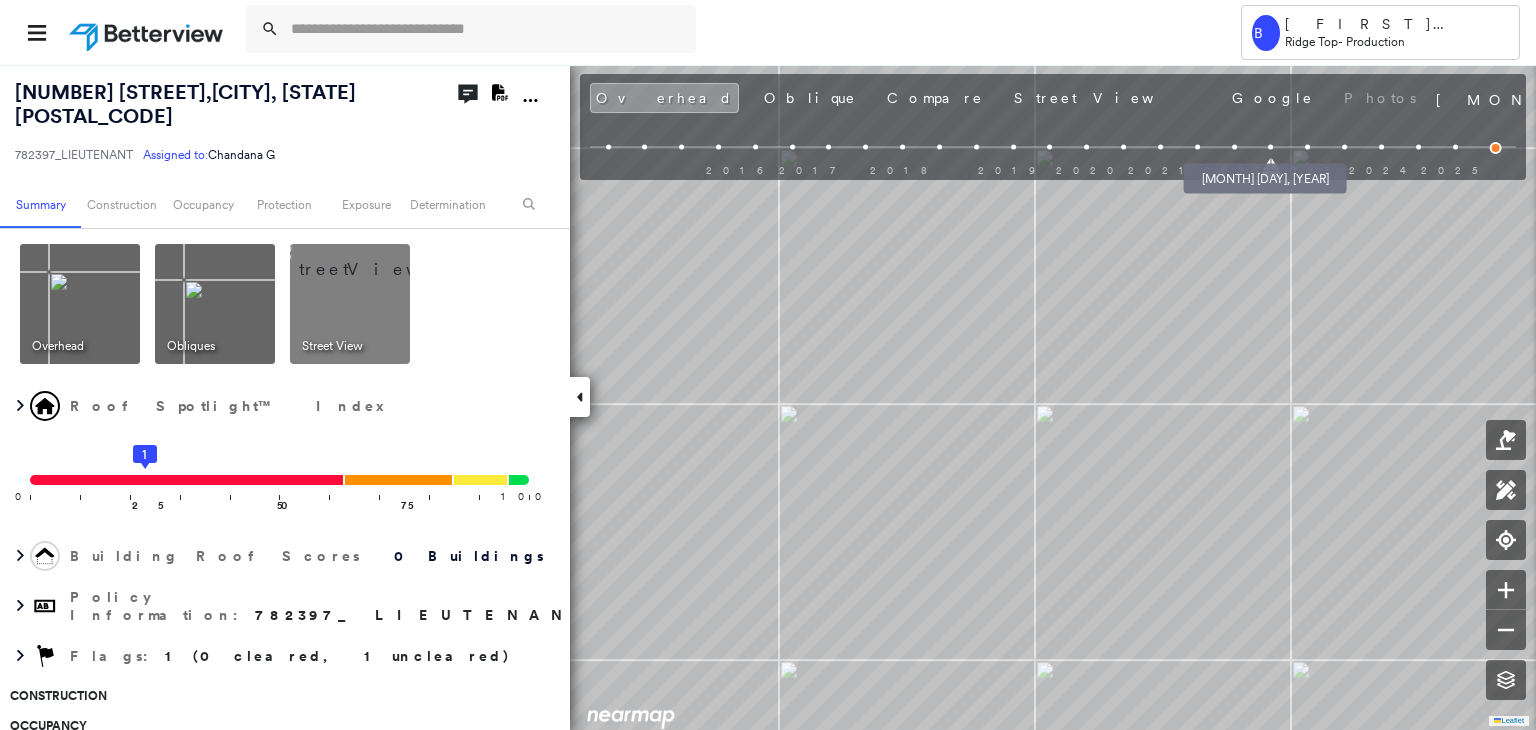 click at bounding box center (1234, 147) 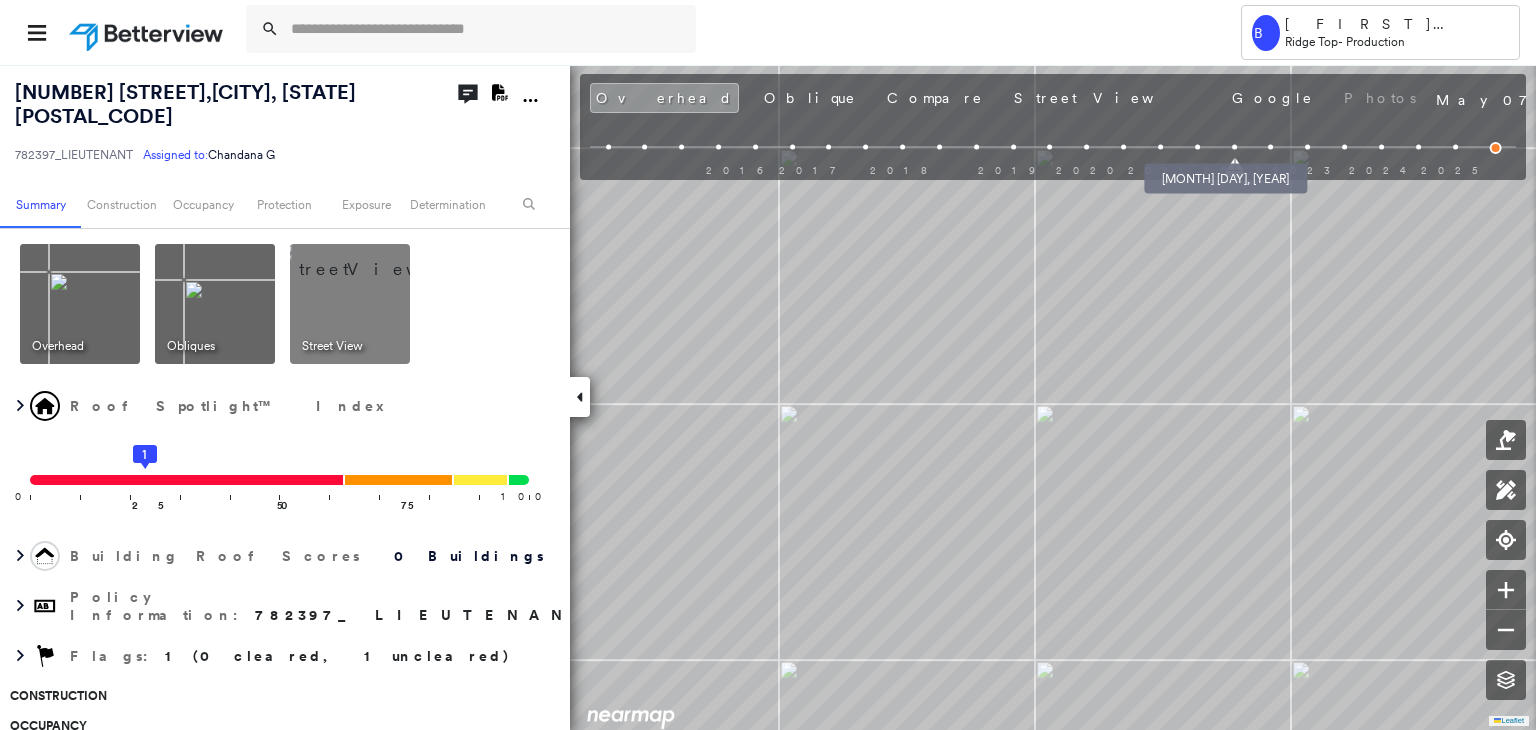 click at bounding box center (1197, 147) 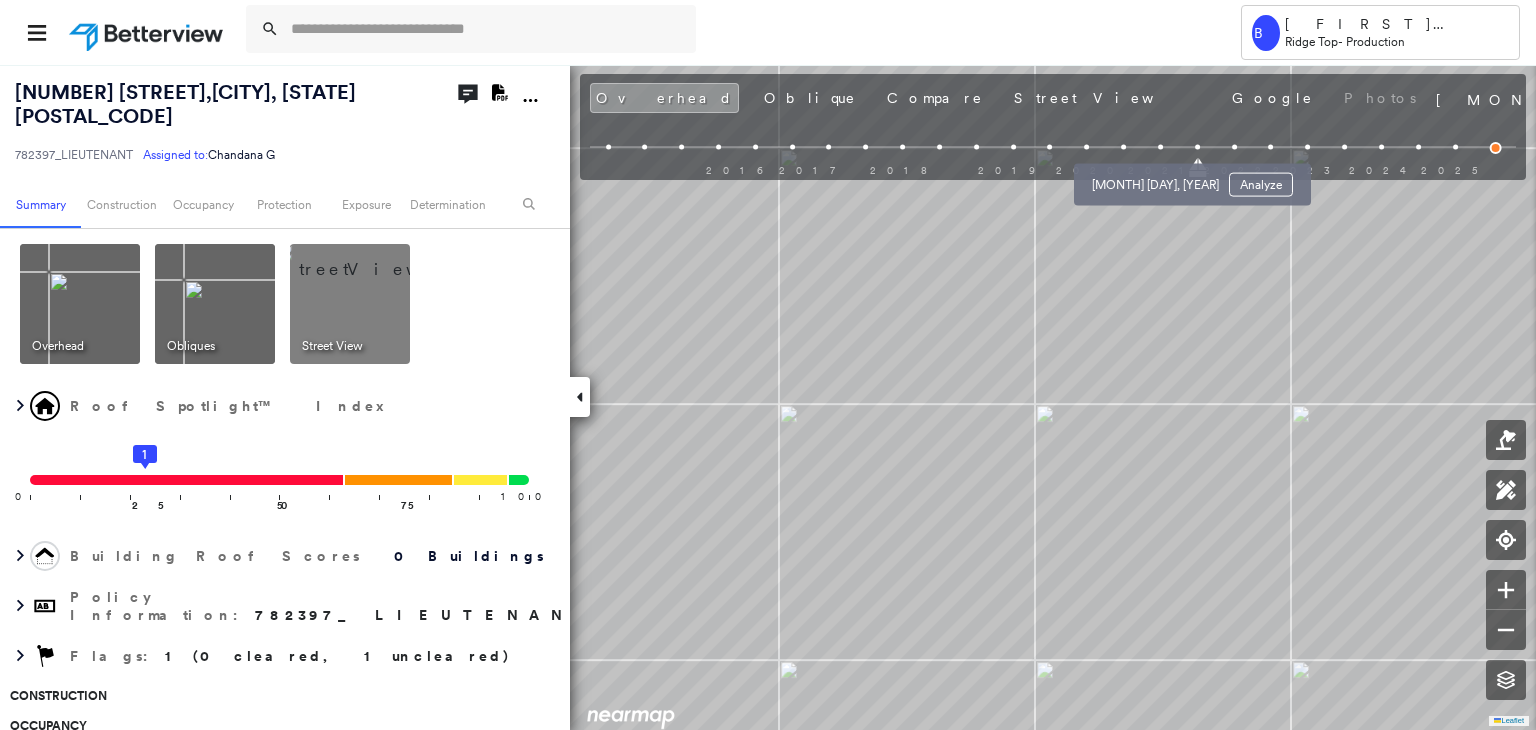 click at bounding box center (1160, 147) 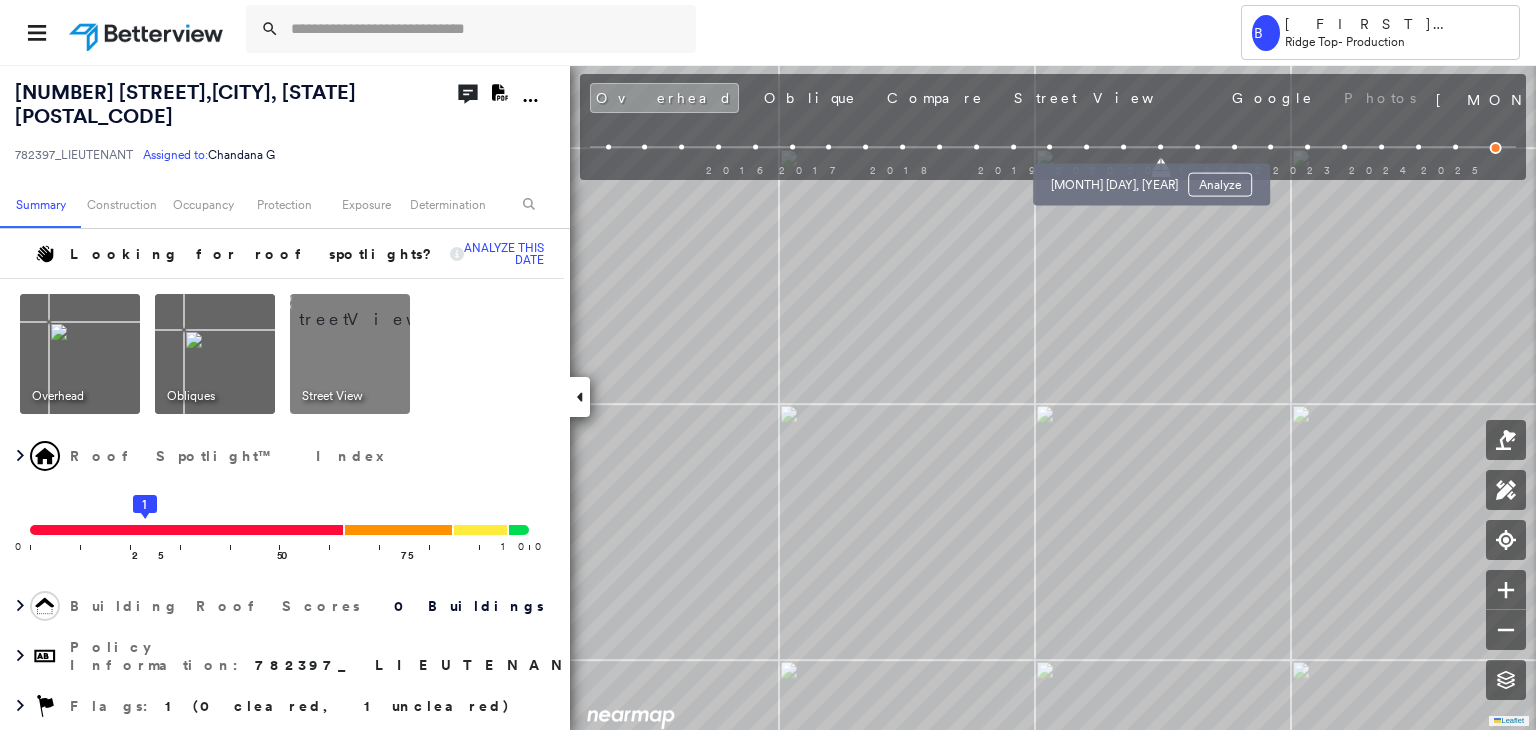 click at bounding box center (1123, 147) 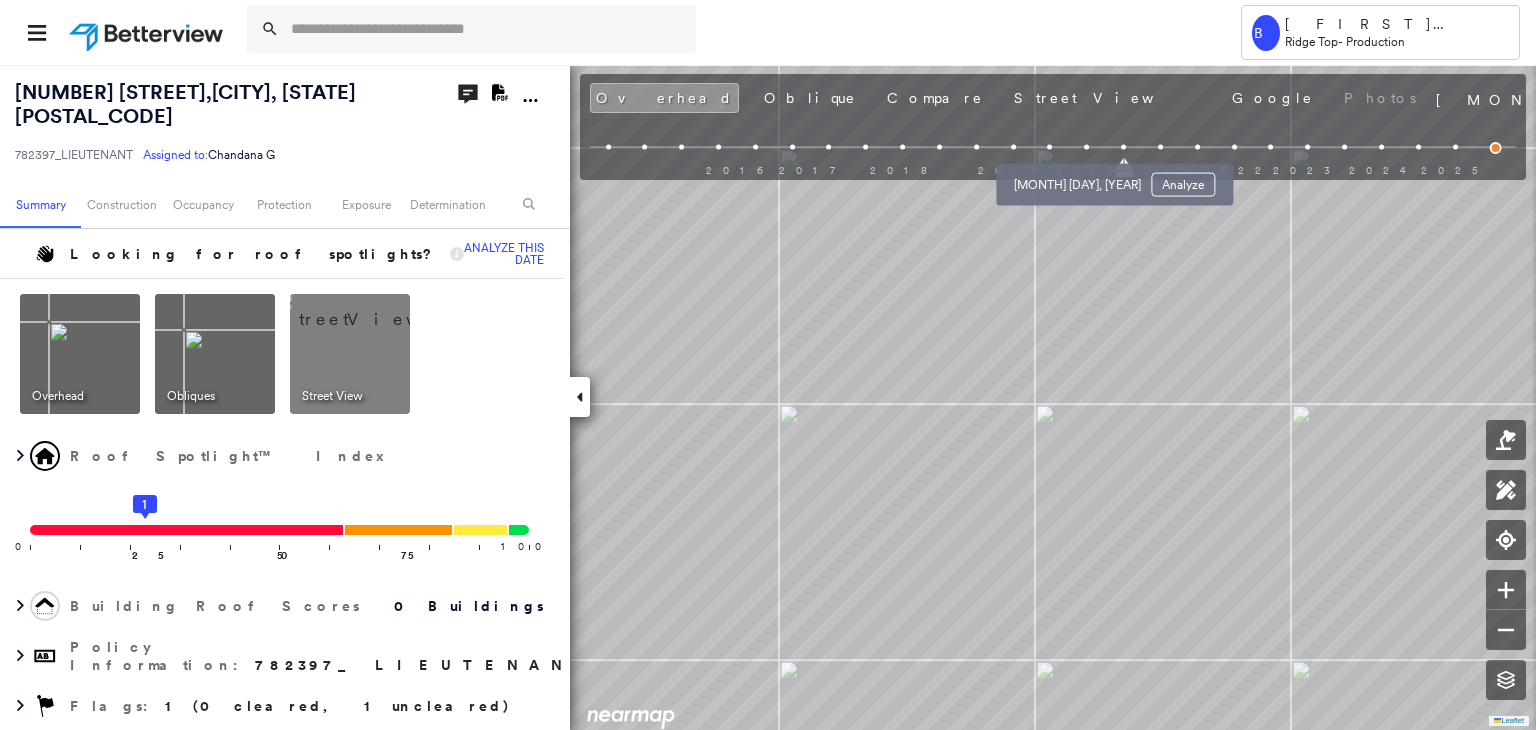click at bounding box center [1086, 147] 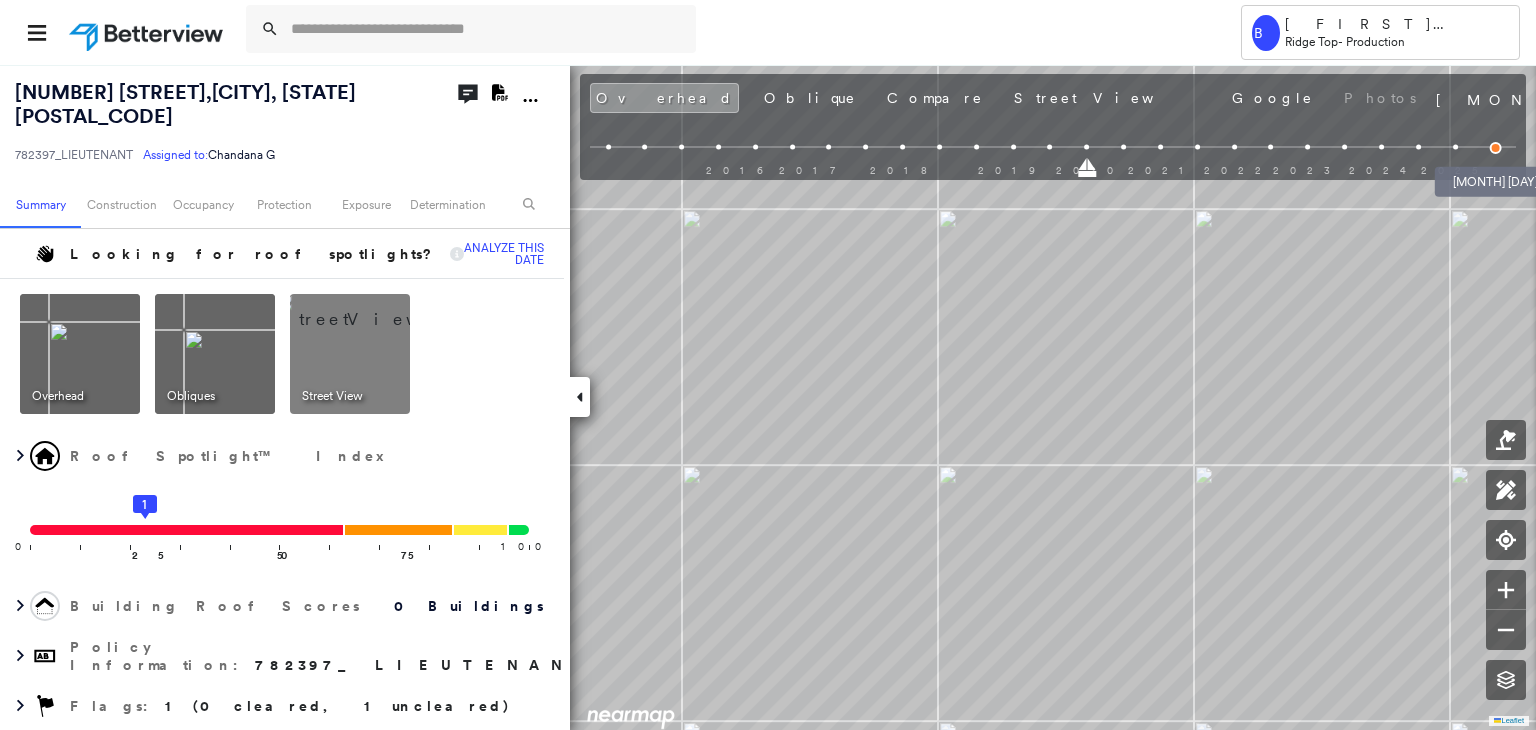 click at bounding box center (1496, 148) 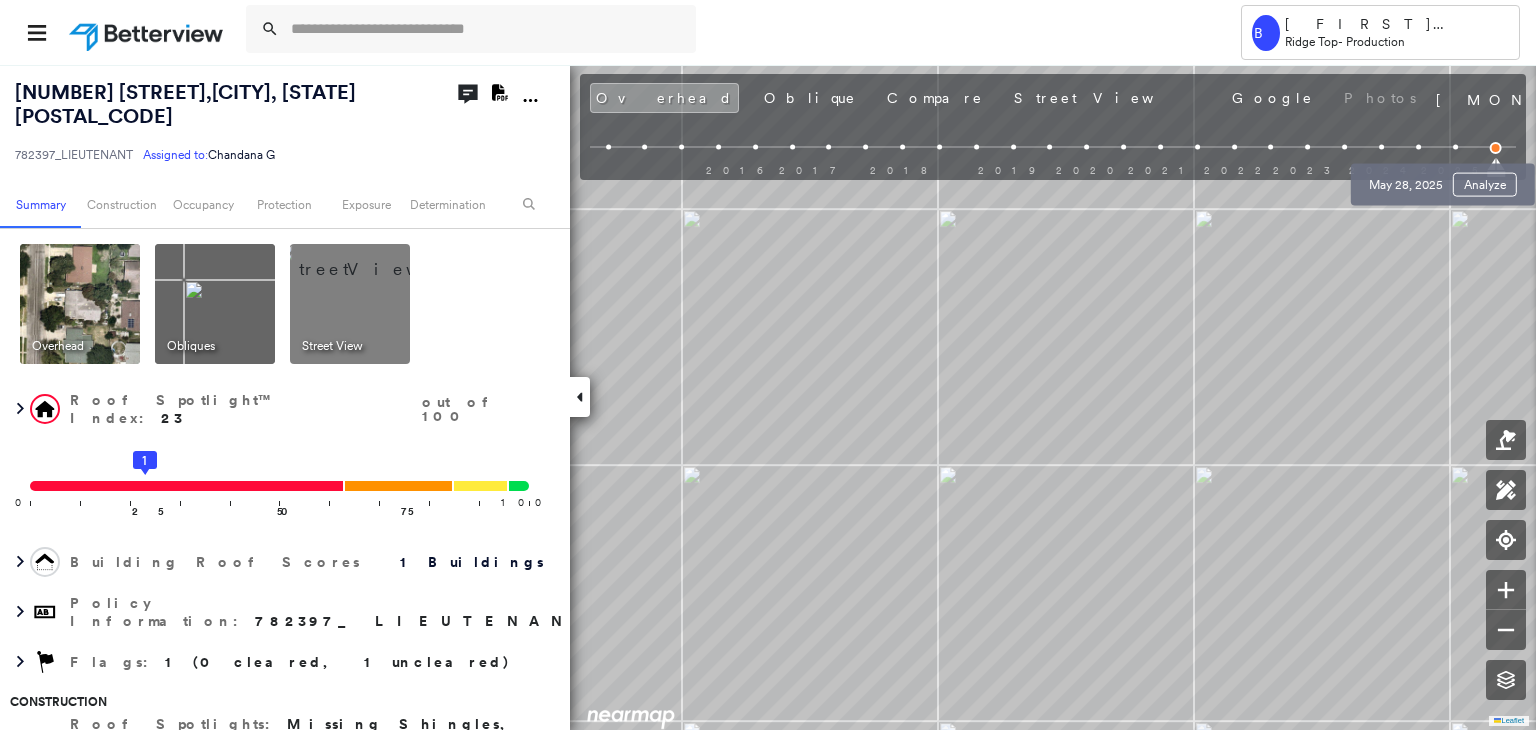 click at bounding box center (1455, 147) 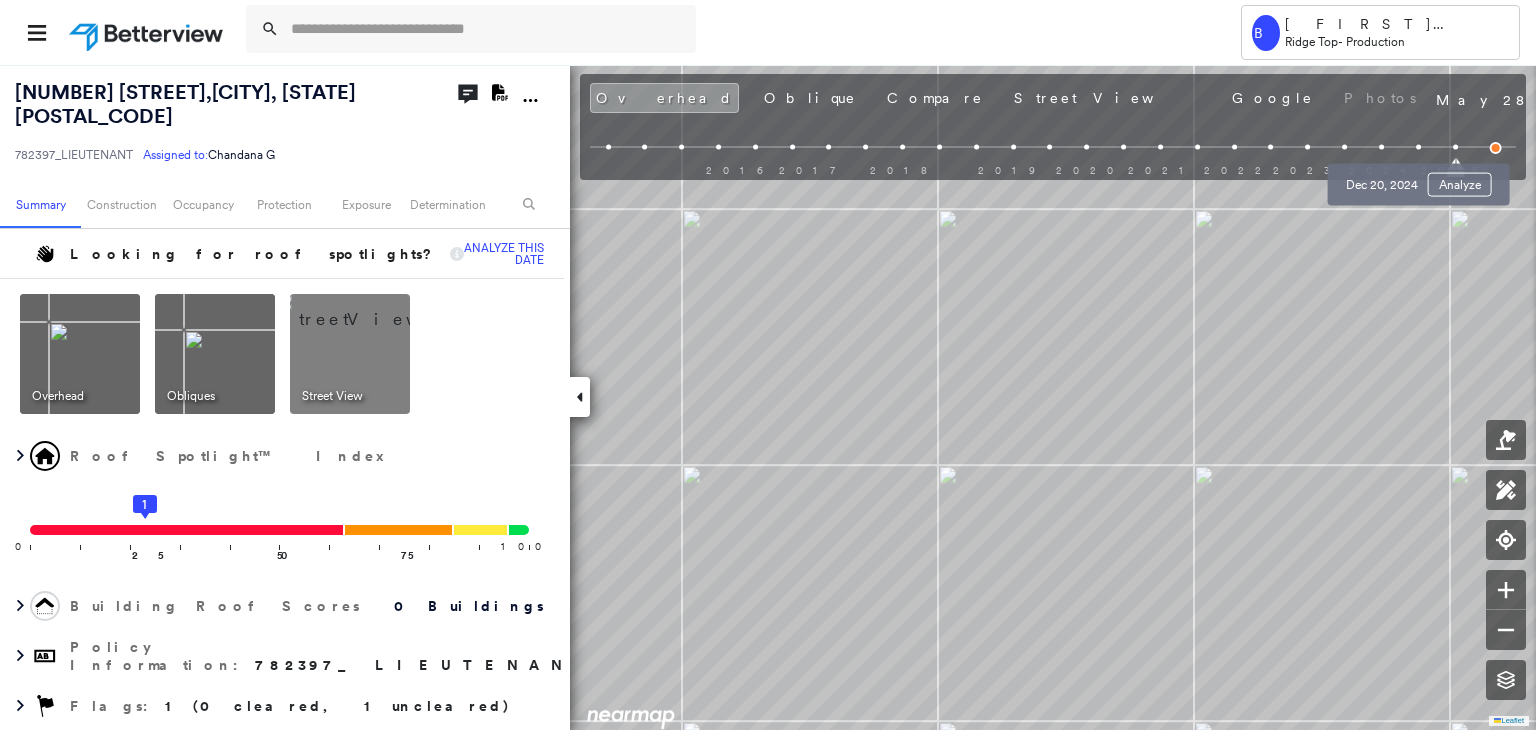click at bounding box center [1418, 147] 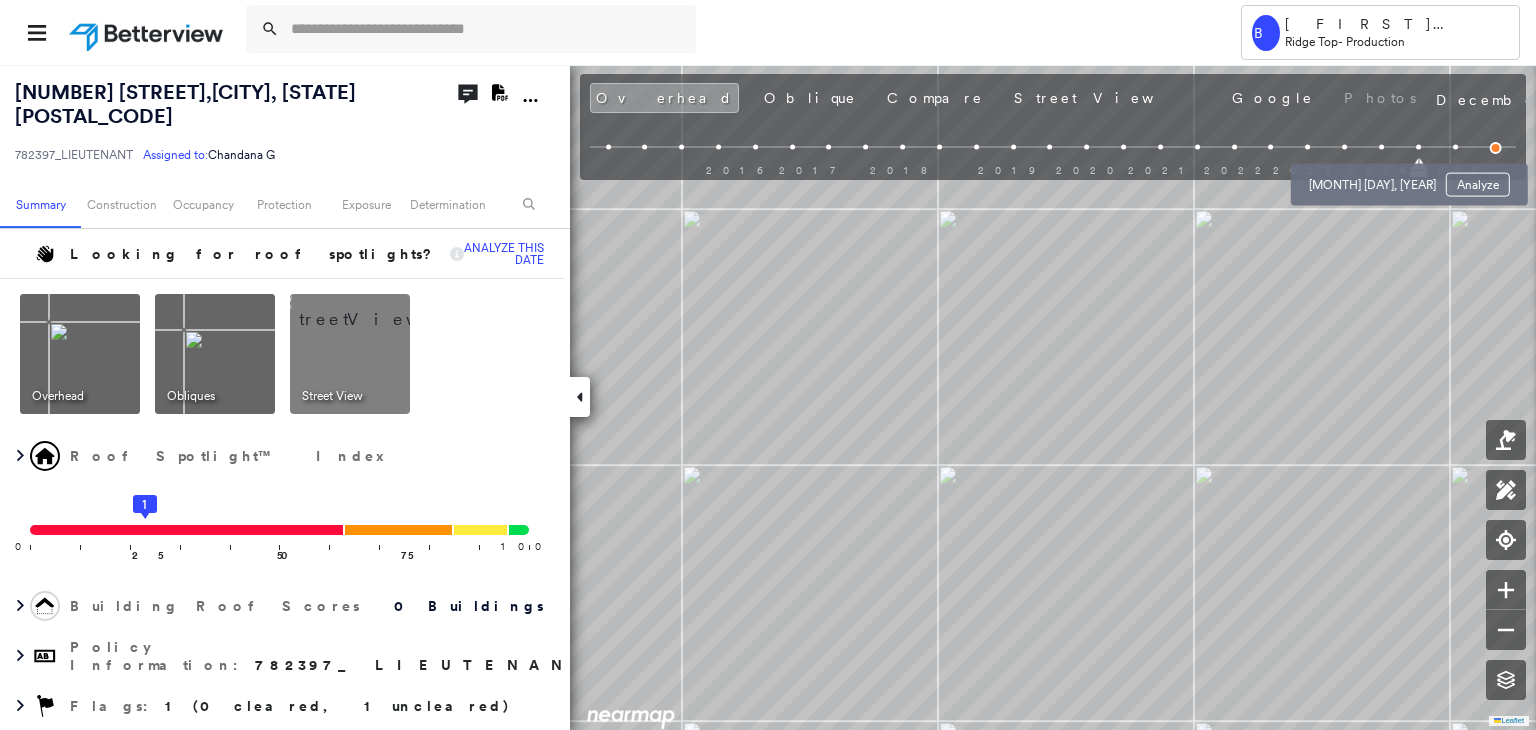 click at bounding box center (1381, 147) 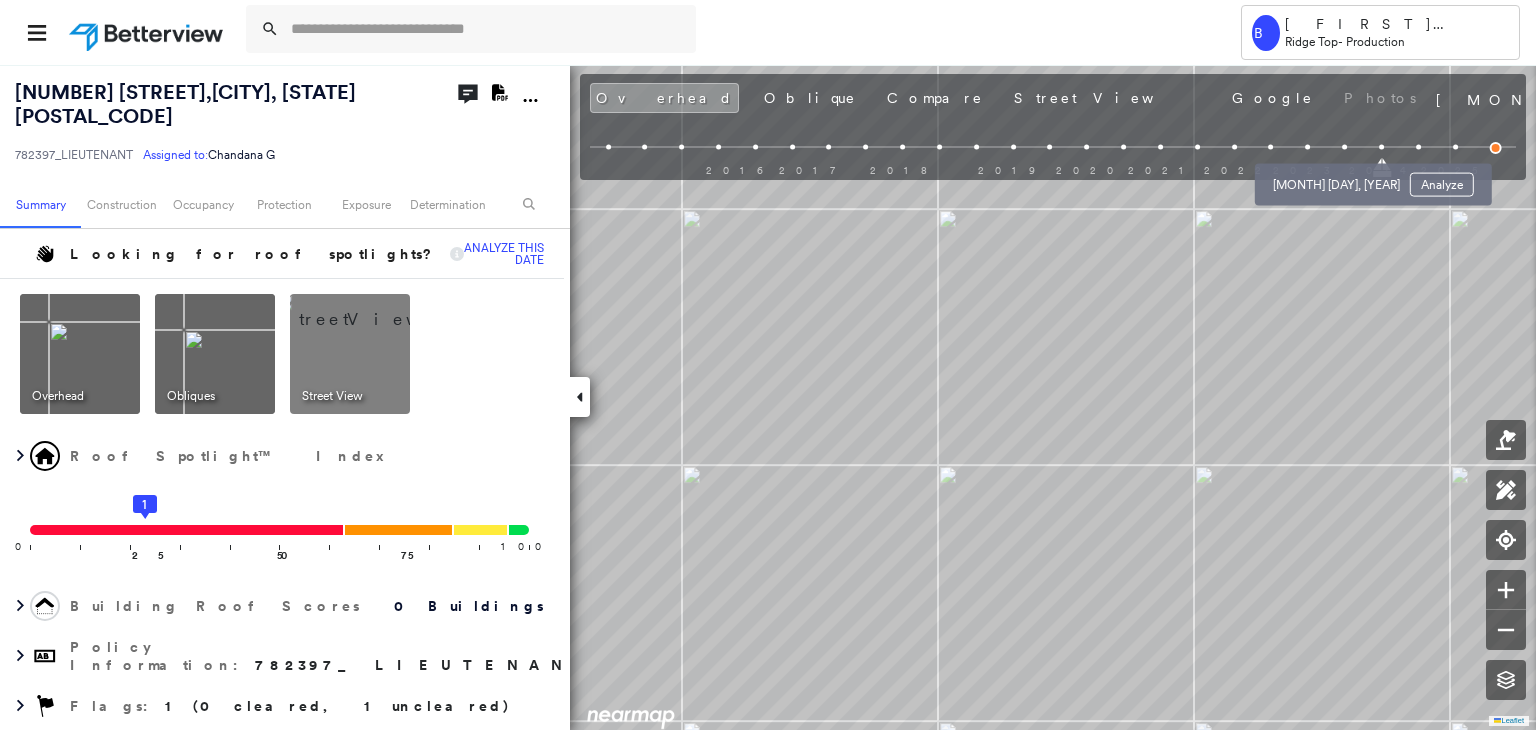 click at bounding box center [1344, 147] 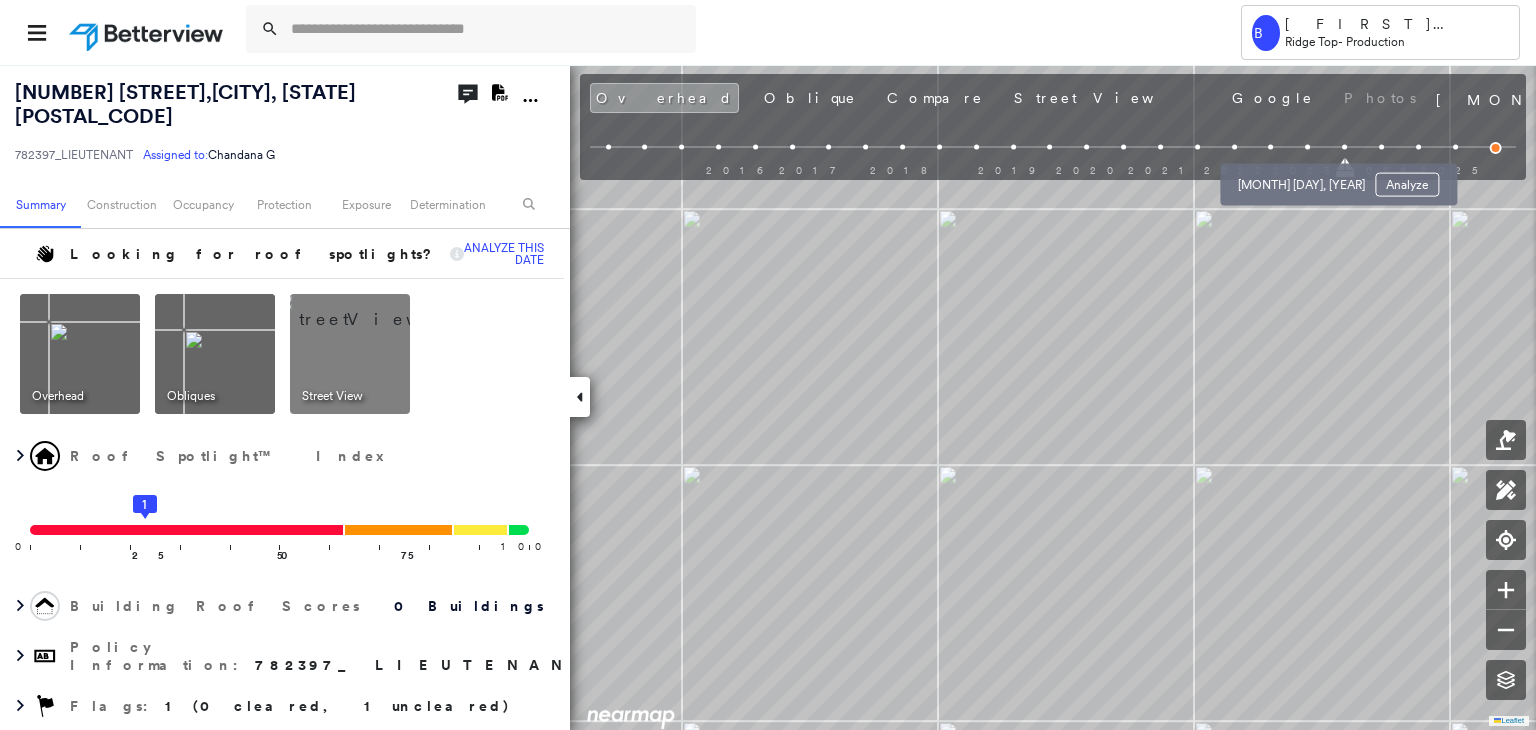 click on "[MONTH] [DAY], [YEAR] Analyze" at bounding box center (1338, 179) 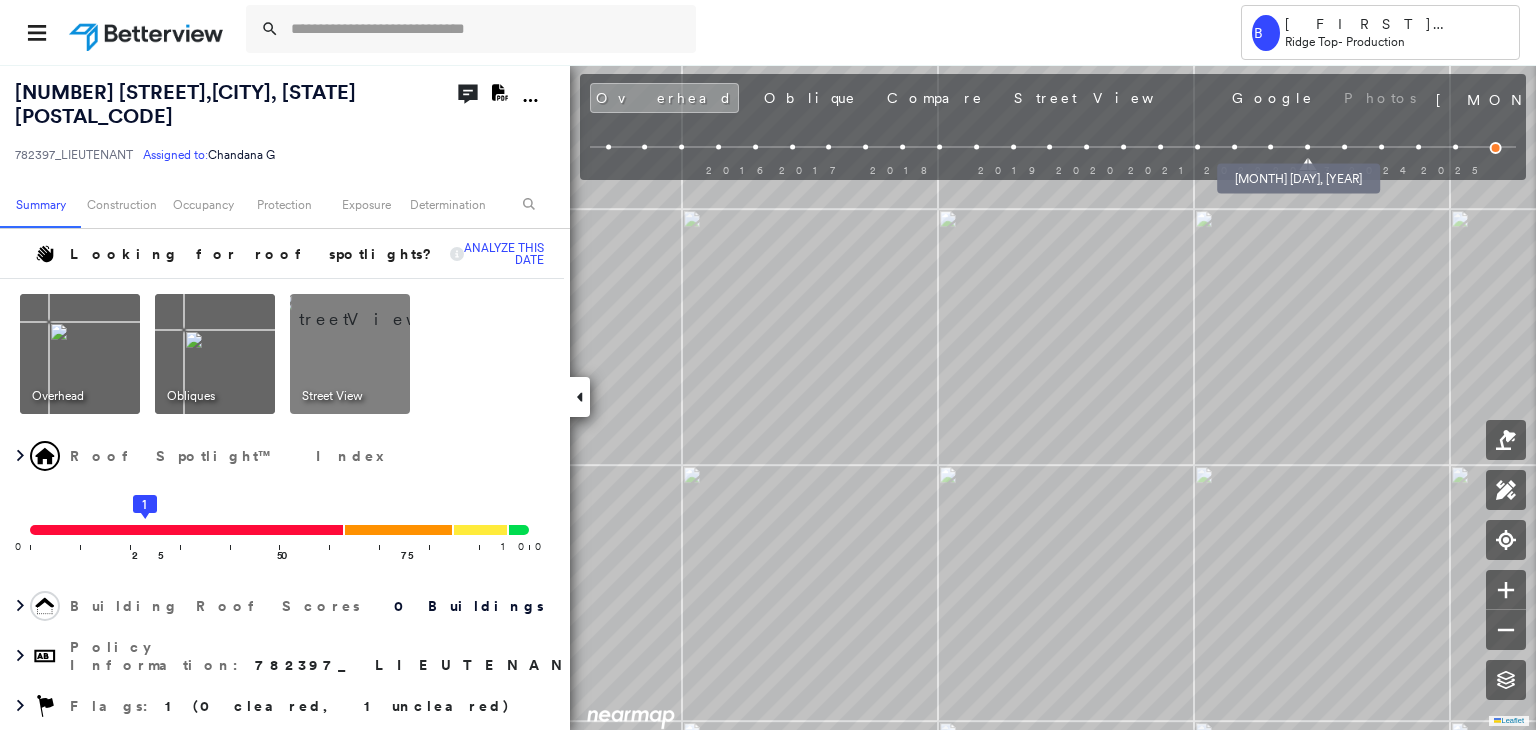click at bounding box center (1271, 147) 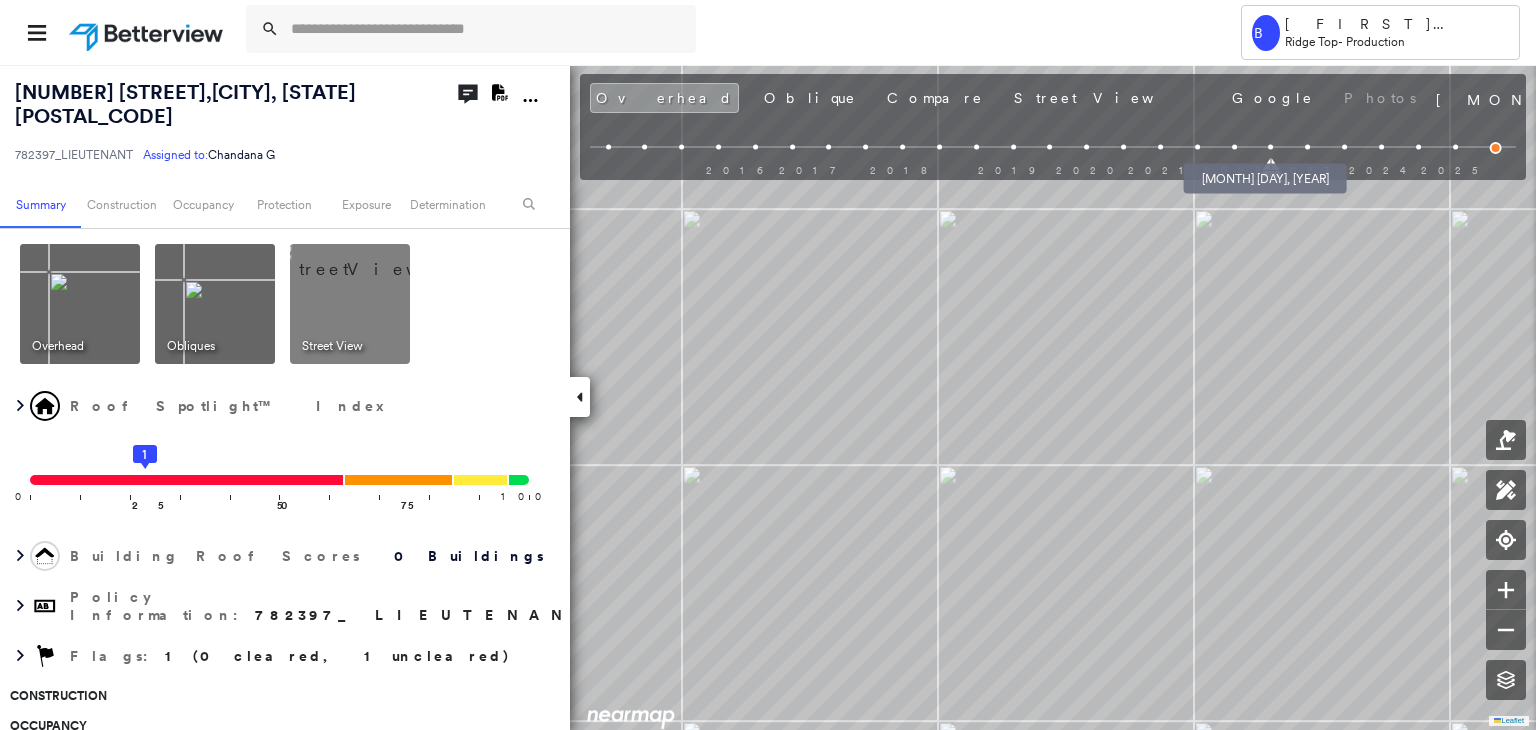 click at bounding box center [1234, 147] 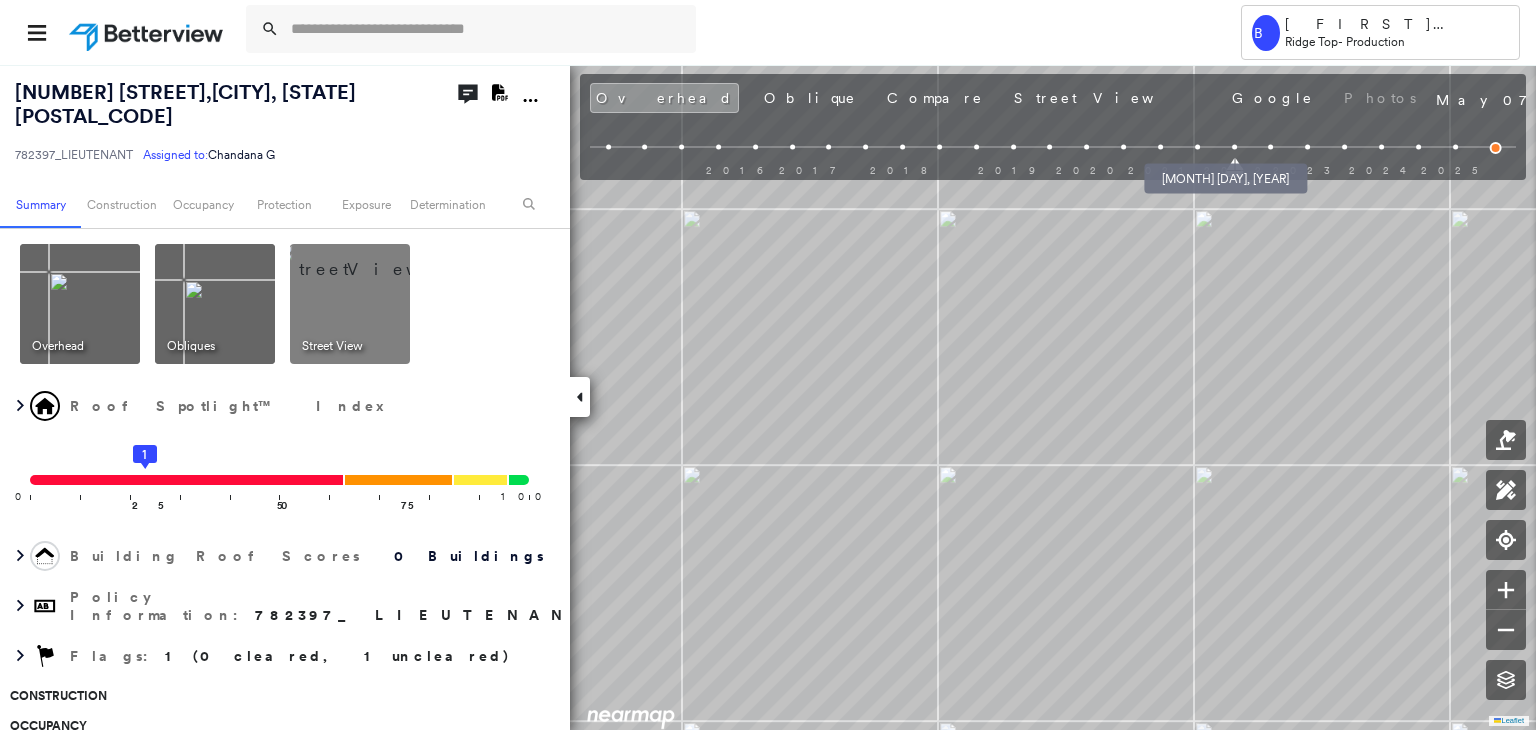 click at bounding box center [1197, 147] 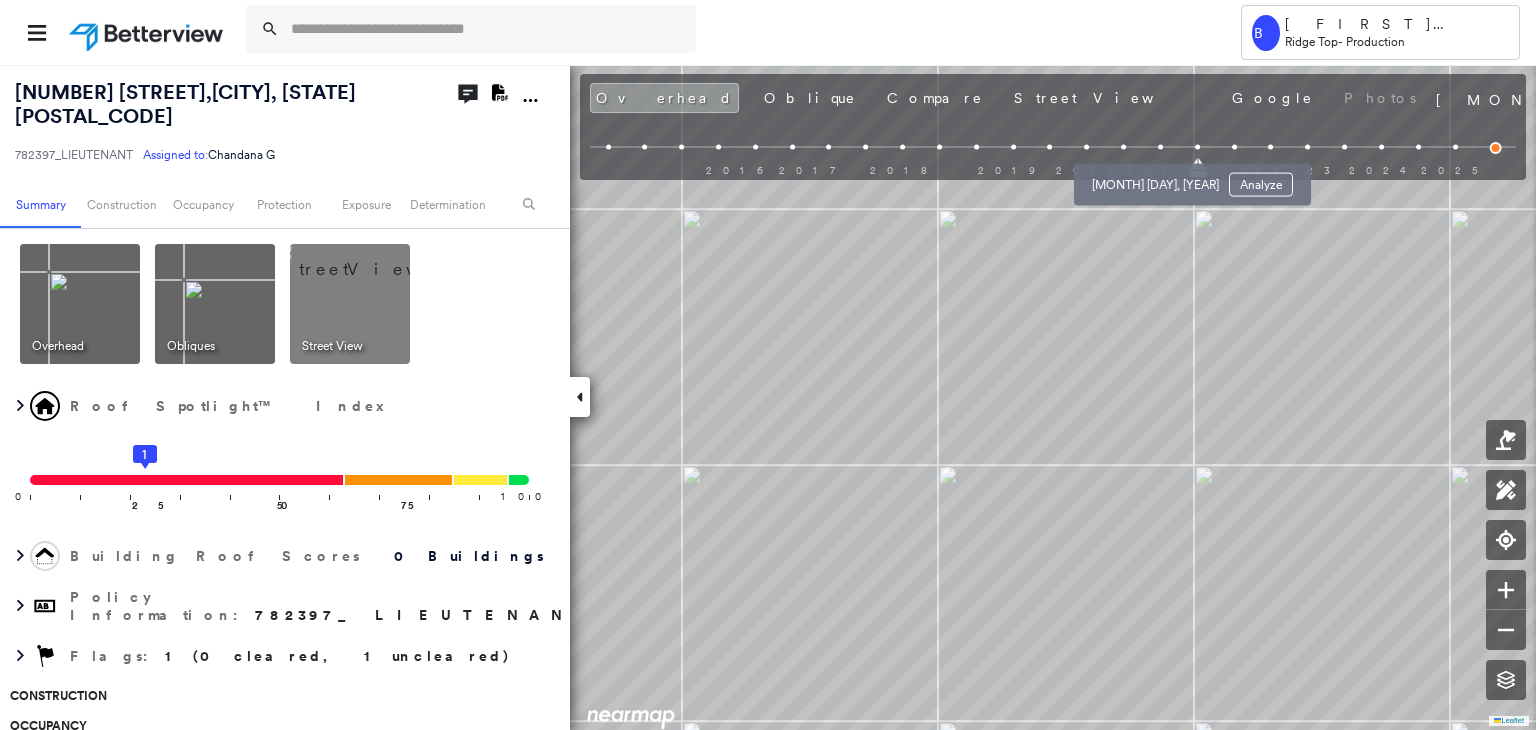 click at bounding box center (1160, 147) 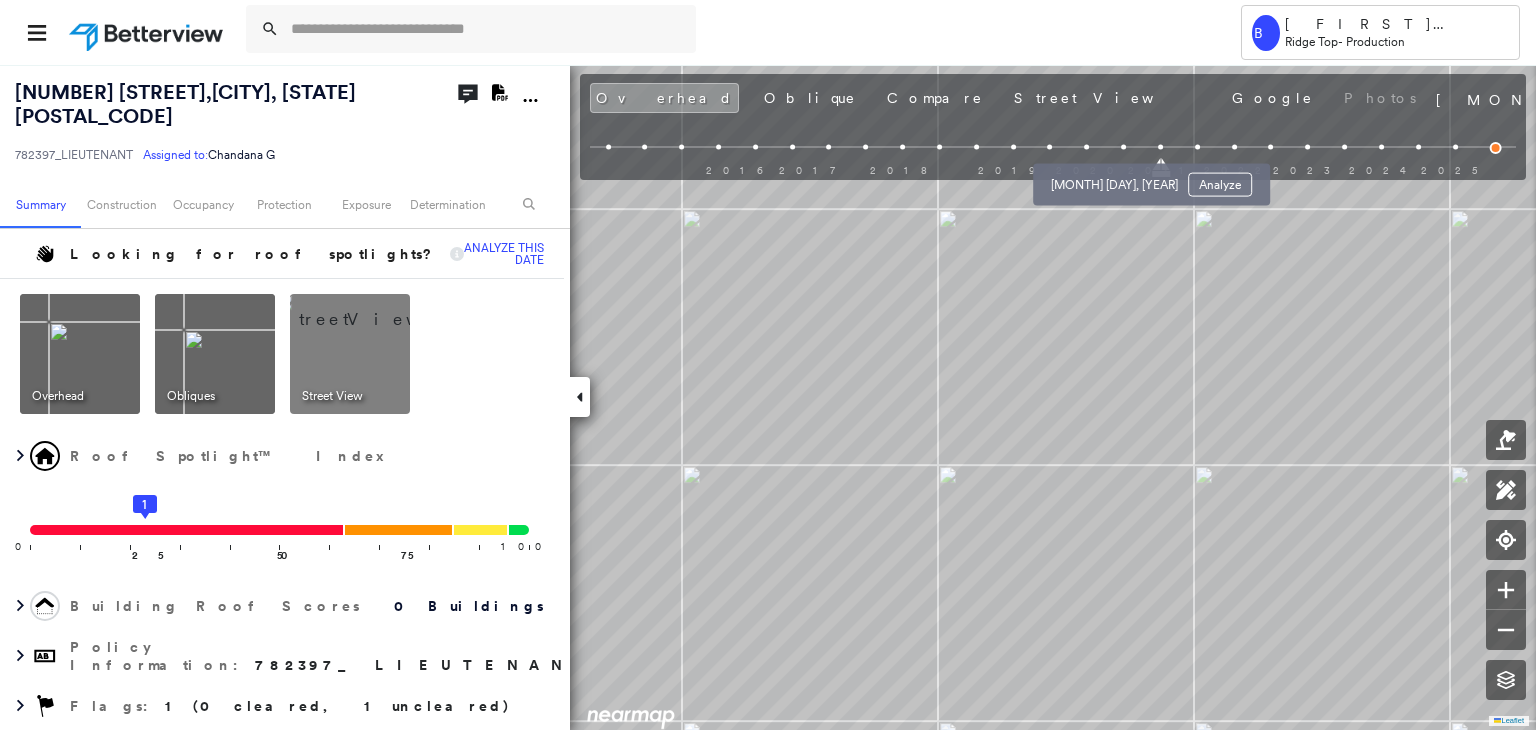 click at bounding box center [1123, 147] 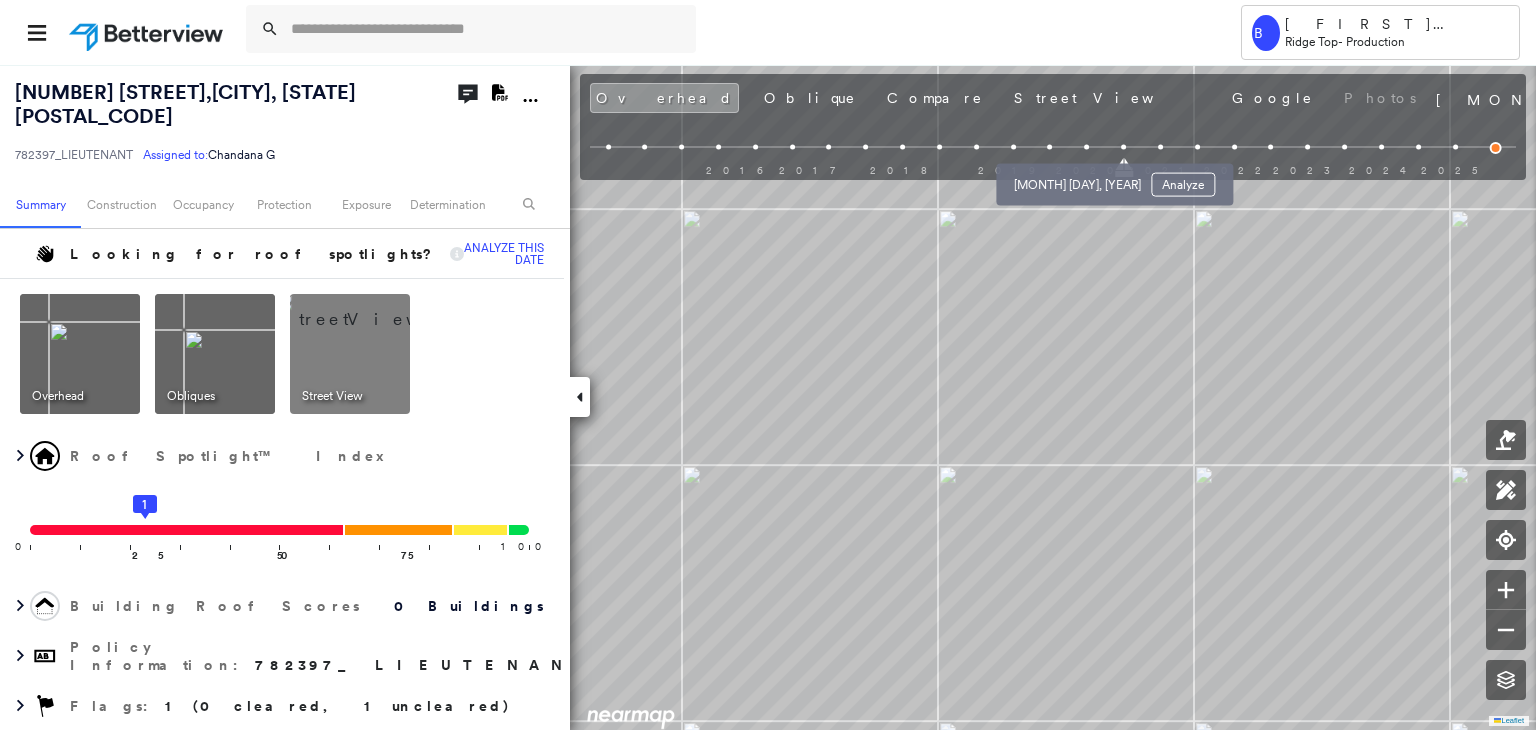 click at bounding box center [1086, 147] 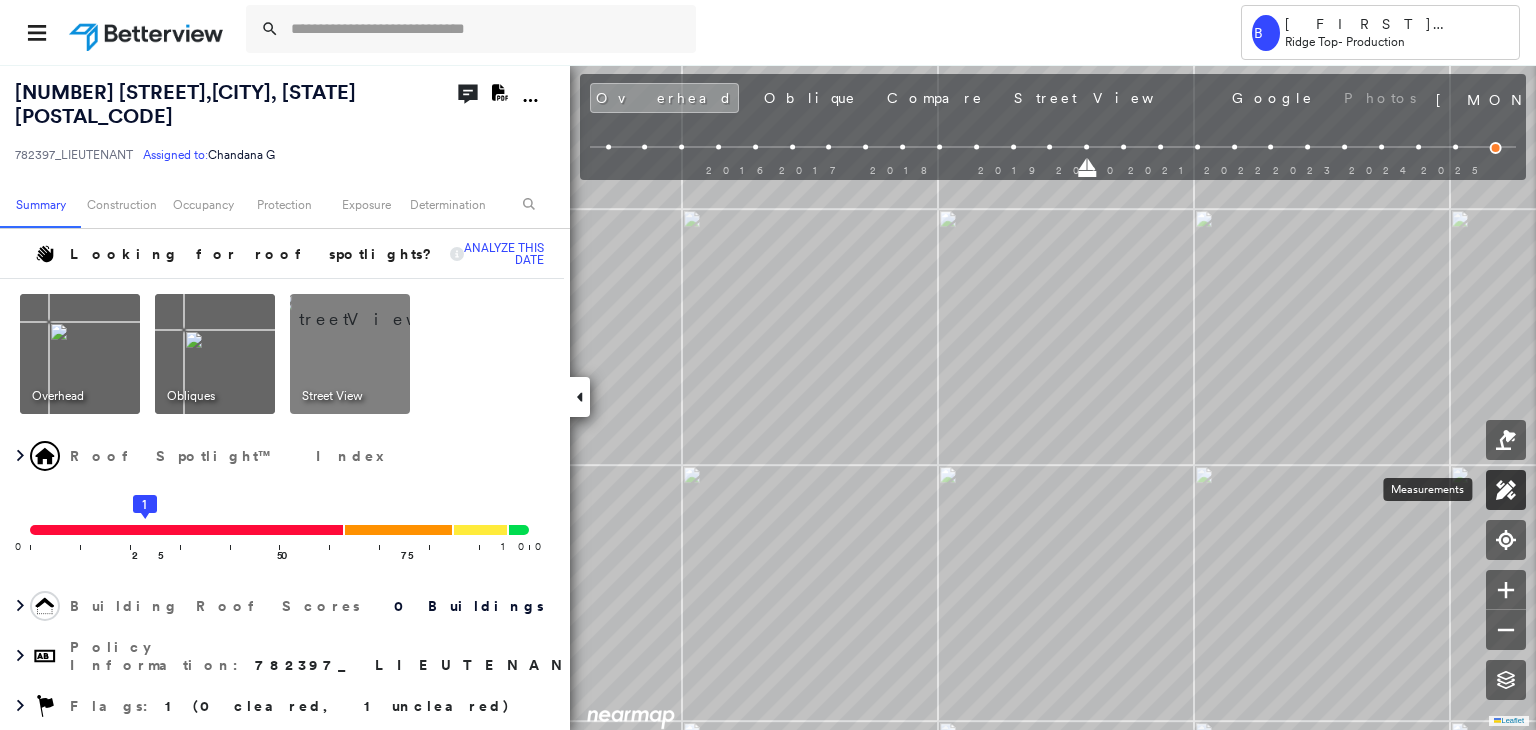 click 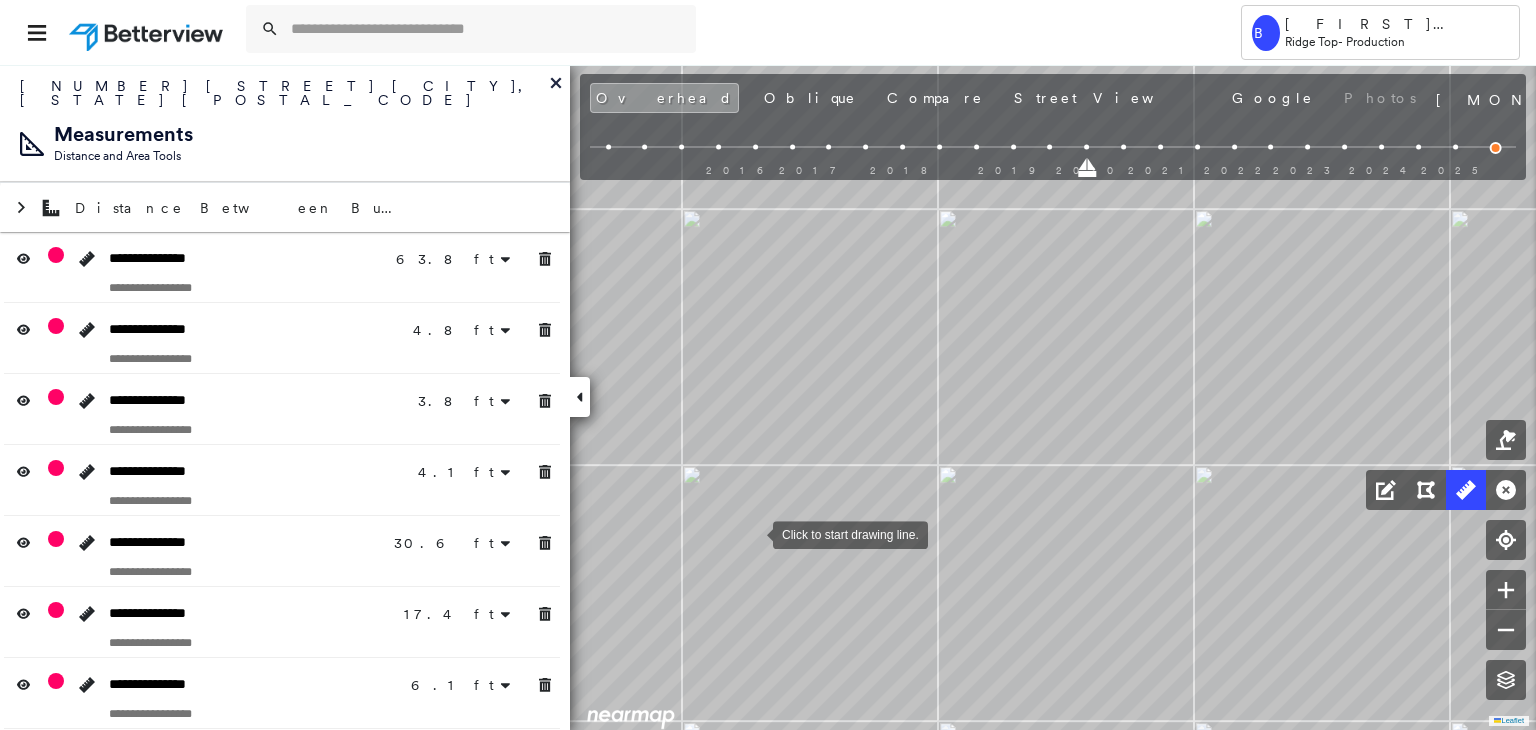click at bounding box center [753, 533] 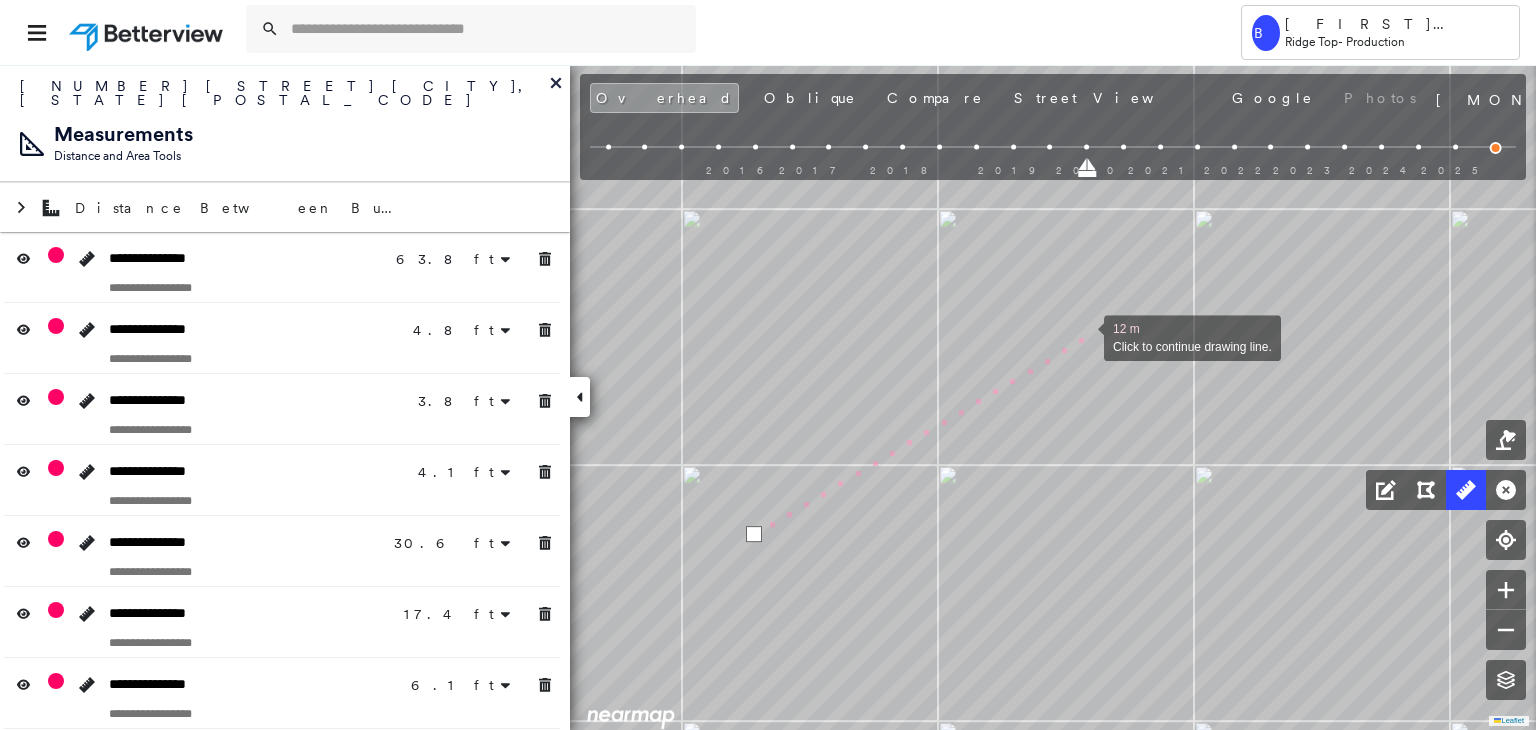 click at bounding box center [1084, 336] 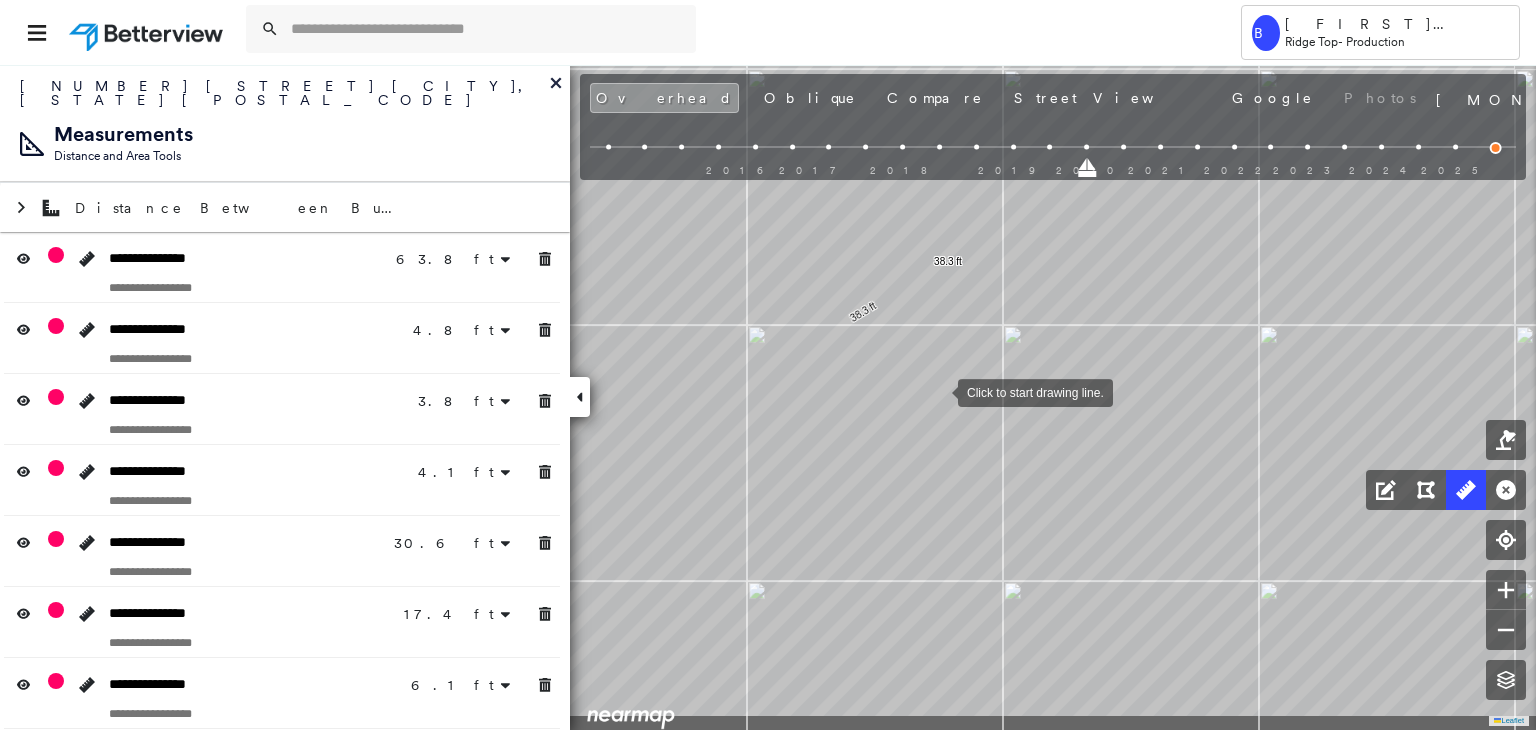 drag, startPoint x: 1009, startPoint y: 462, endPoint x: 938, endPoint y: 389, distance: 101.8332 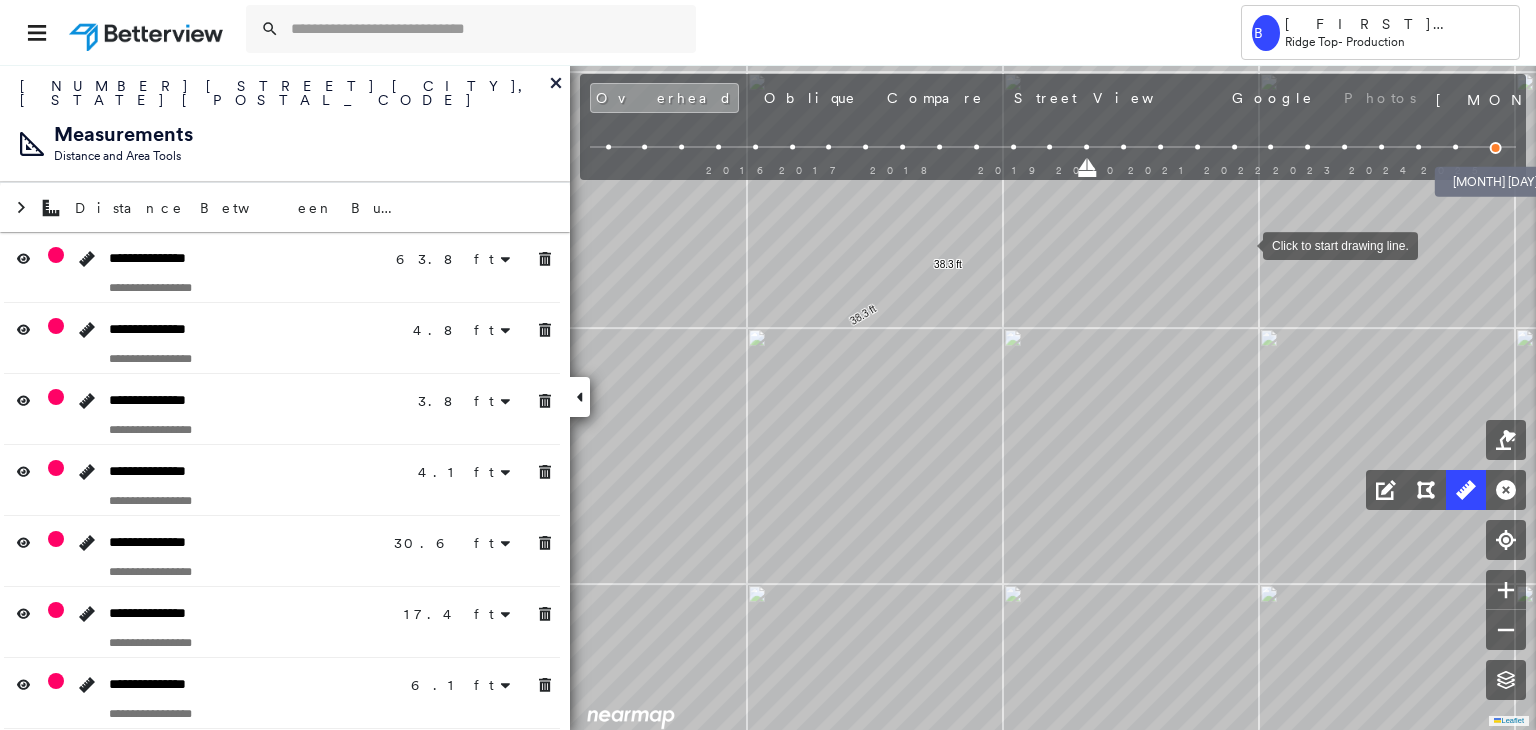click at bounding box center [1496, 148] 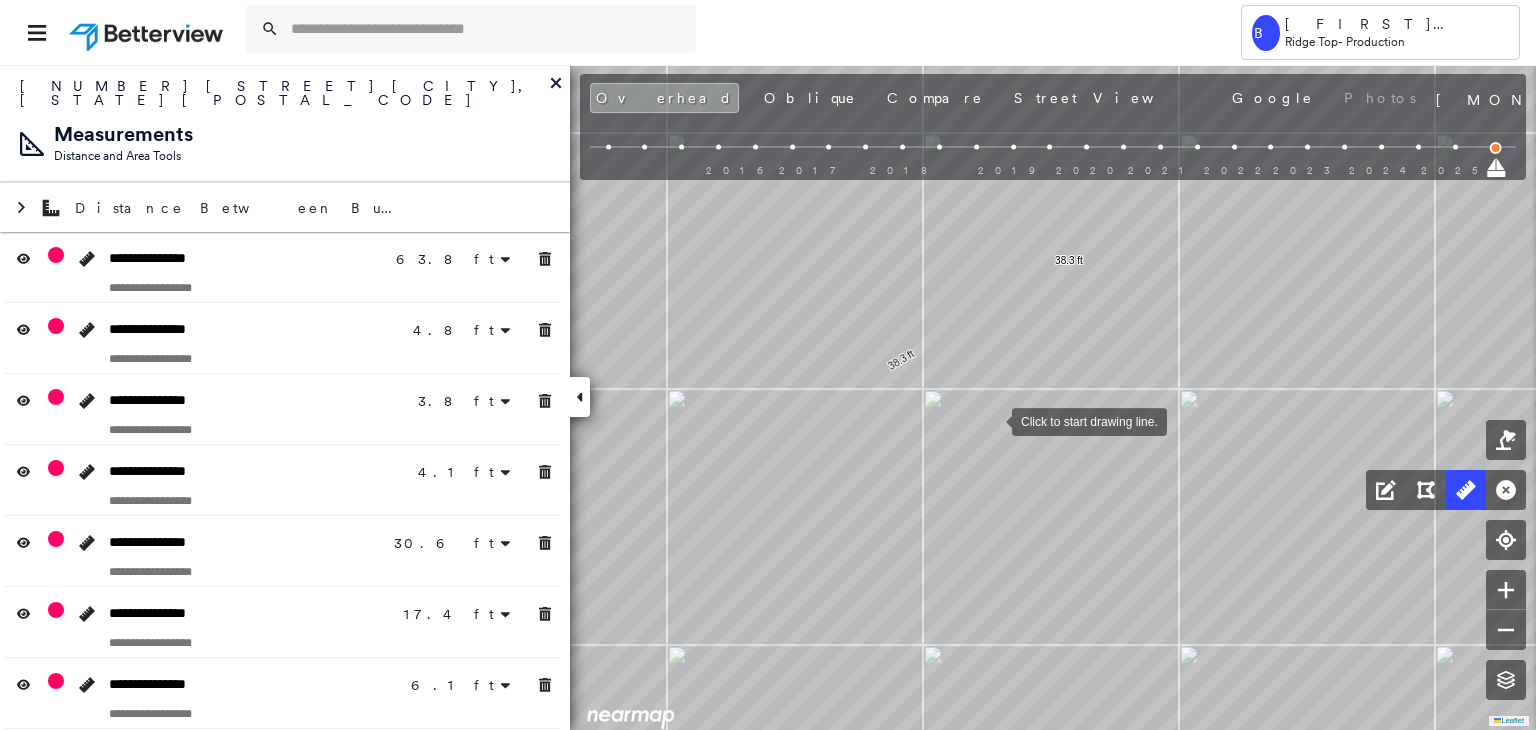 drag, startPoint x: 920, startPoint y: 436, endPoint x: 992, endPoint y: 421, distance: 73.545906 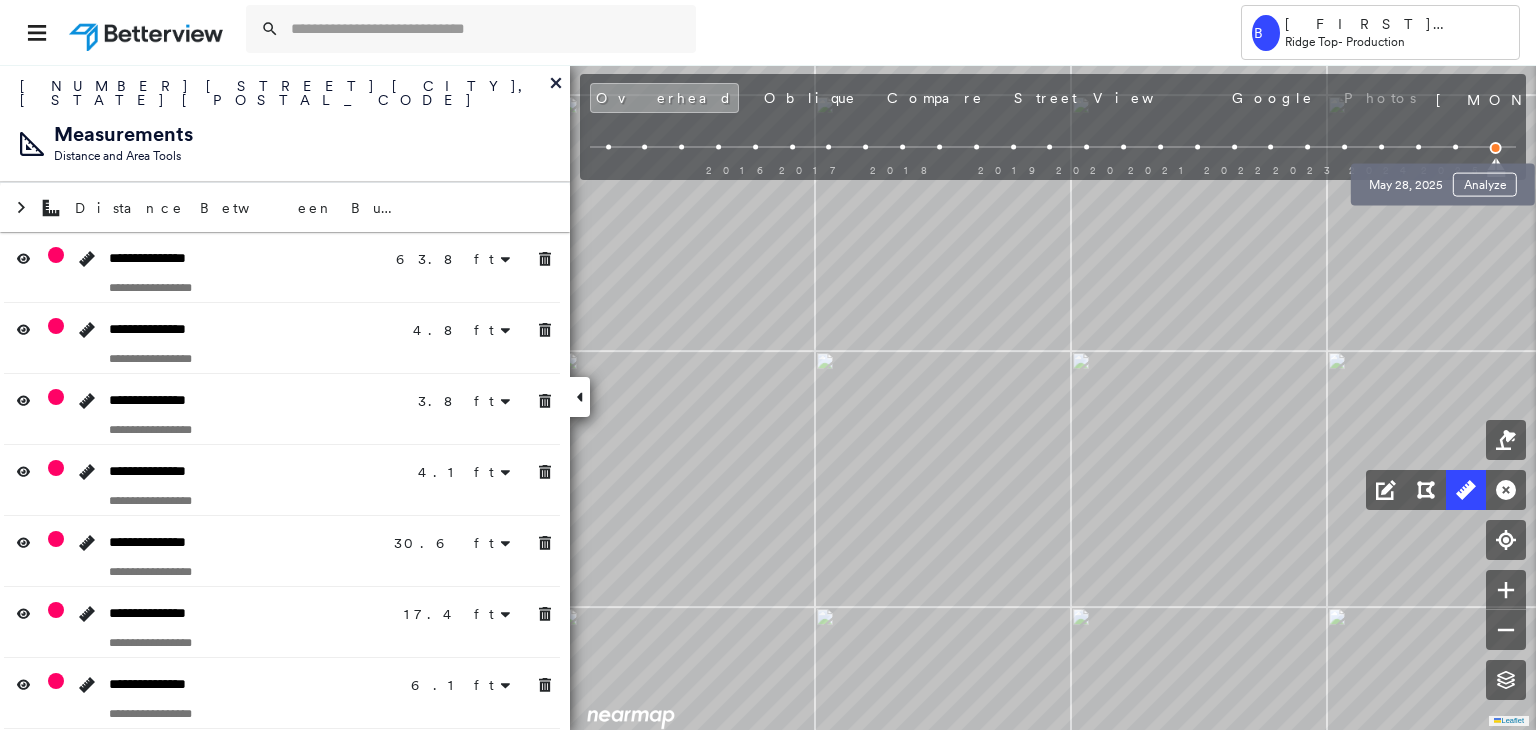 click at bounding box center [1455, 147] 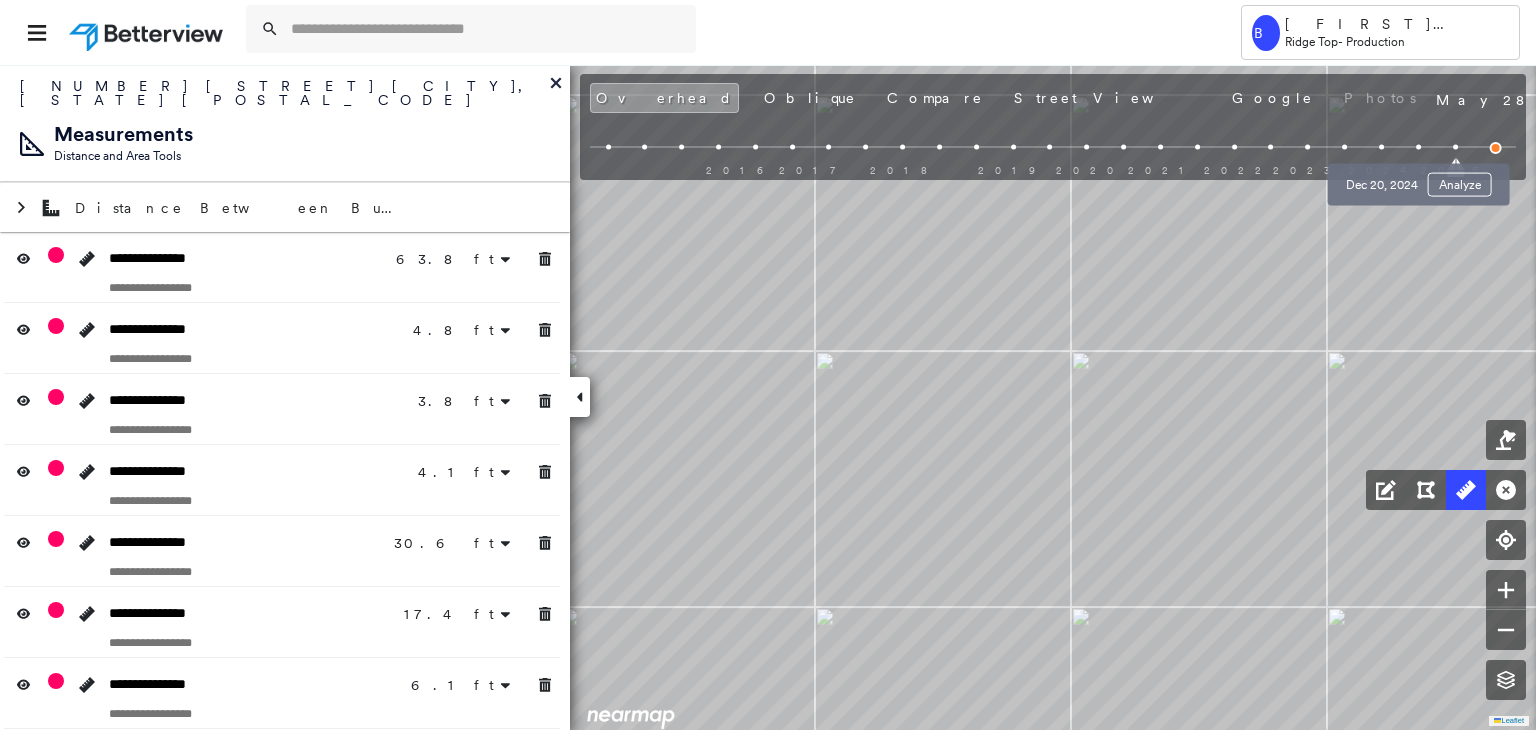click at bounding box center (1418, 147) 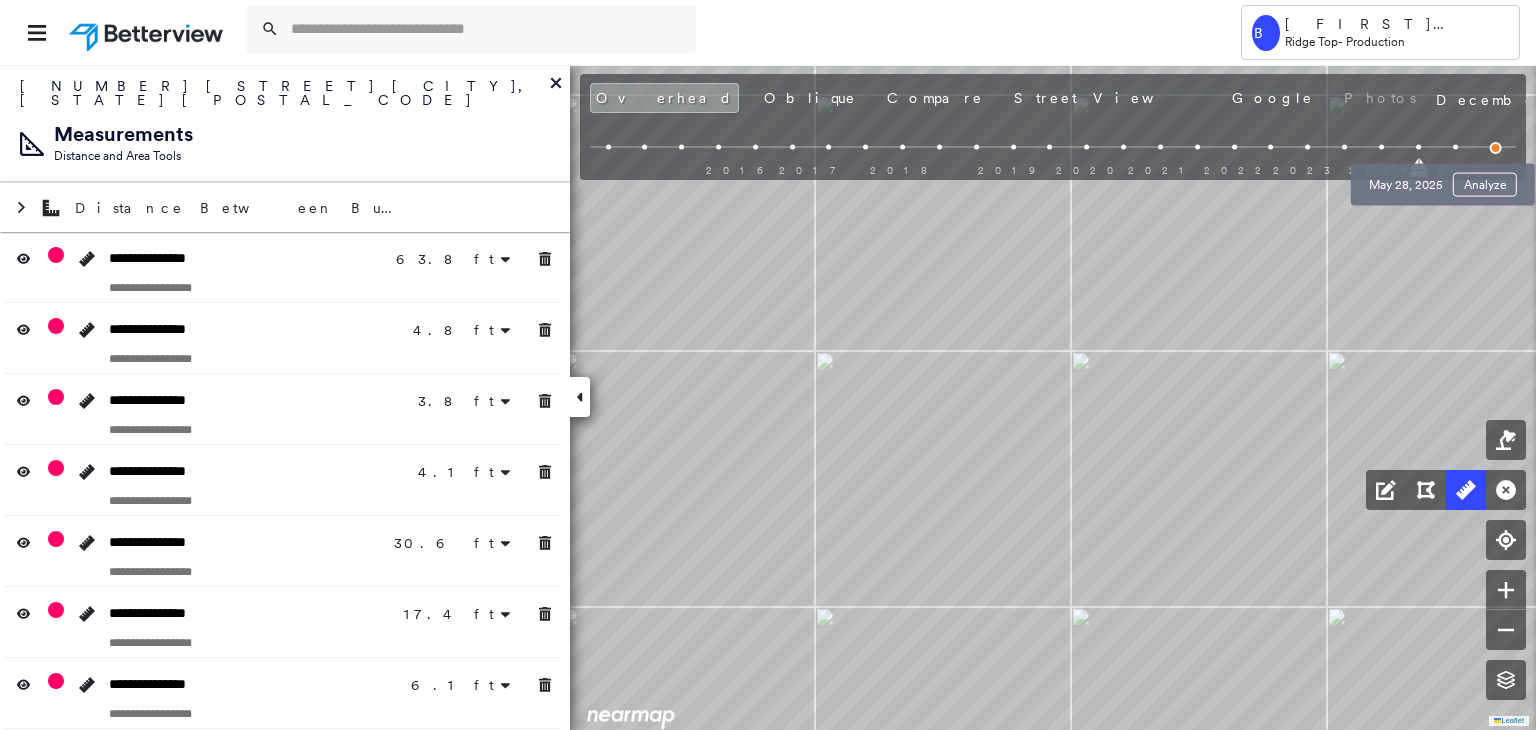 click at bounding box center [1455, 147] 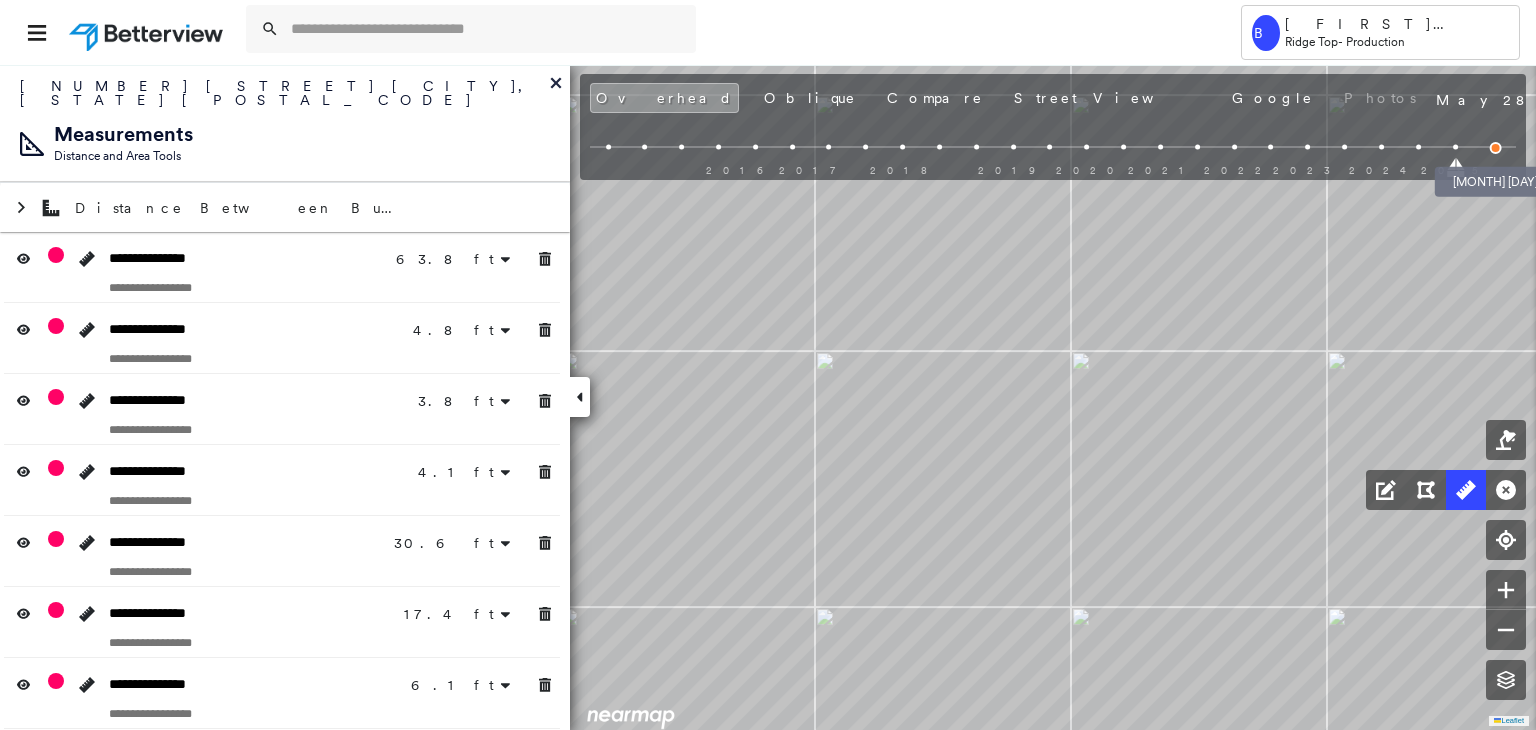 click at bounding box center [1496, 148] 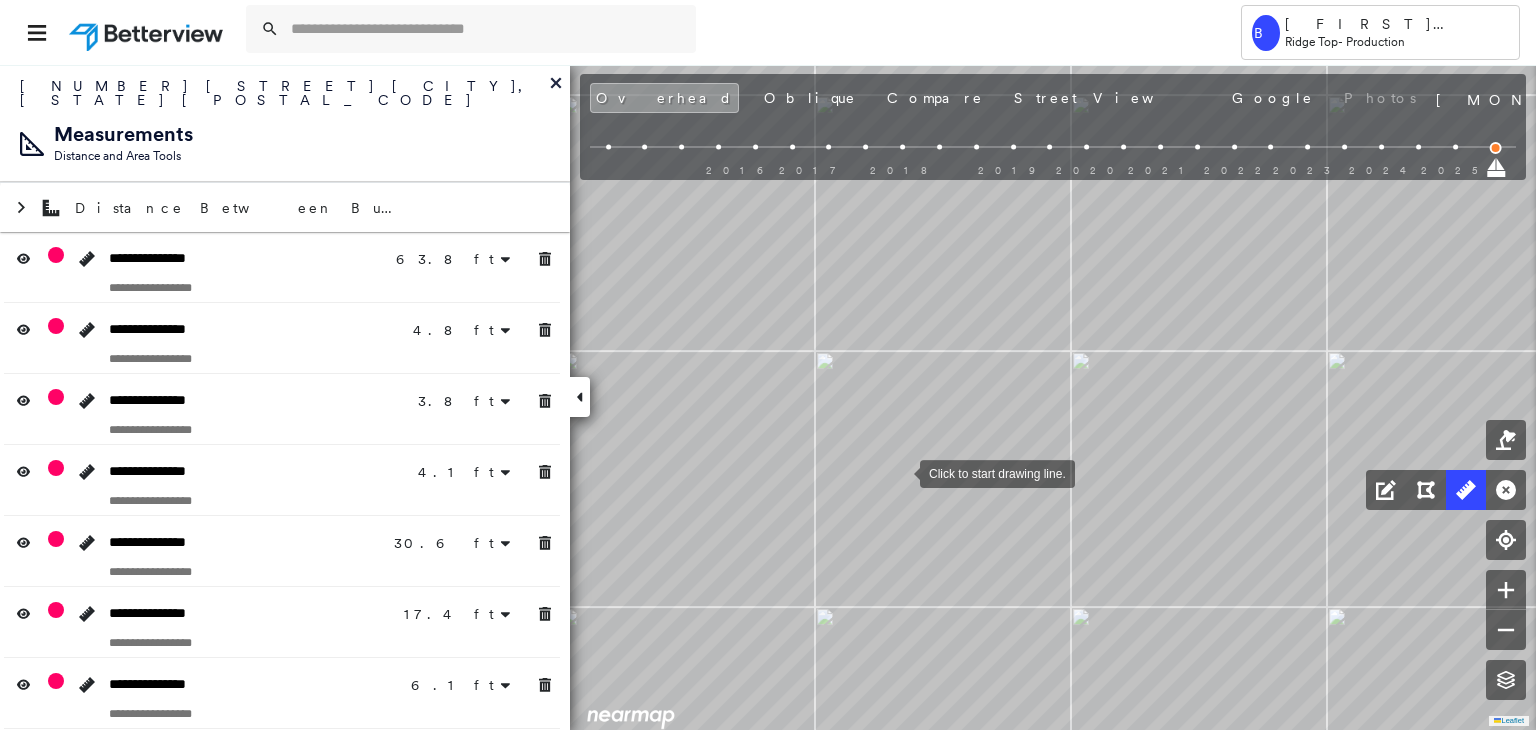 click at bounding box center (900, 472) 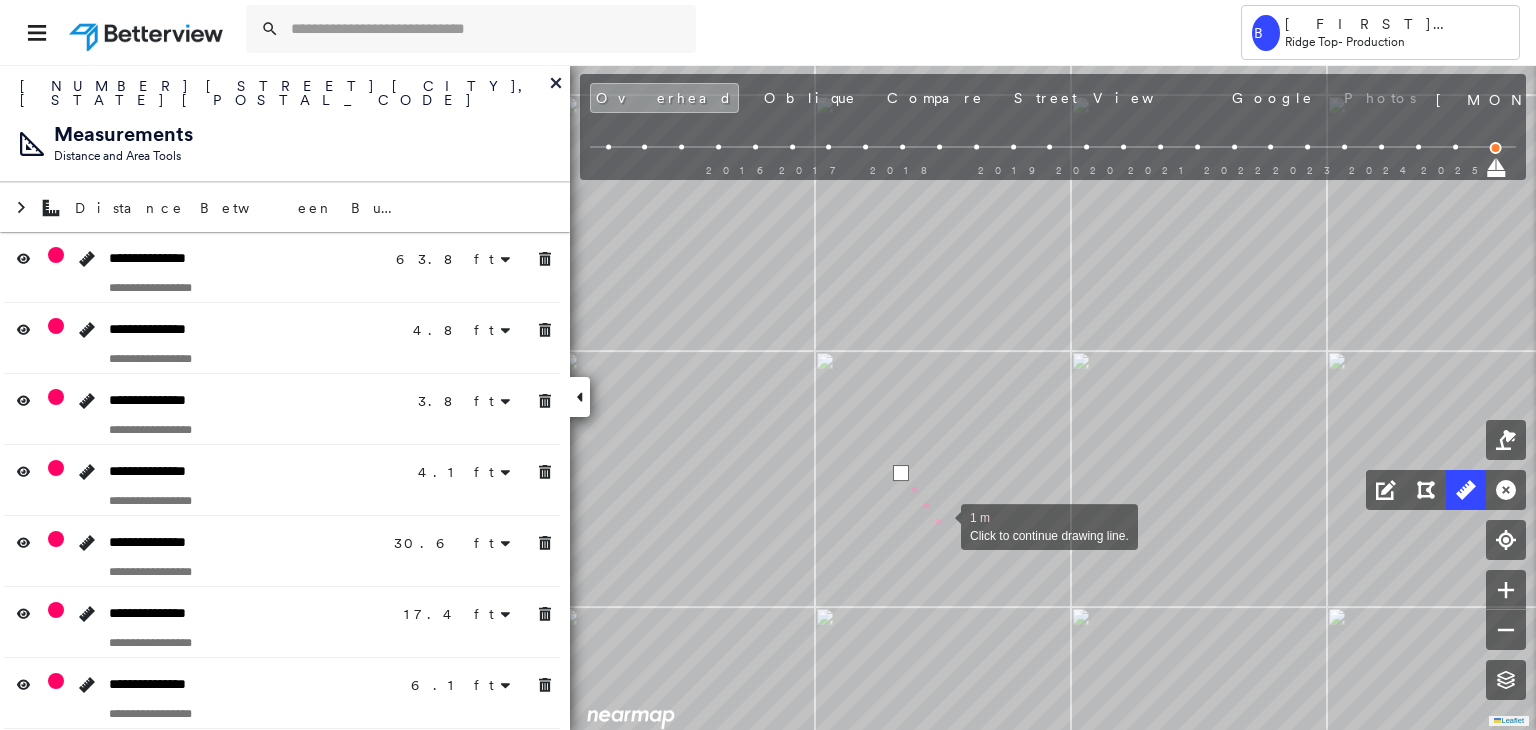 click at bounding box center [941, 525] 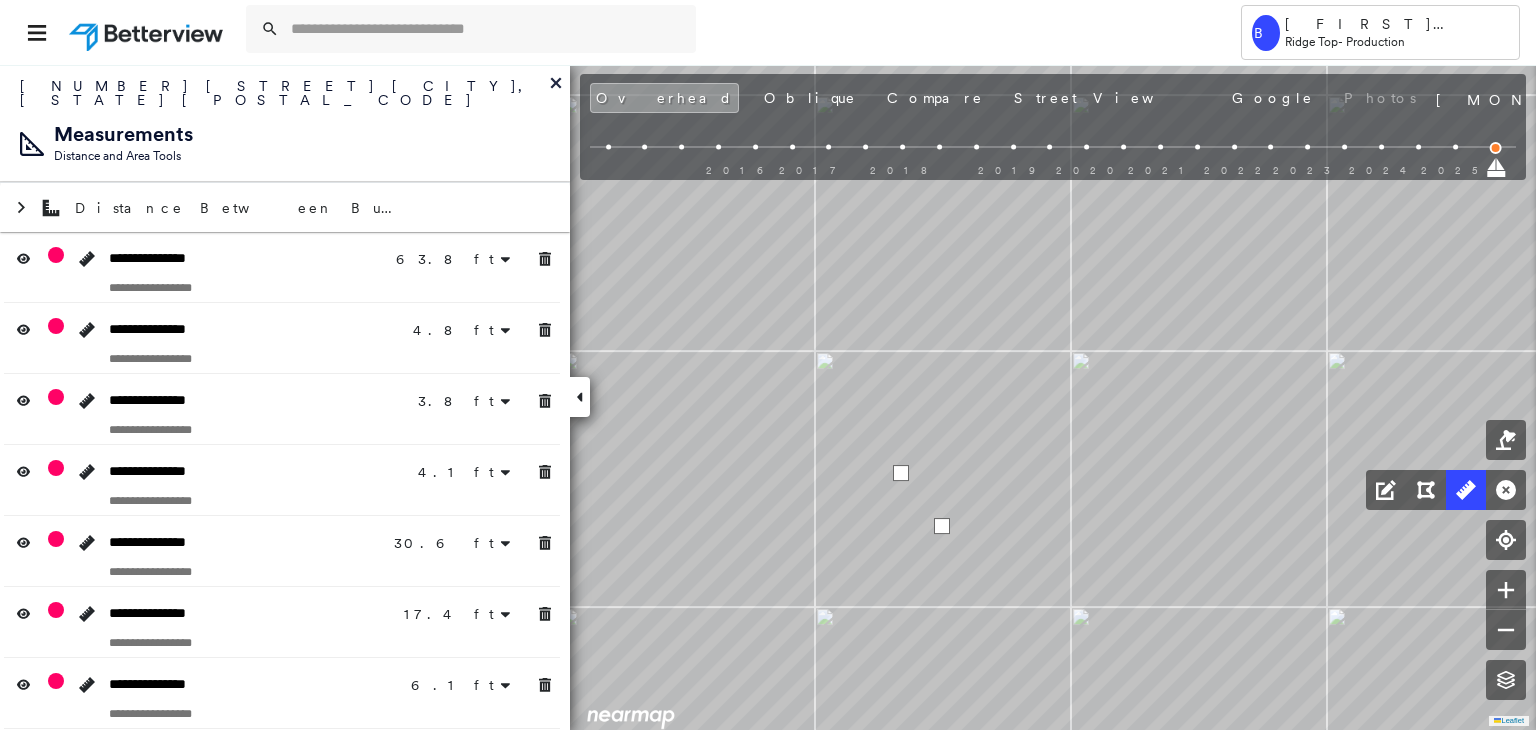 click at bounding box center [942, 526] 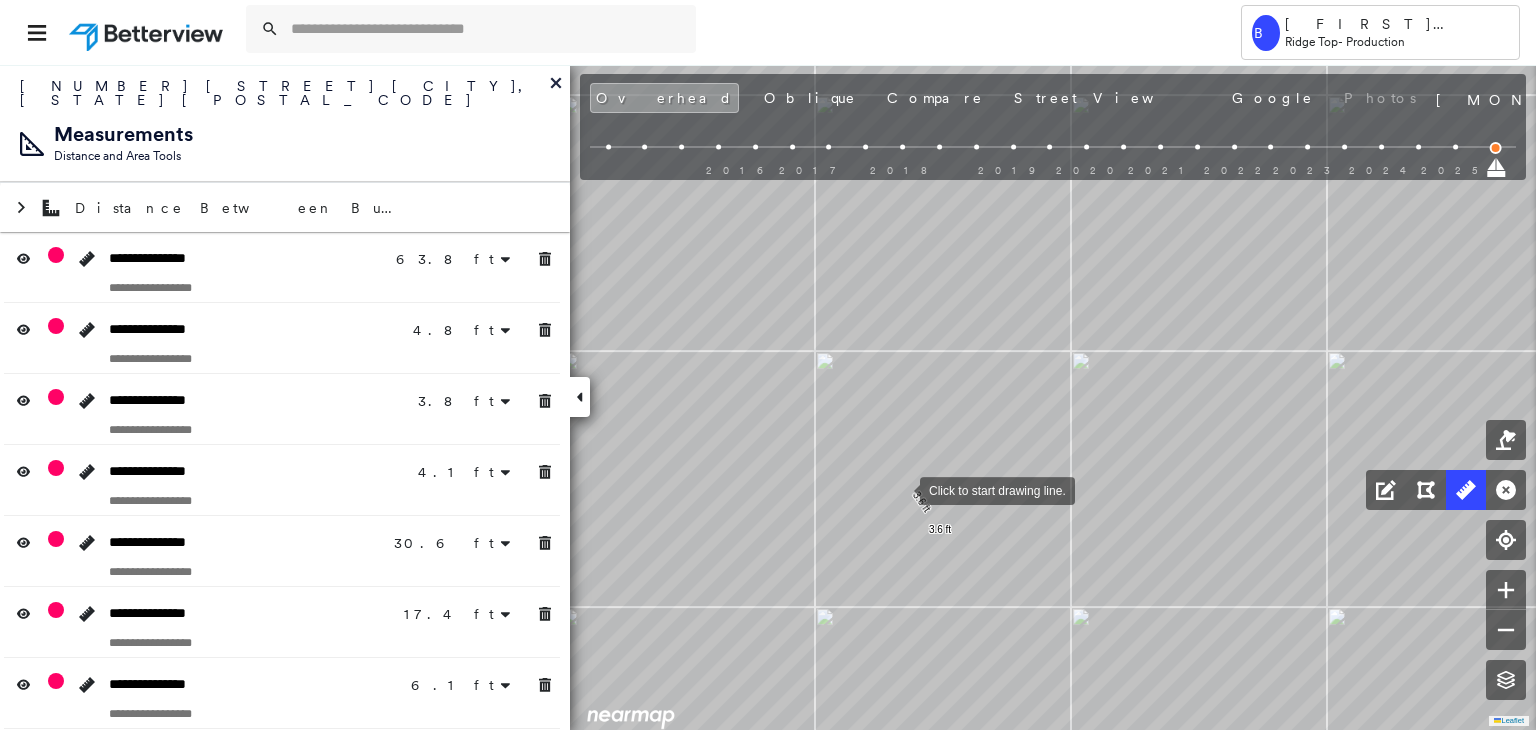 click at bounding box center (900, 489) 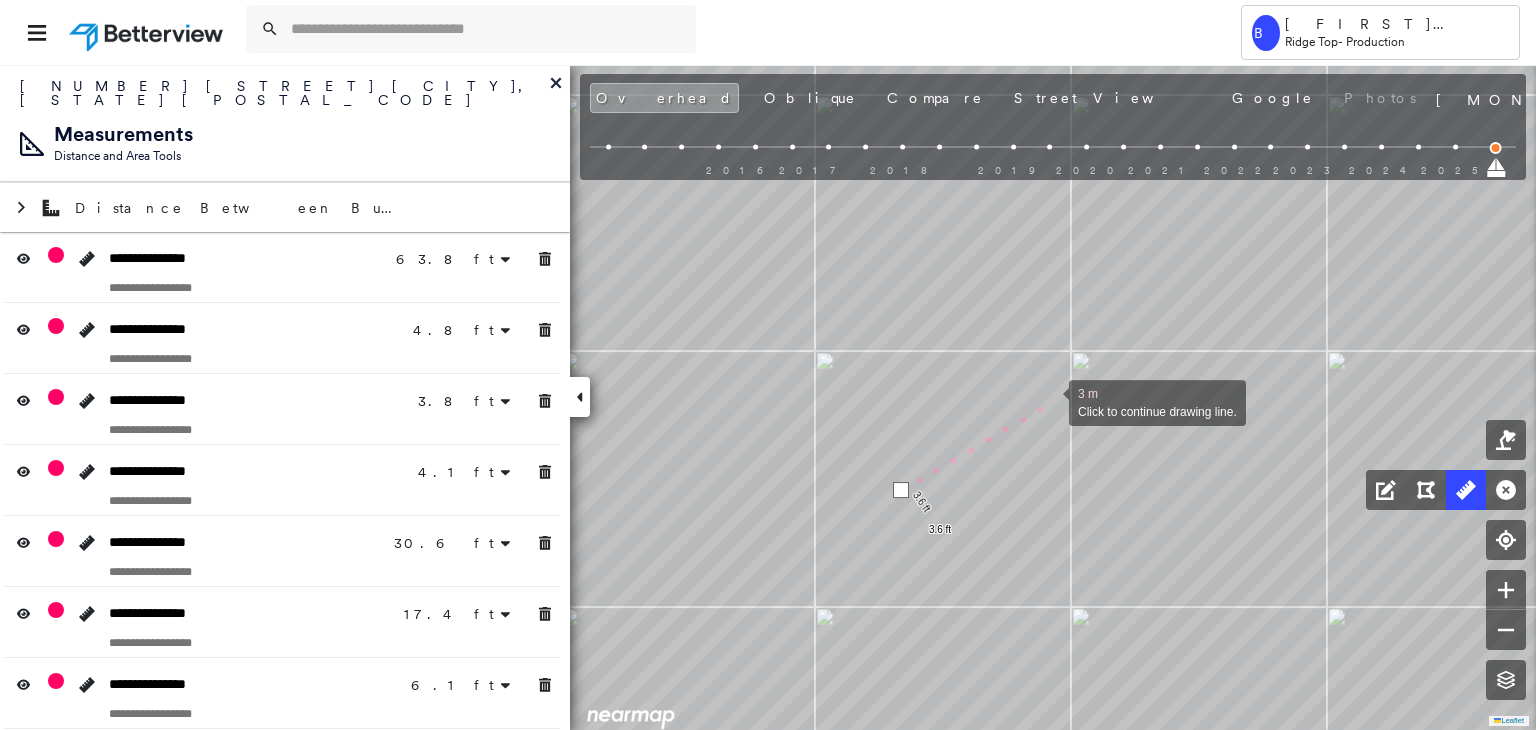 click at bounding box center [1049, 401] 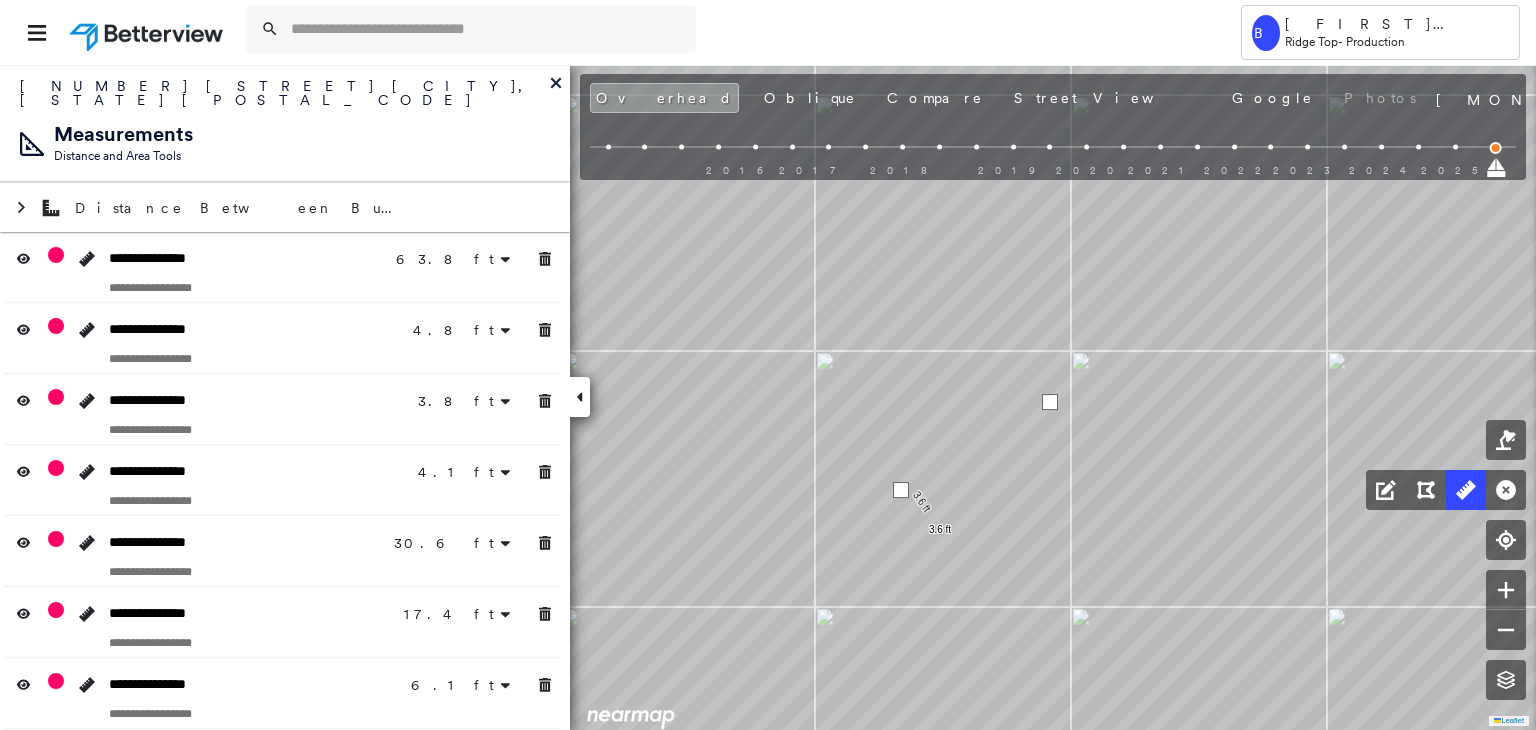 click at bounding box center (1050, 402) 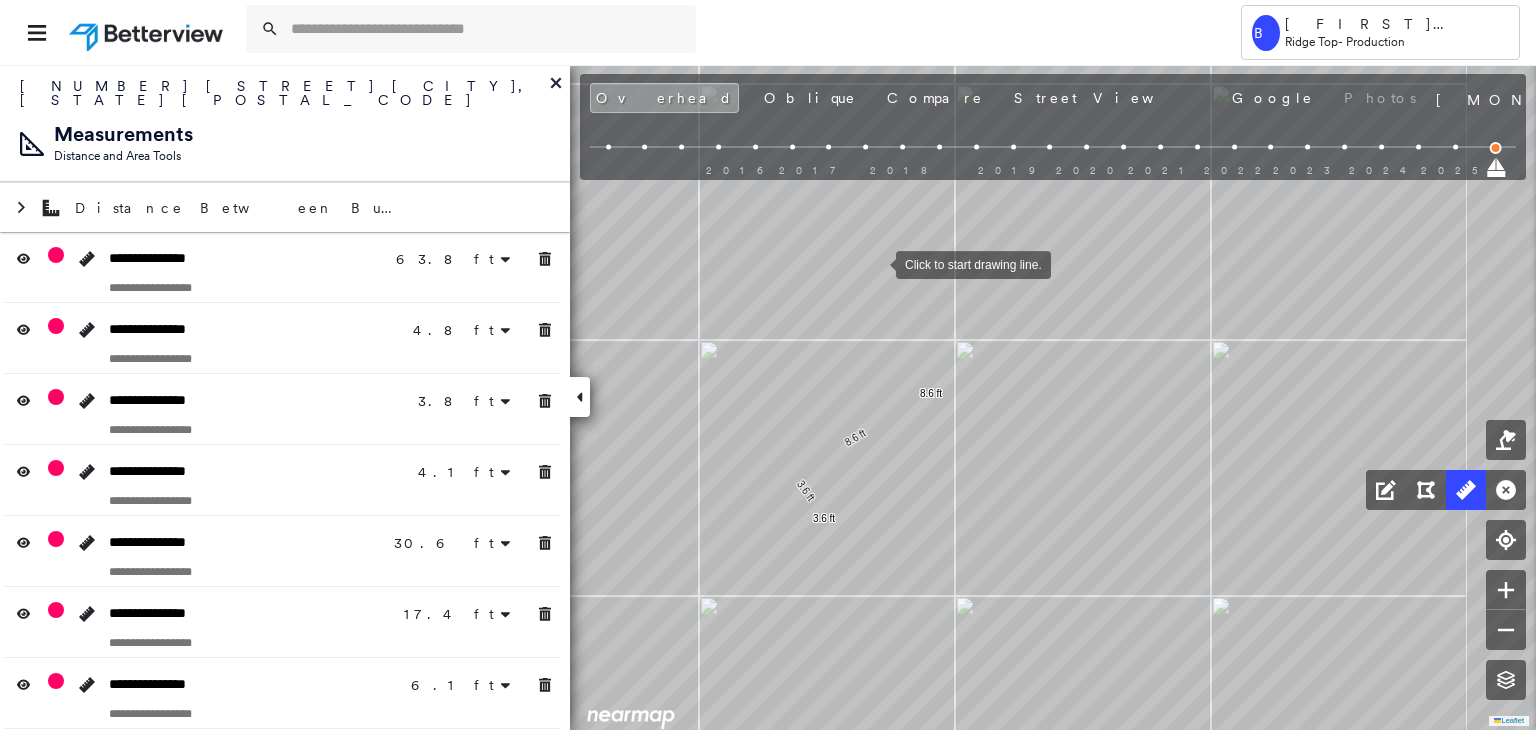 drag, startPoint x: 992, startPoint y: 274, endPoint x: 876, endPoint y: 263, distance: 116.520386 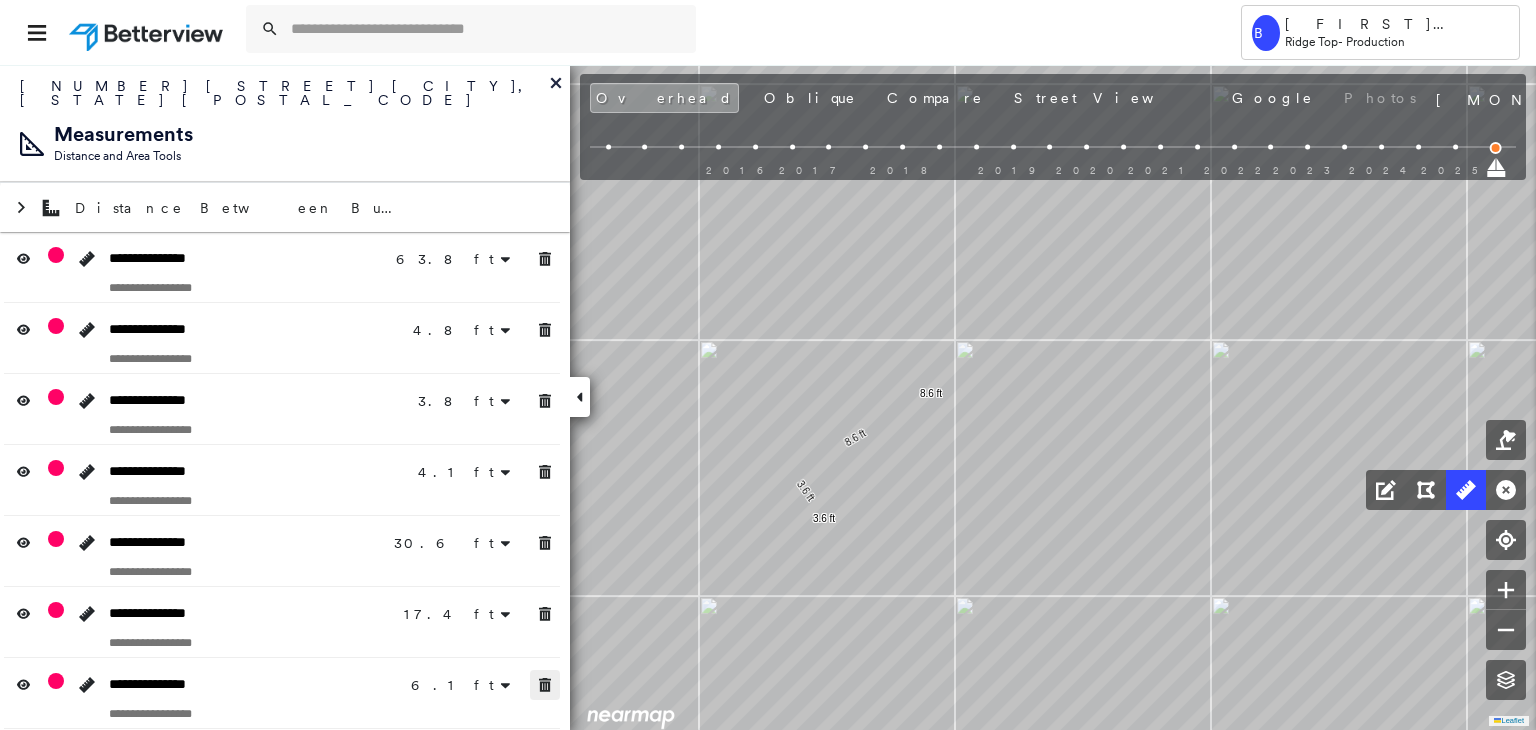 click 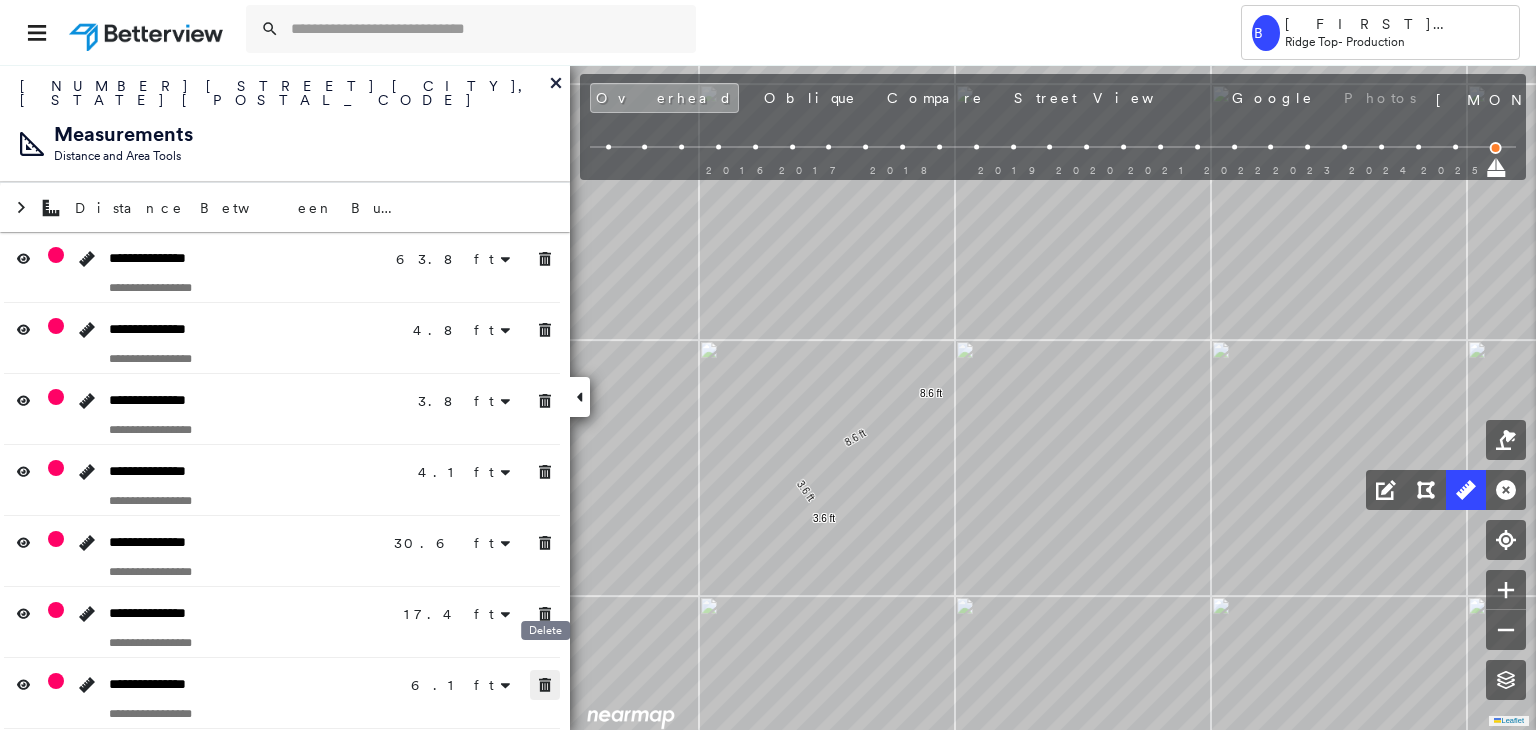 click 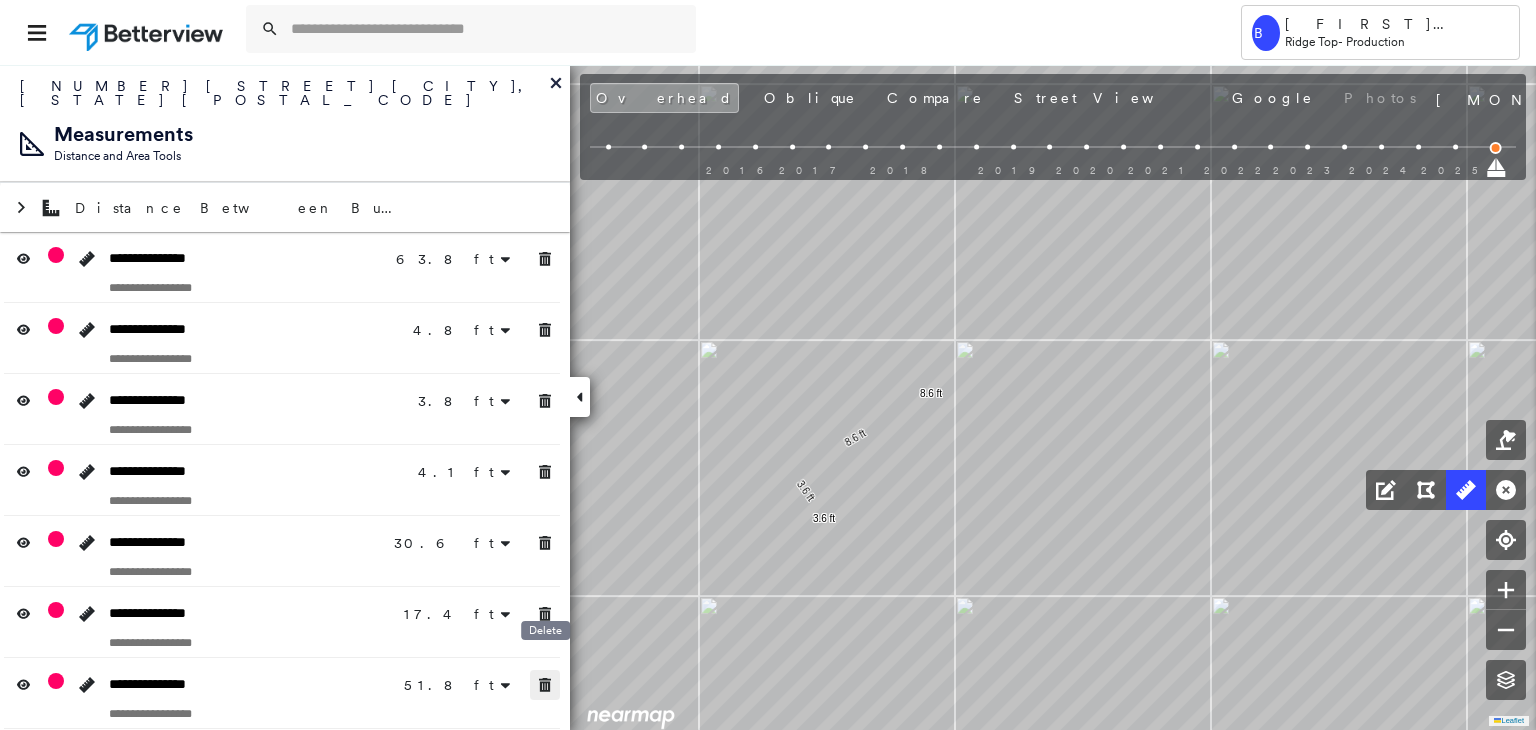 click 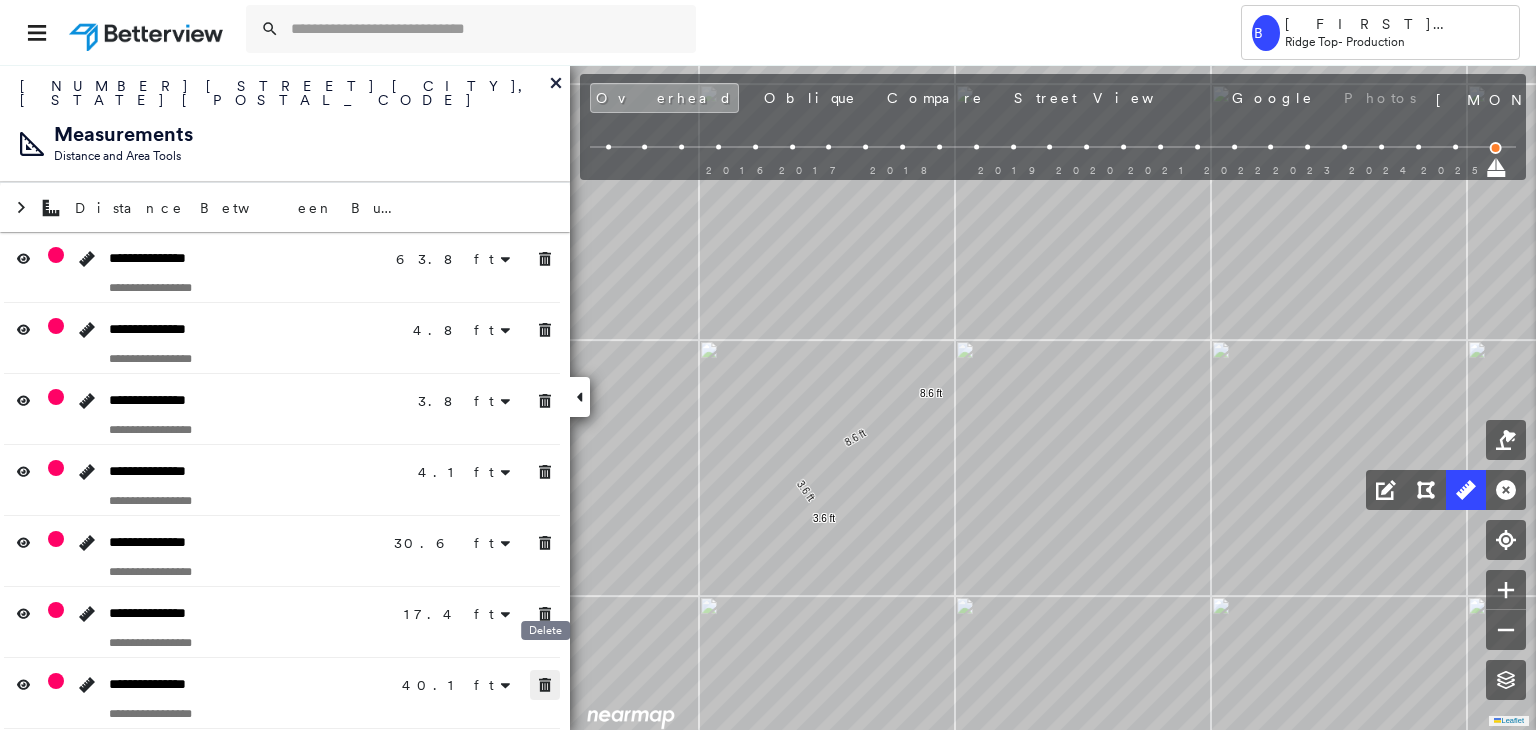 click 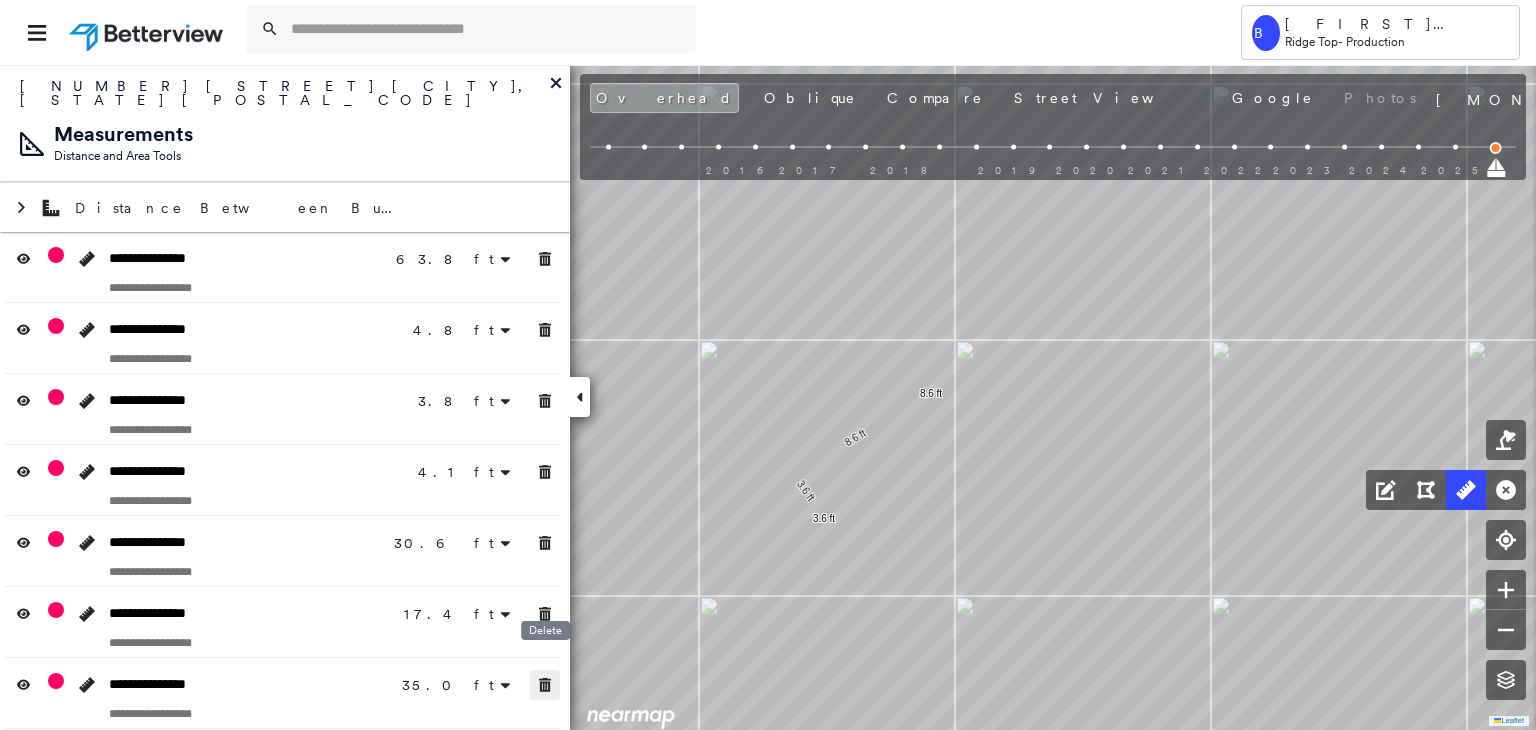 click 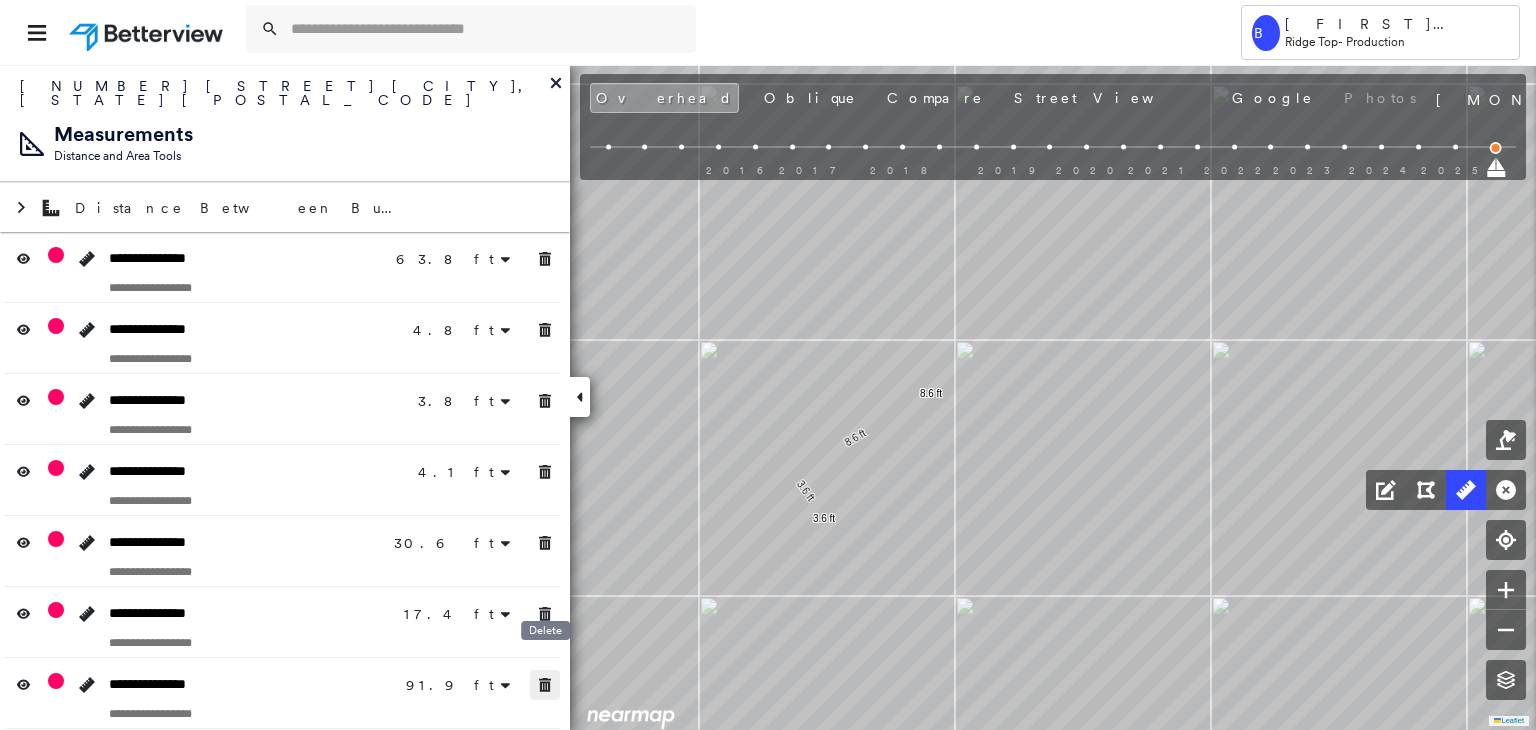 click 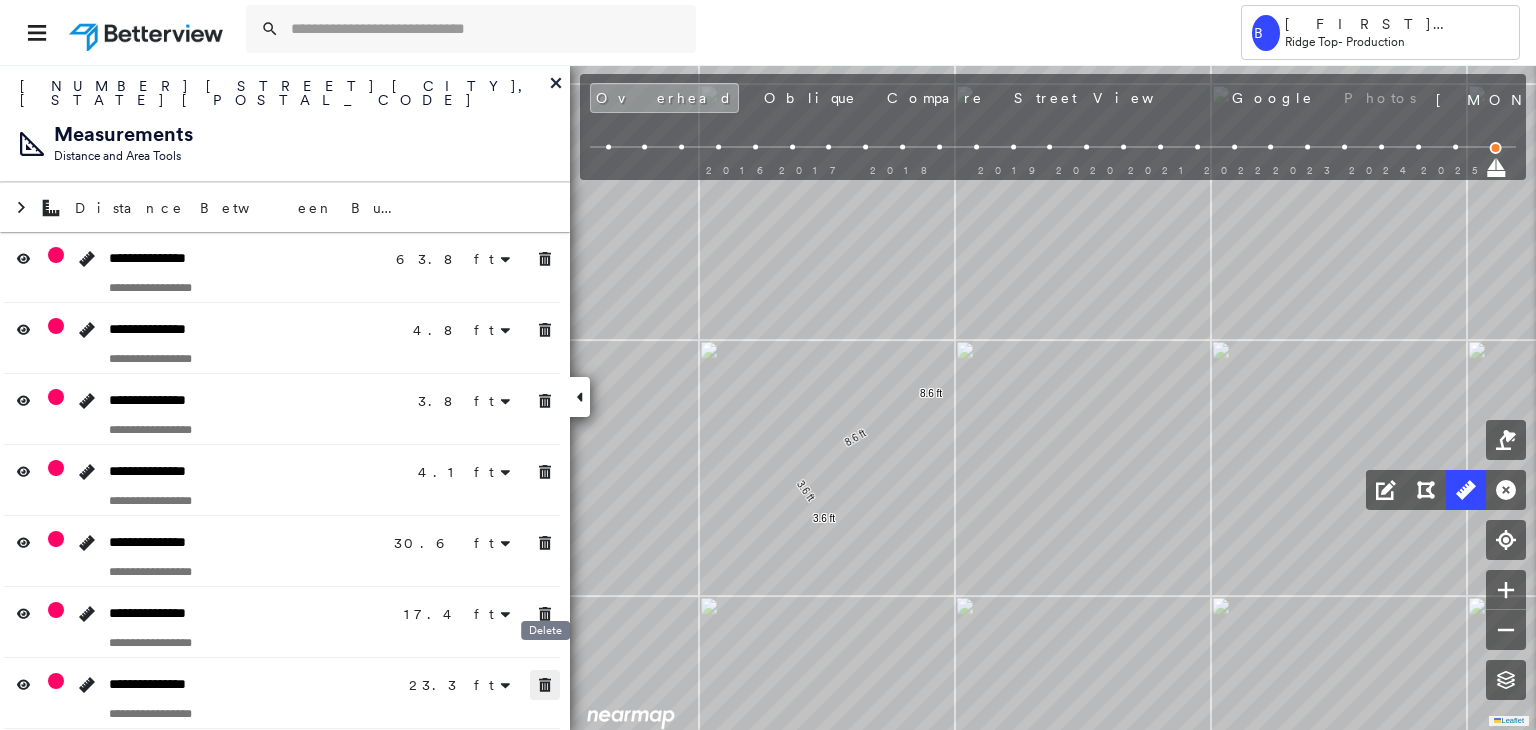 click 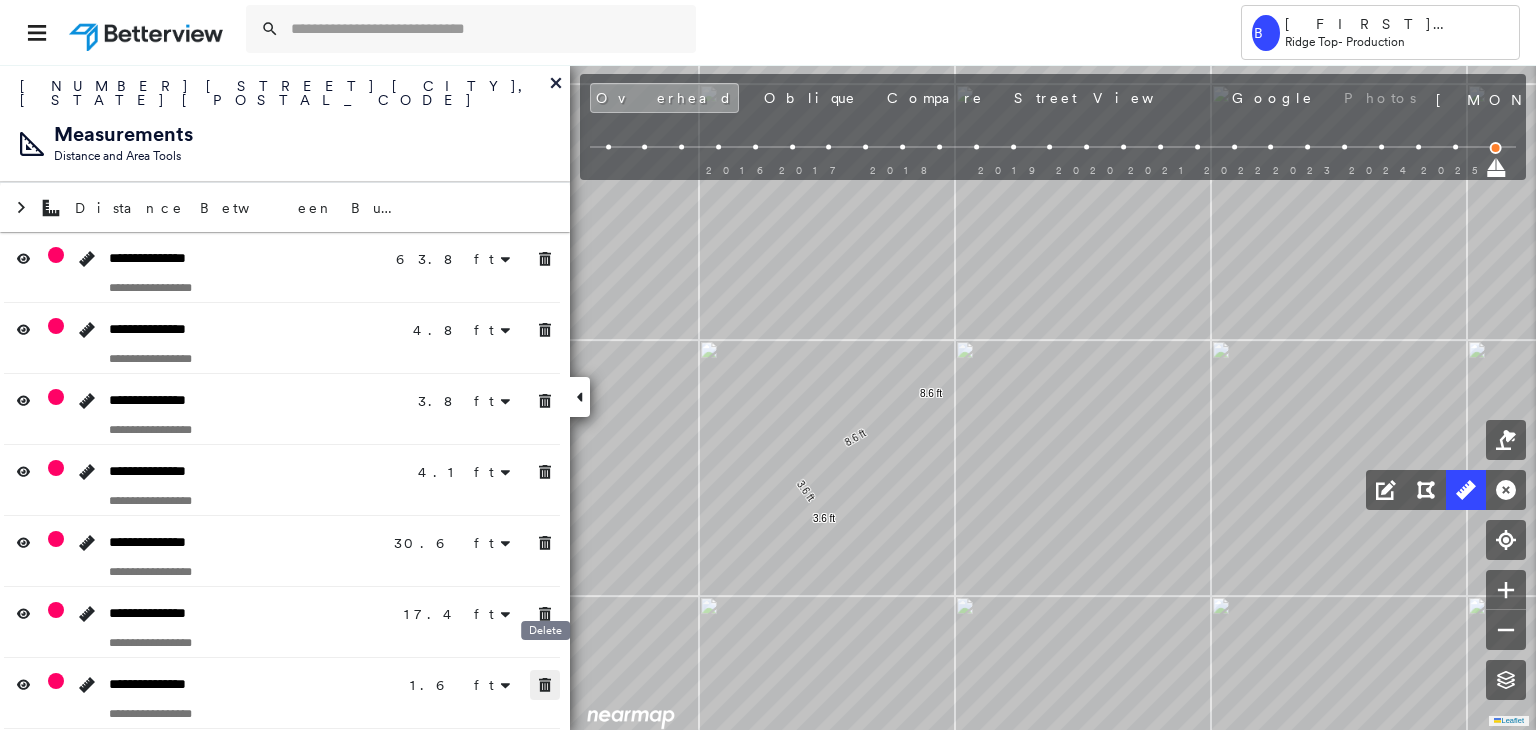 click 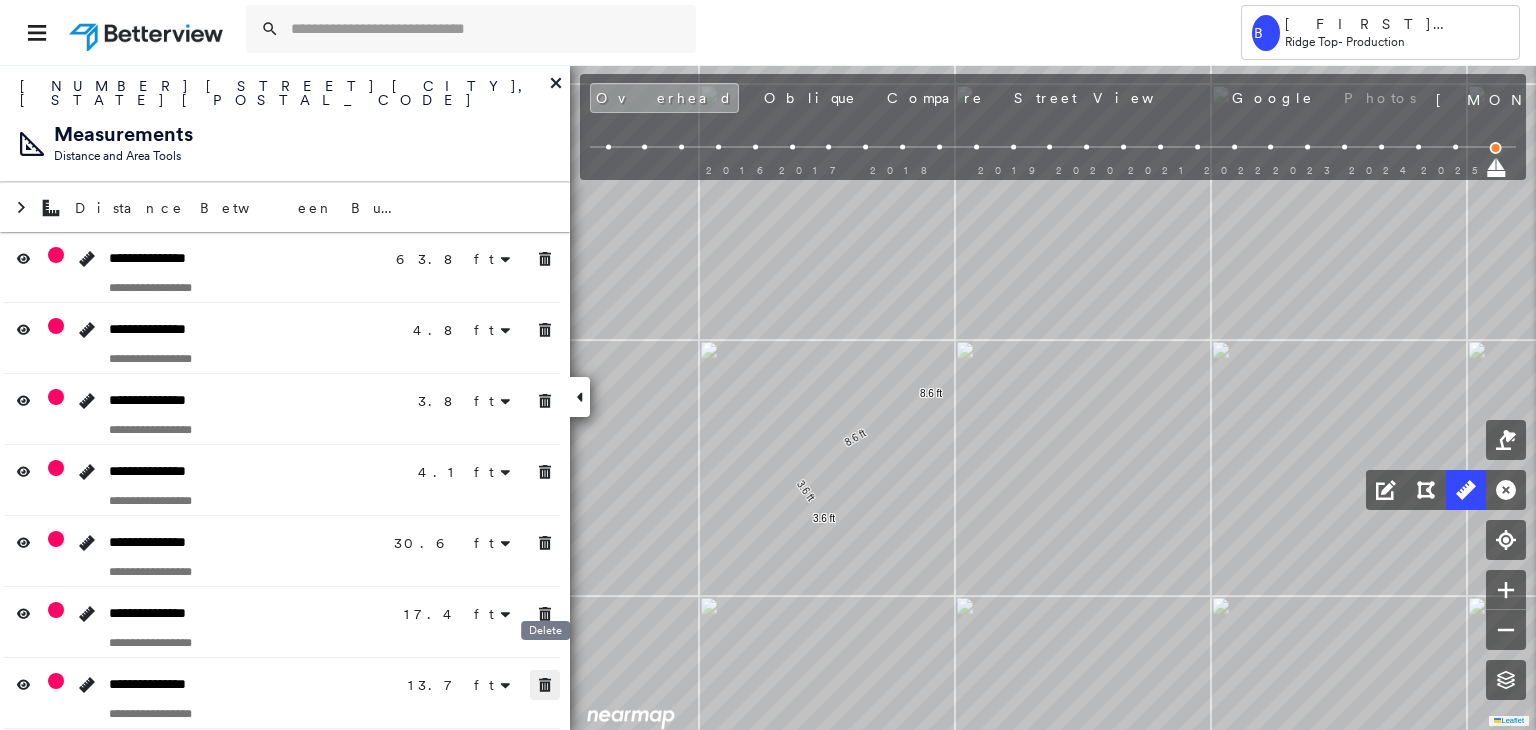 click 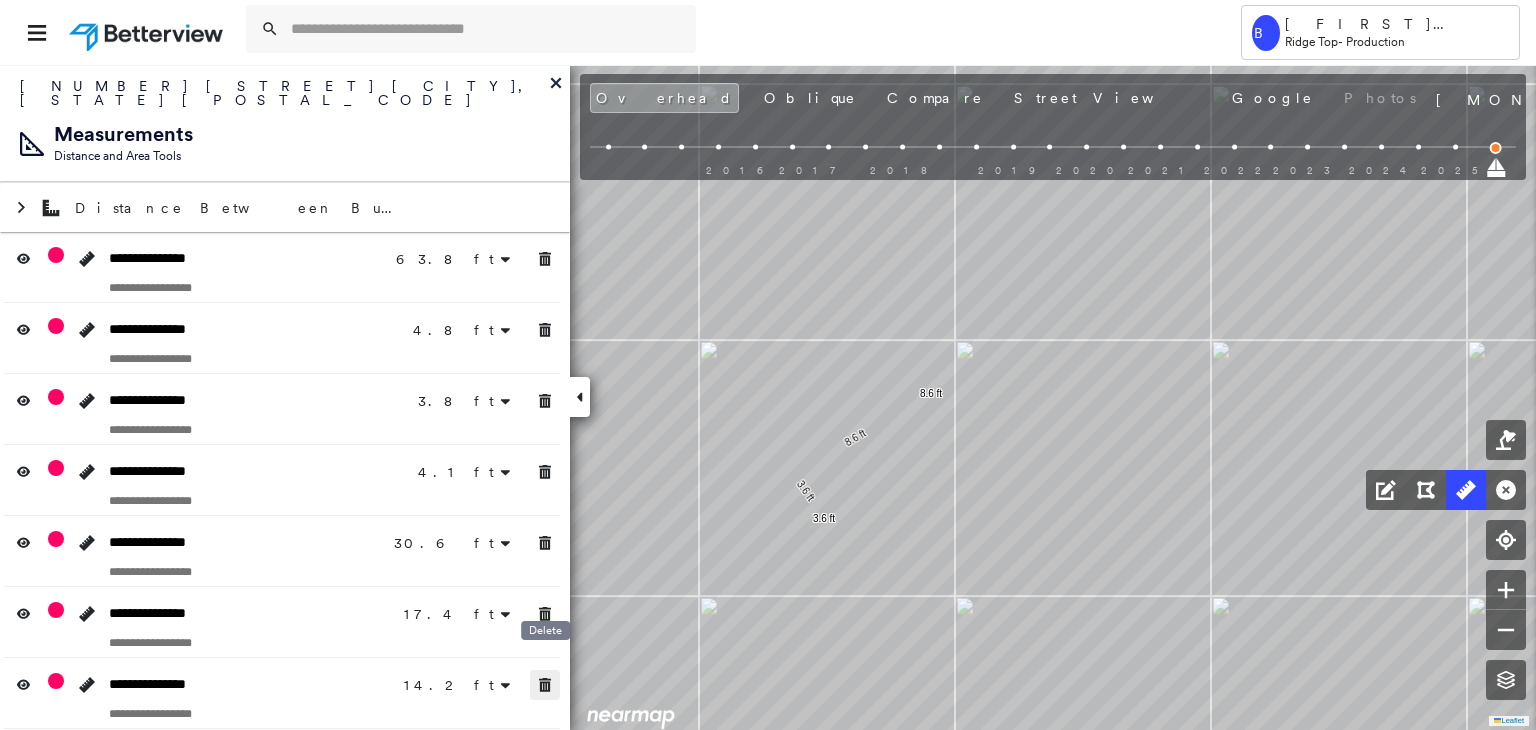 click 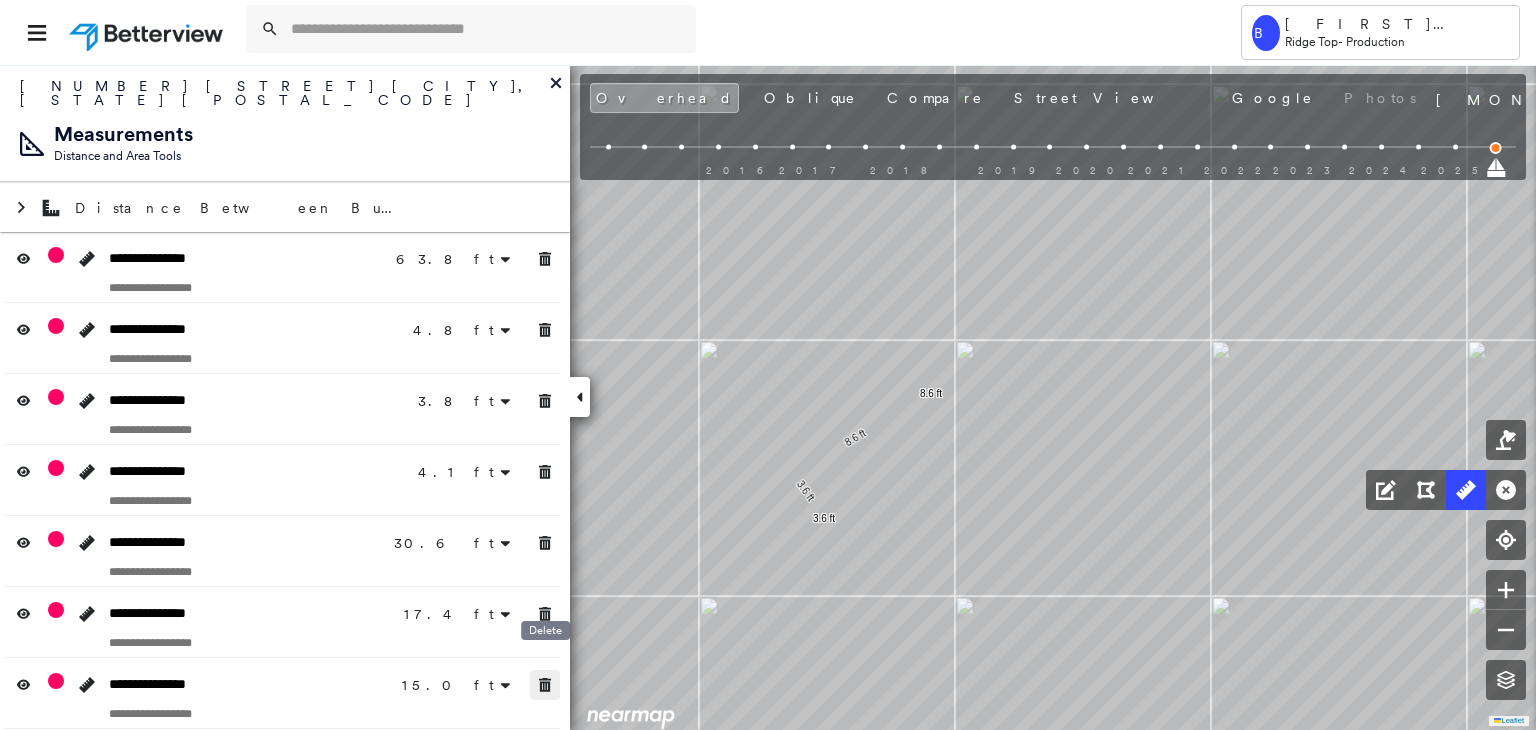 click 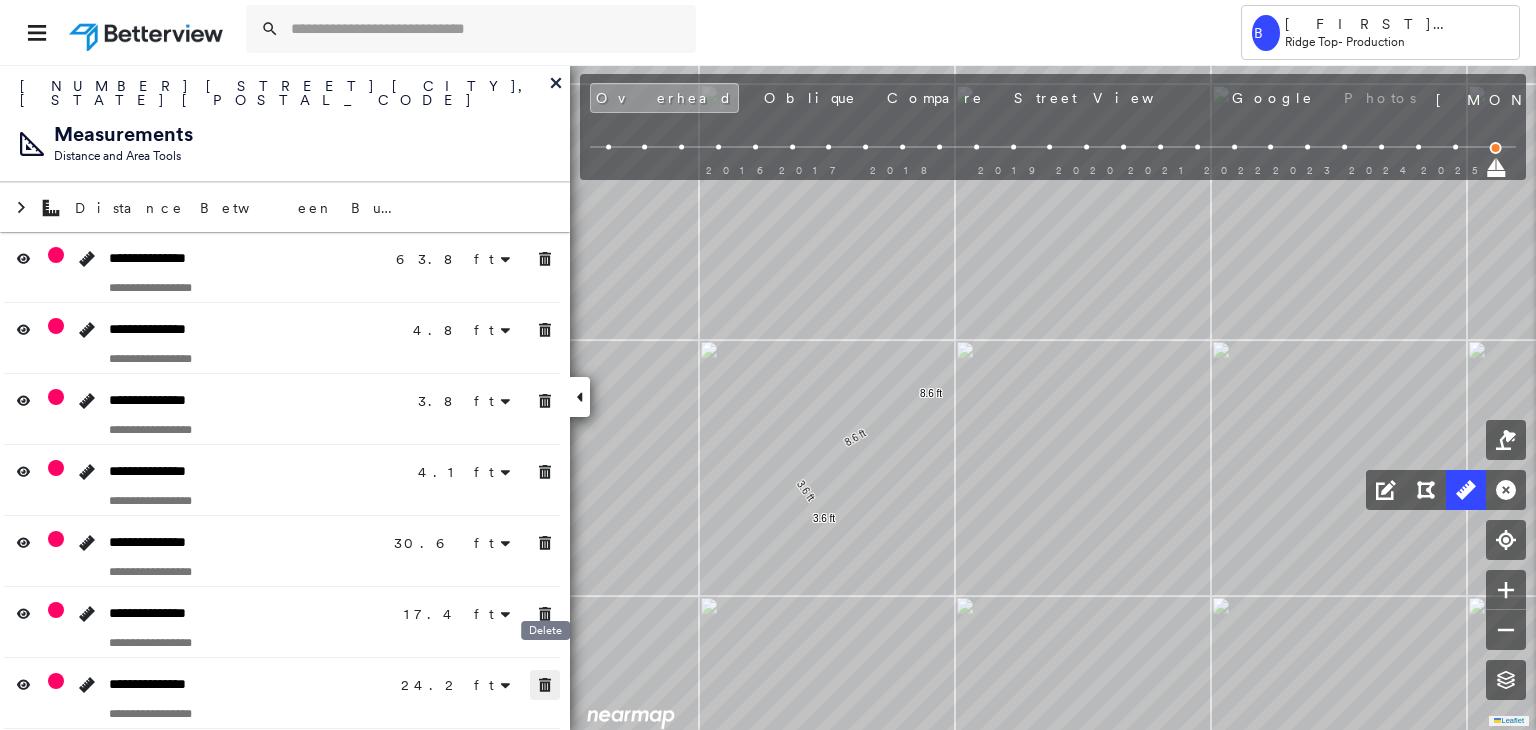 click 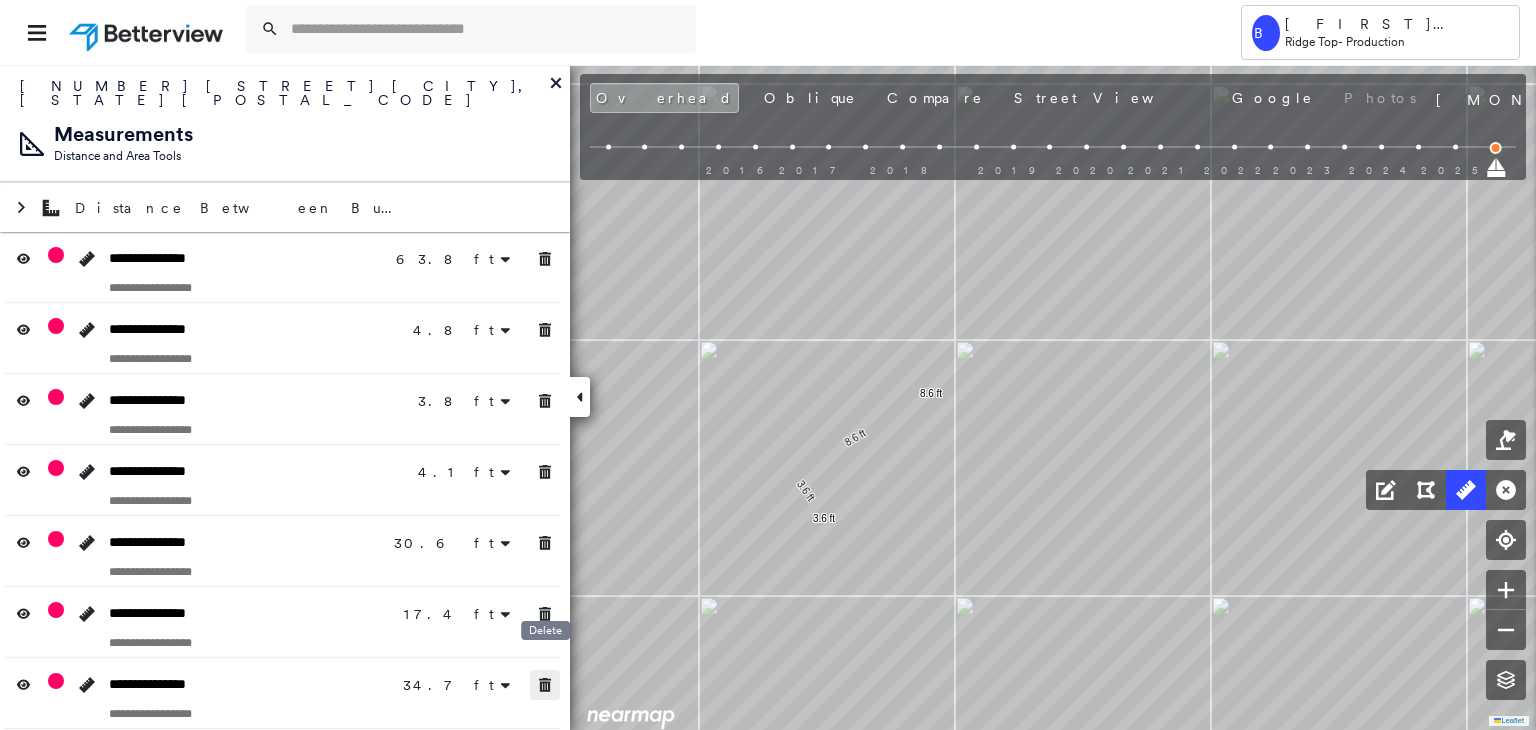 click 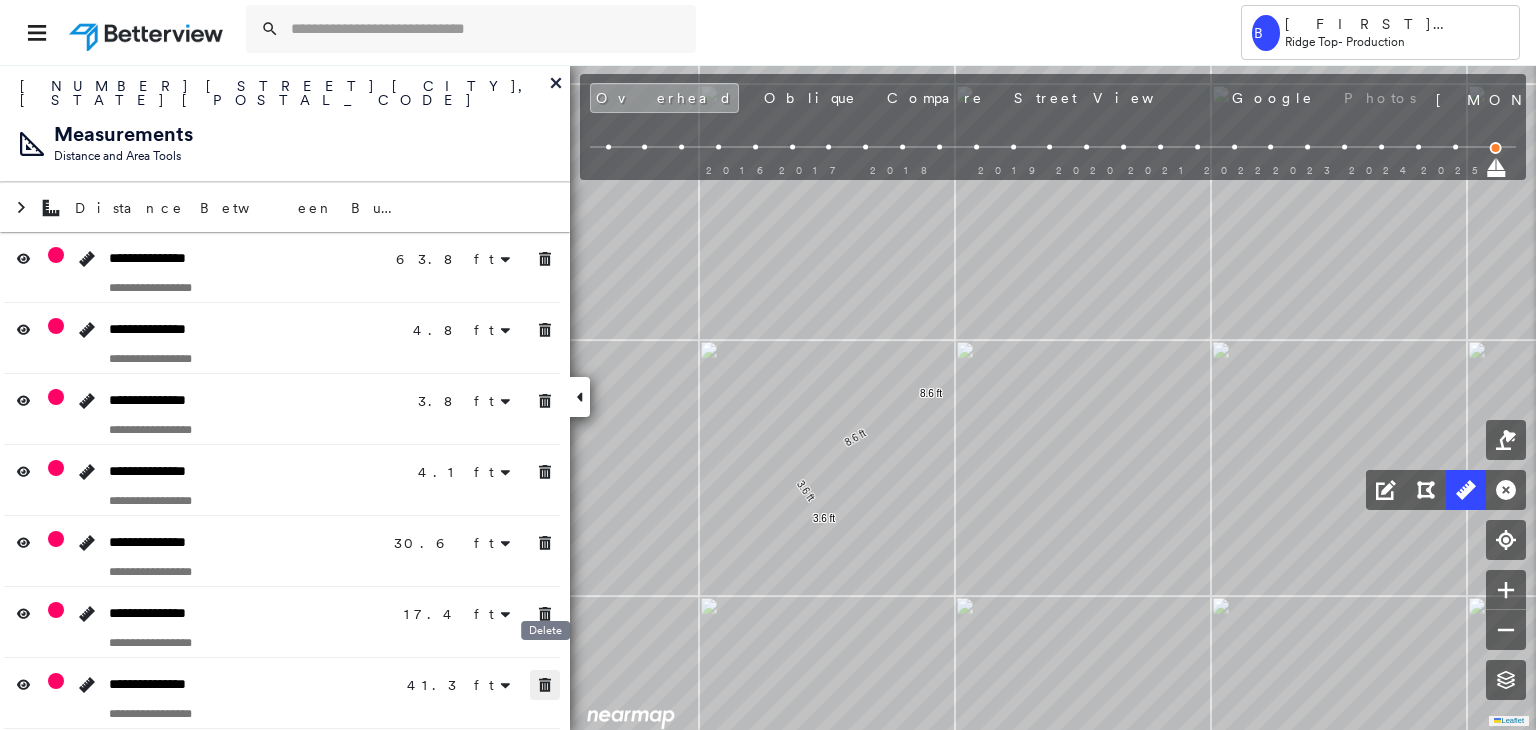 click 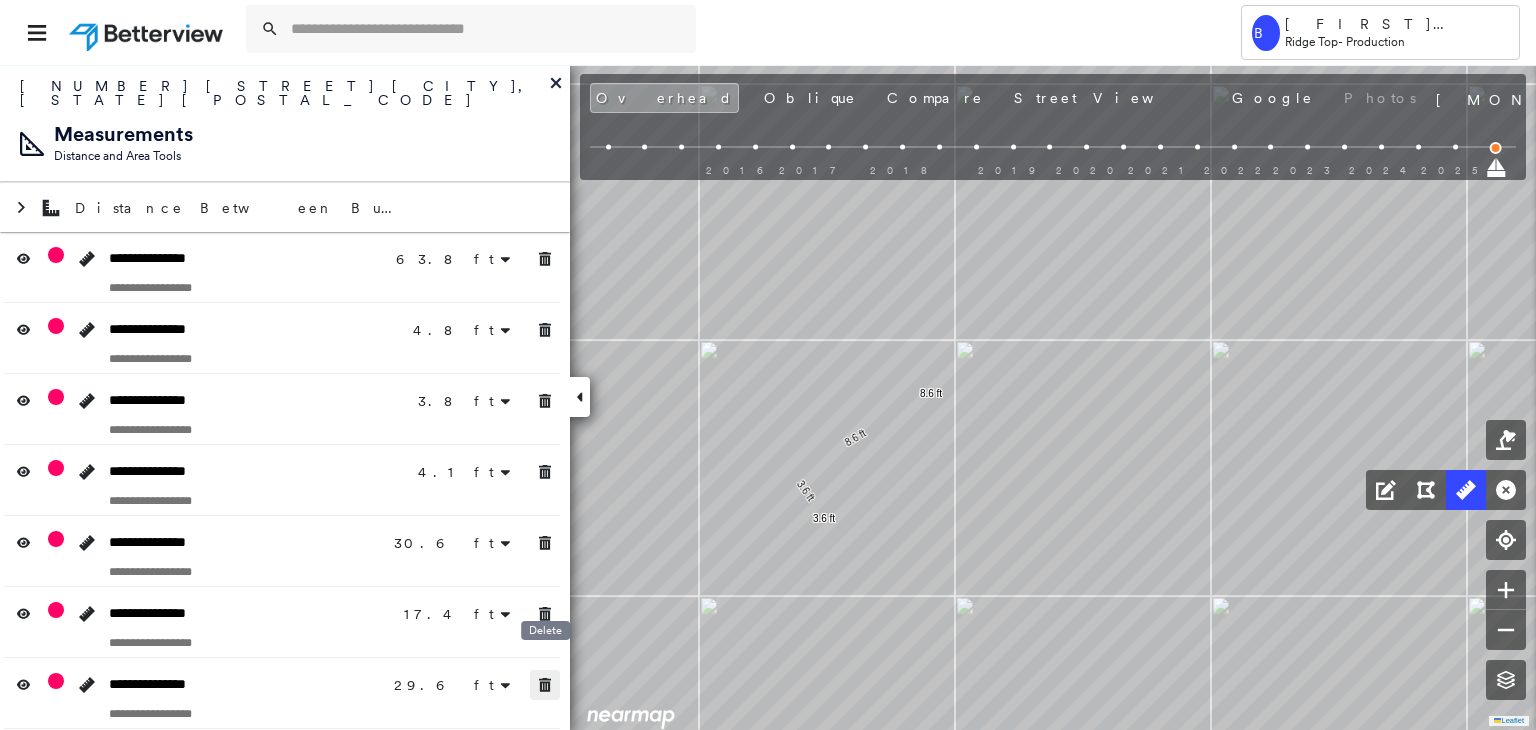 click 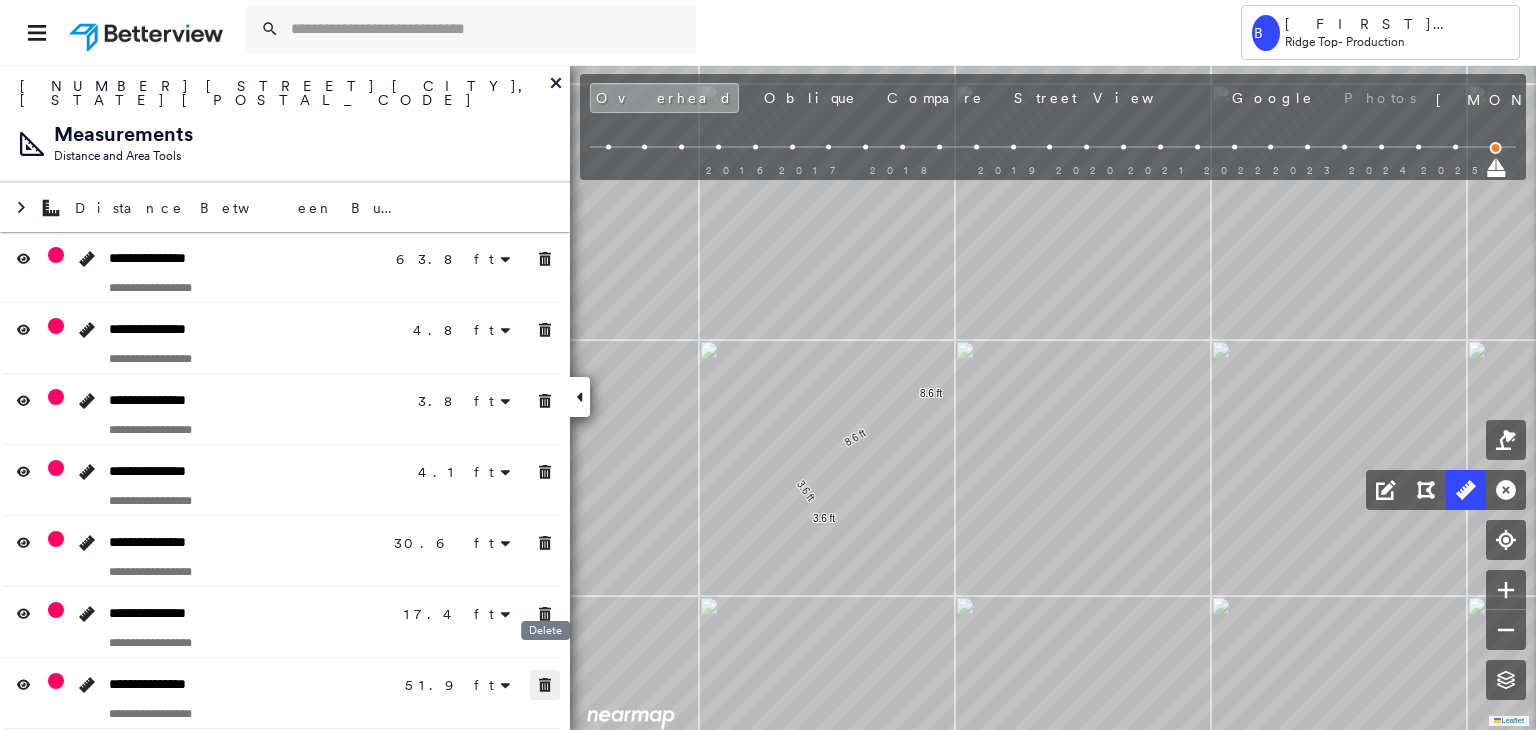 click 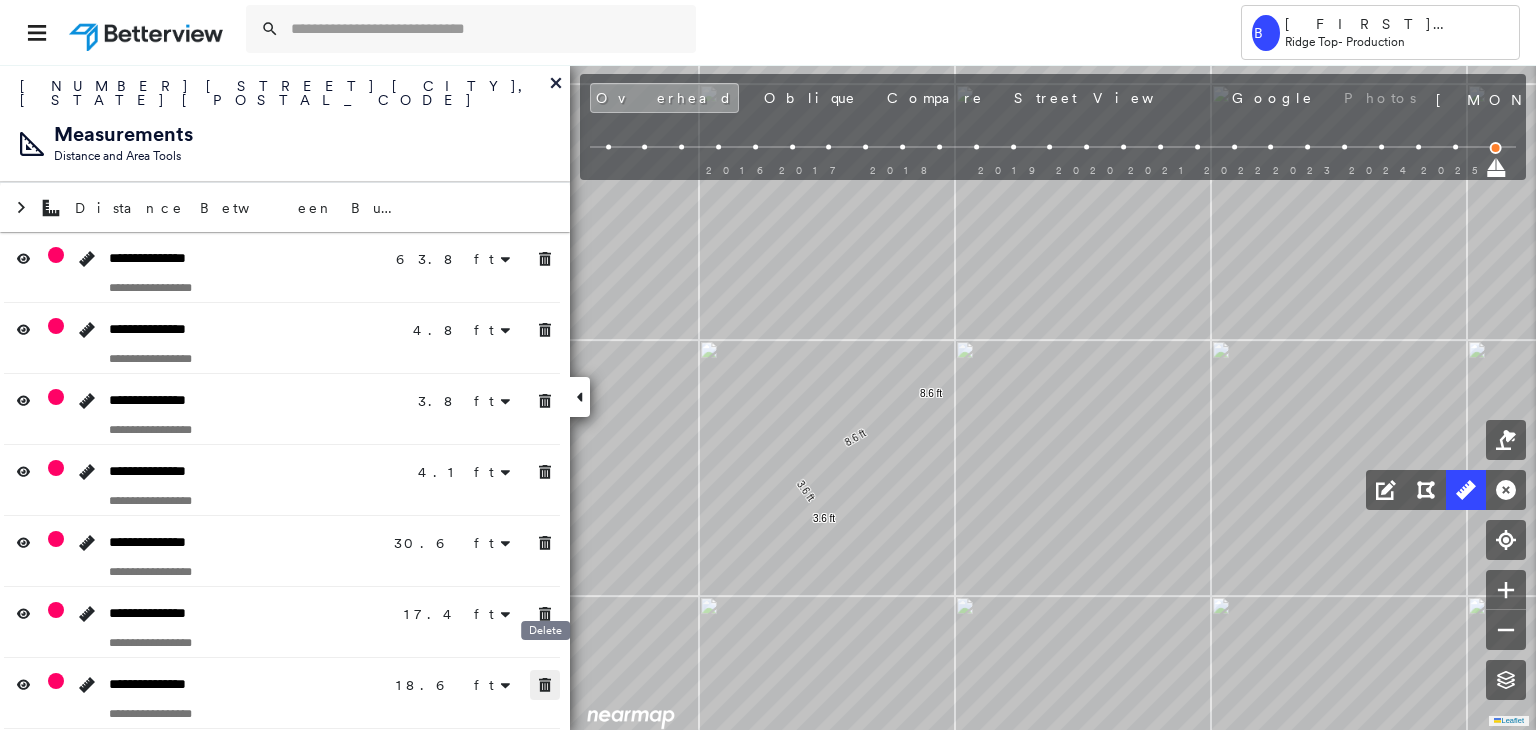 click 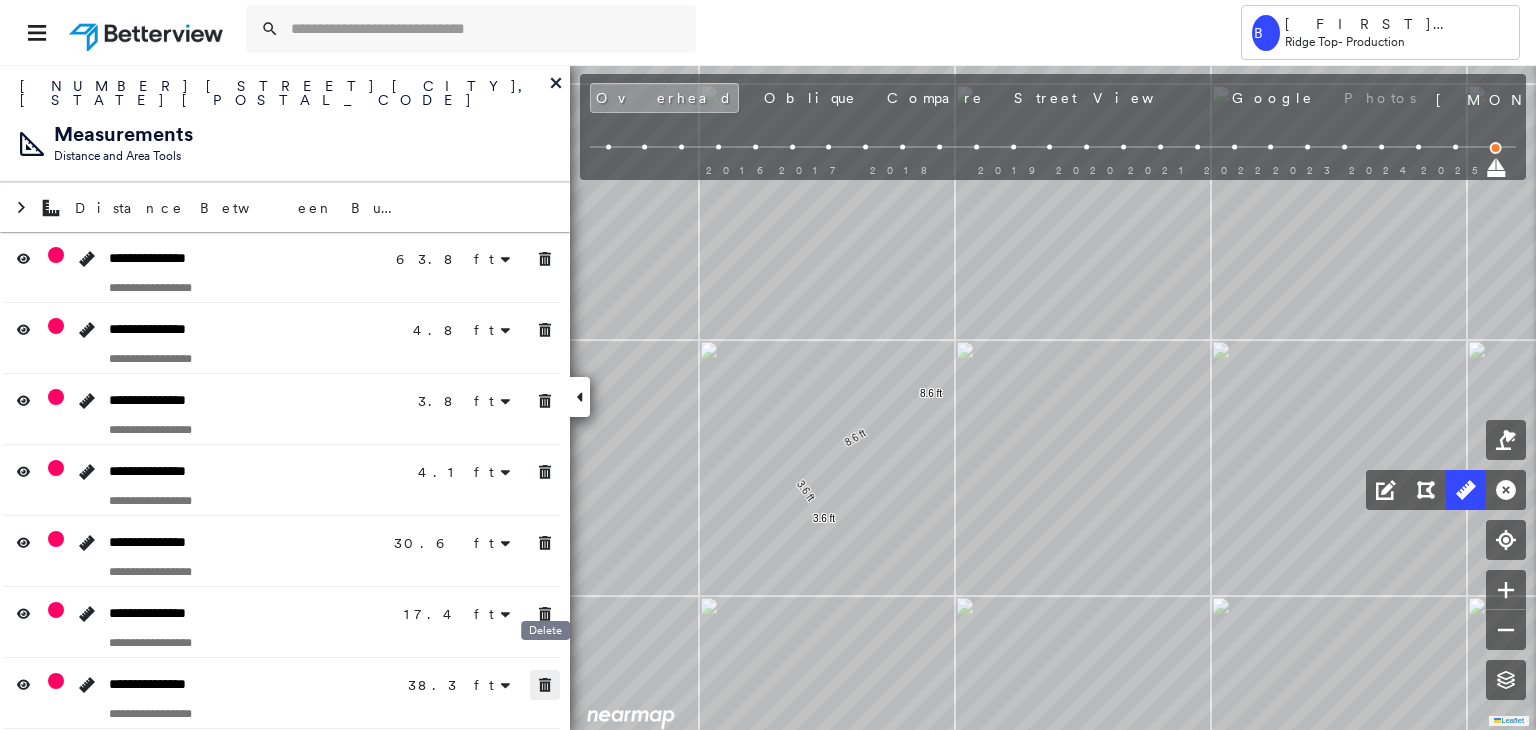 click 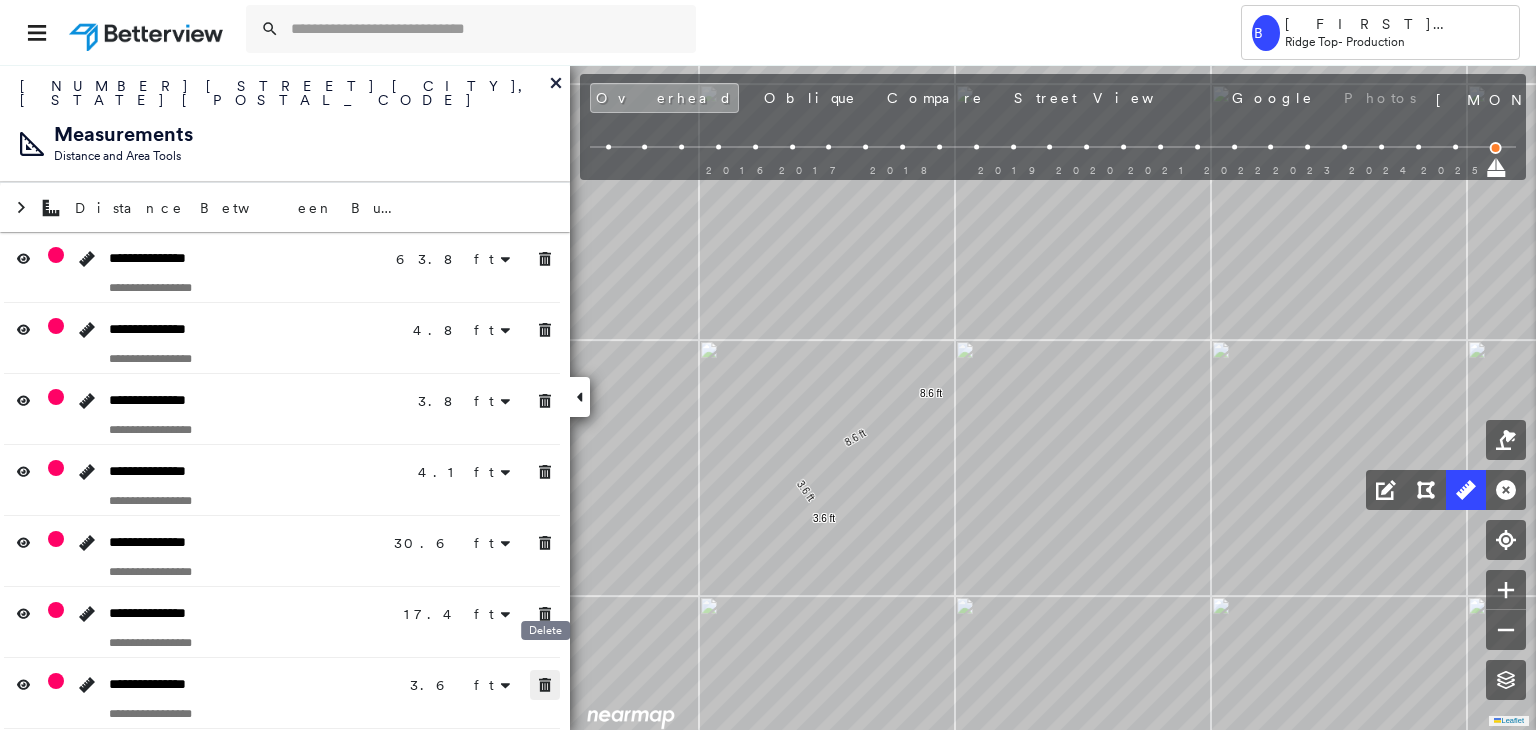 click 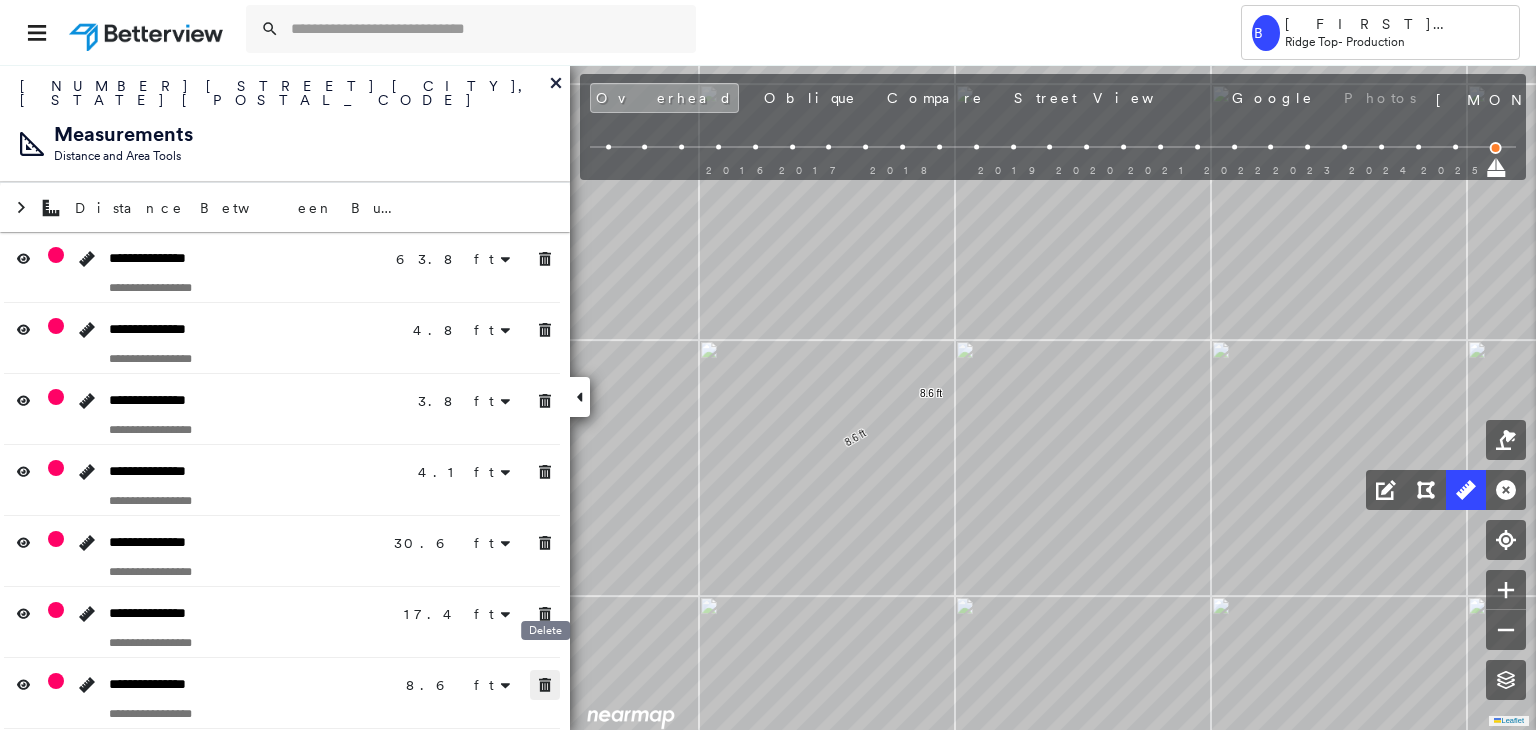 click 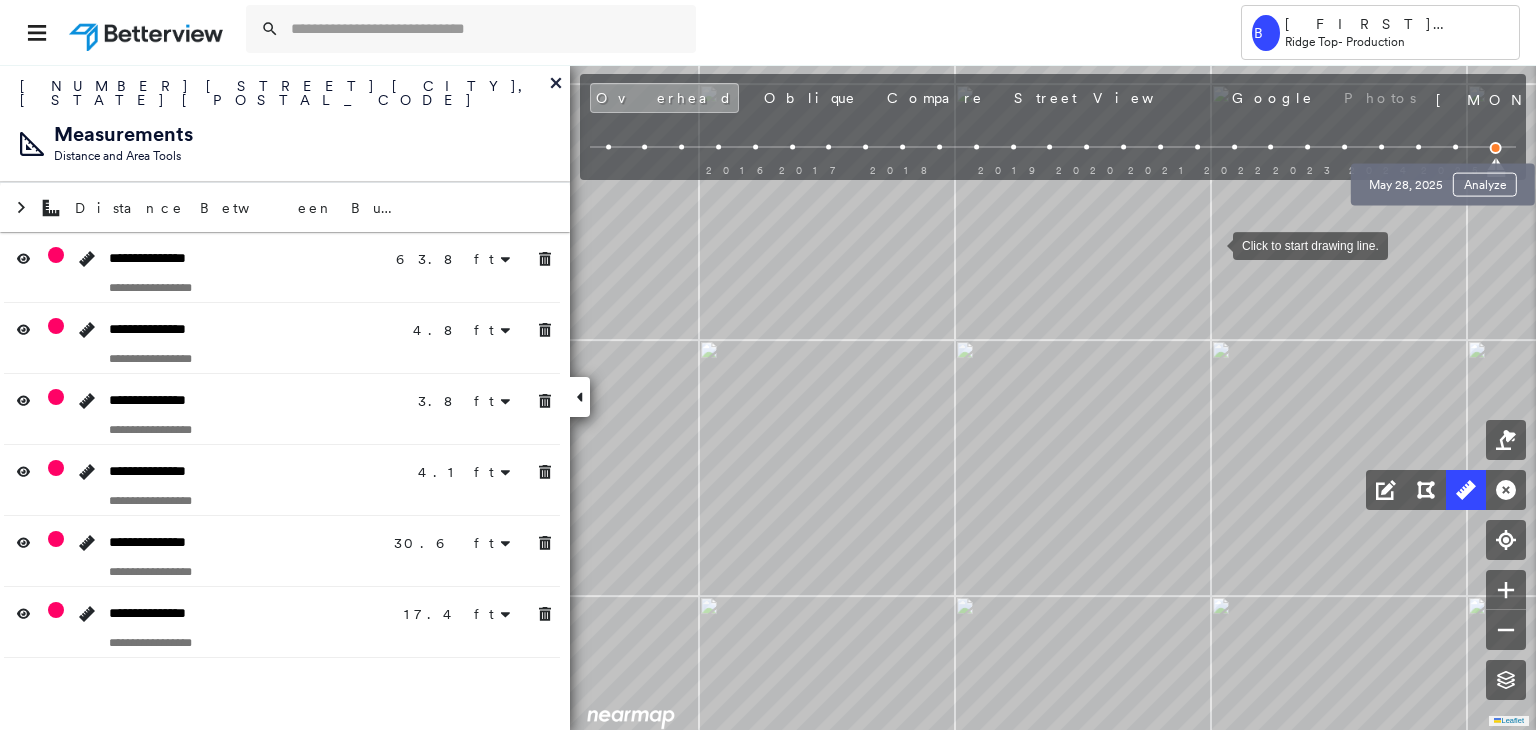 click at bounding box center [1455, 147] 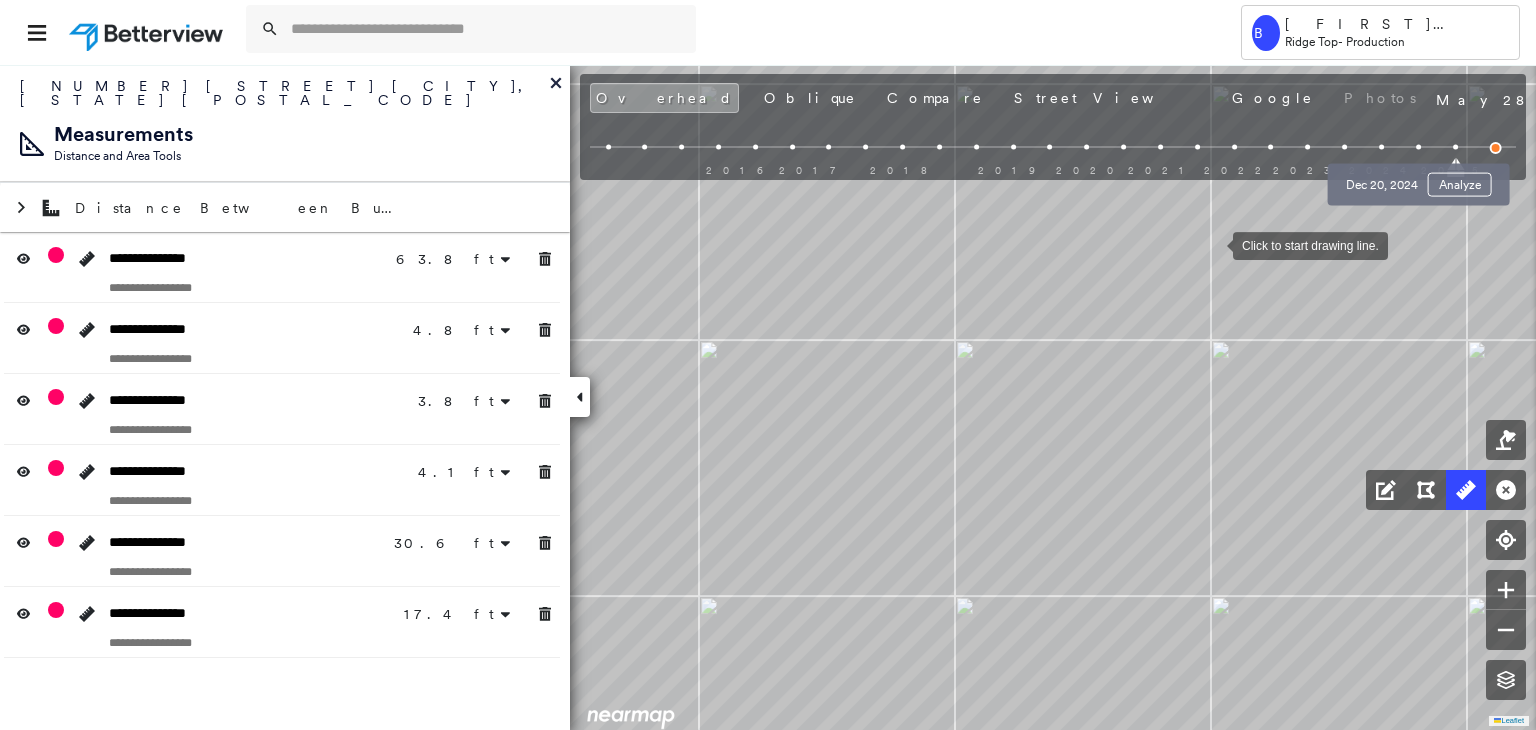 click at bounding box center [1496, 148] 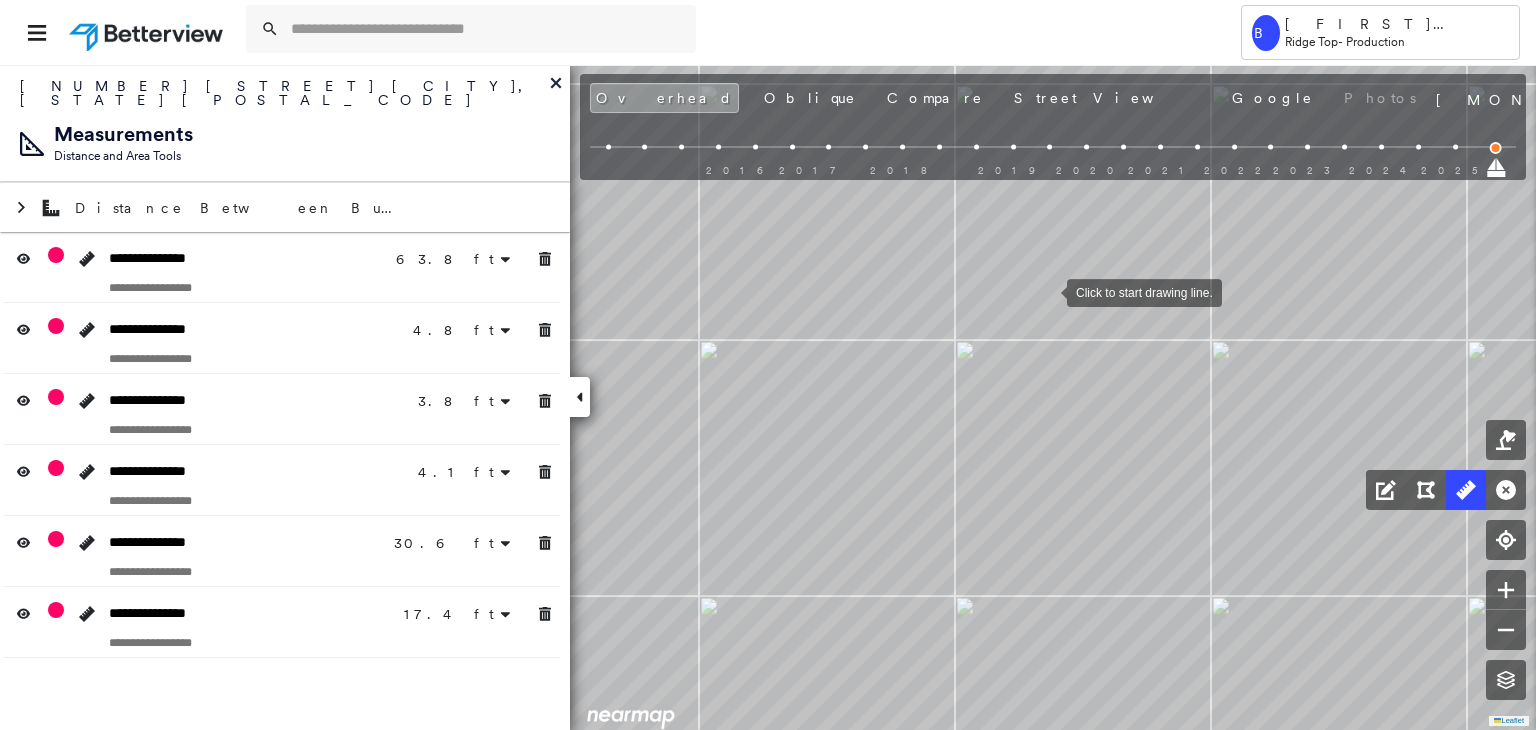 click at bounding box center (1047, 291) 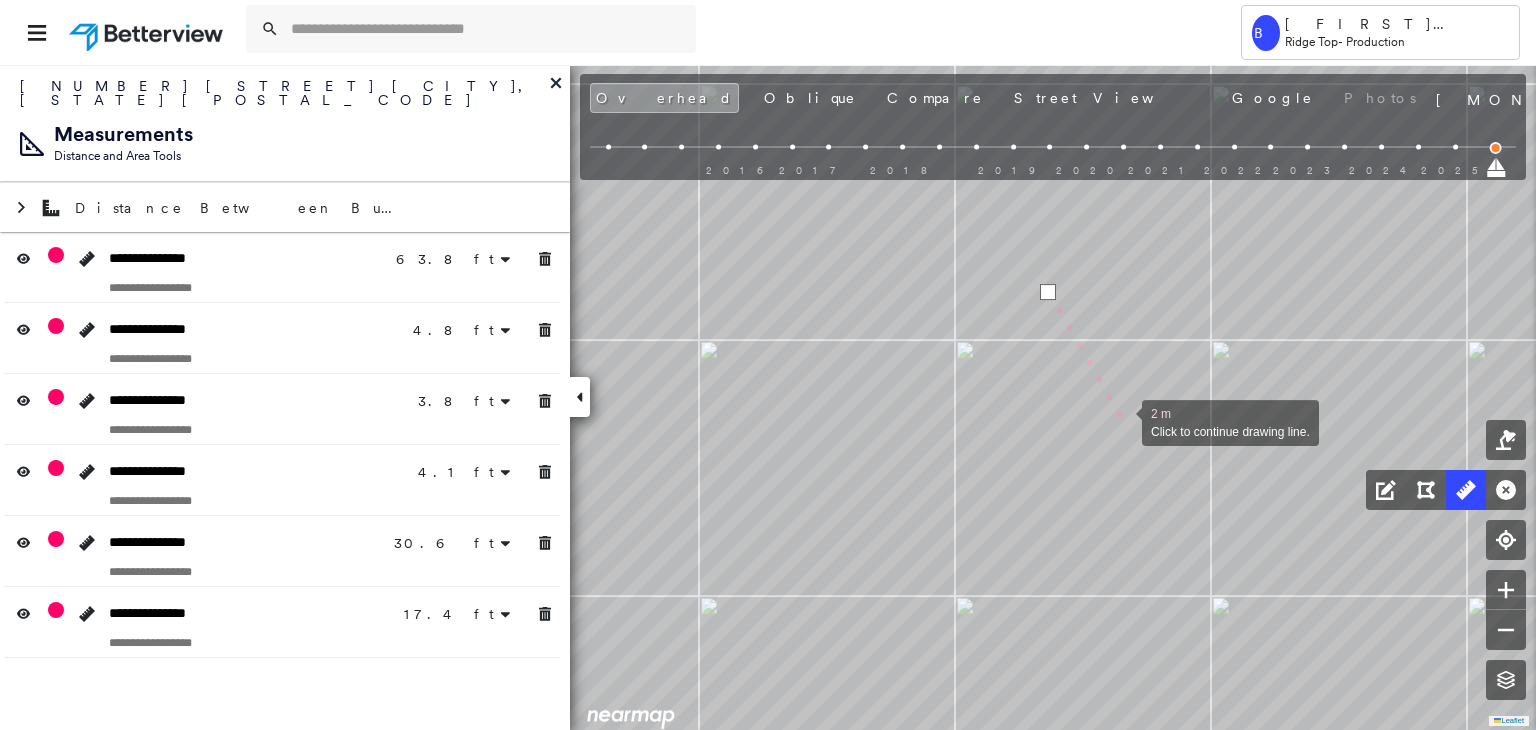 click at bounding box center [1122, 421] 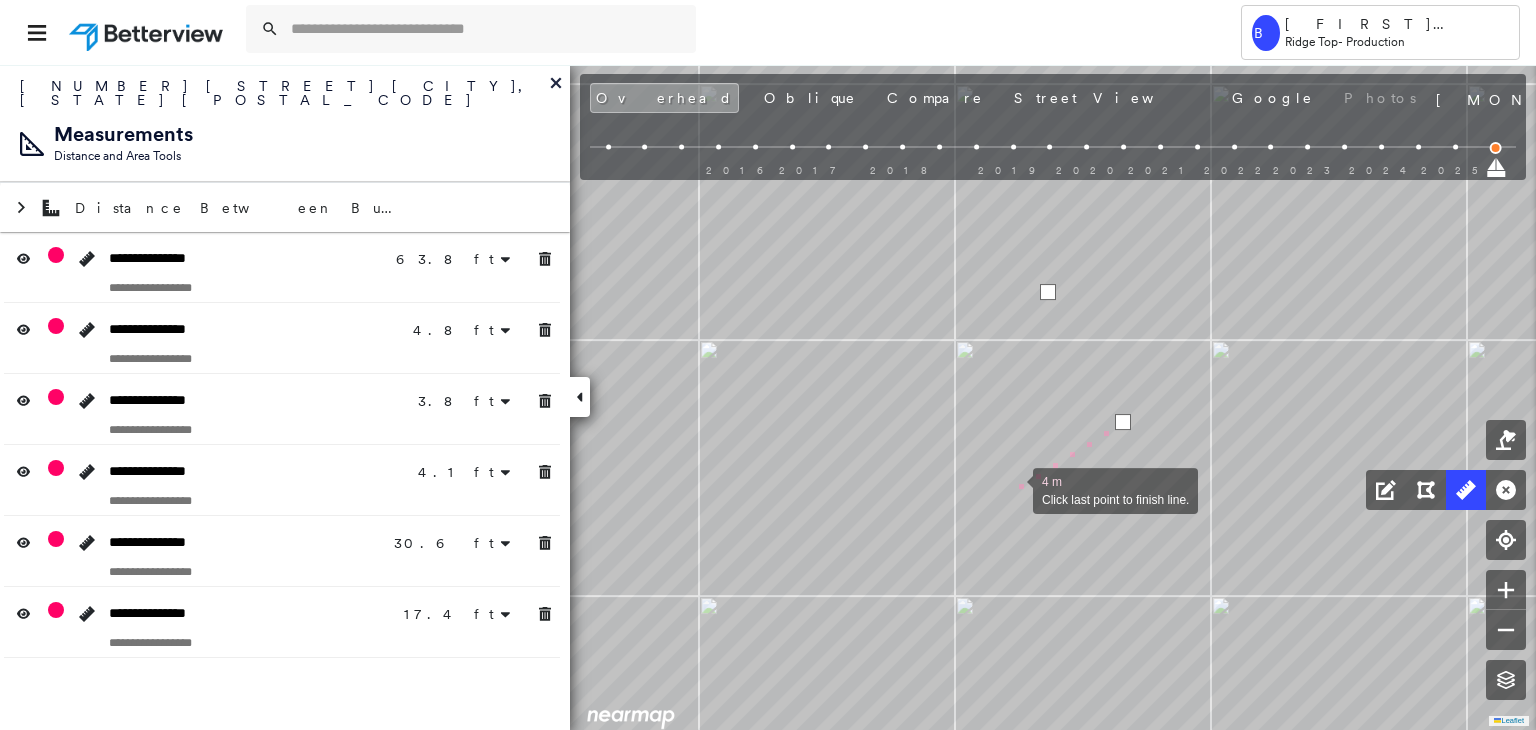 click at bounding box center [1013, 489] 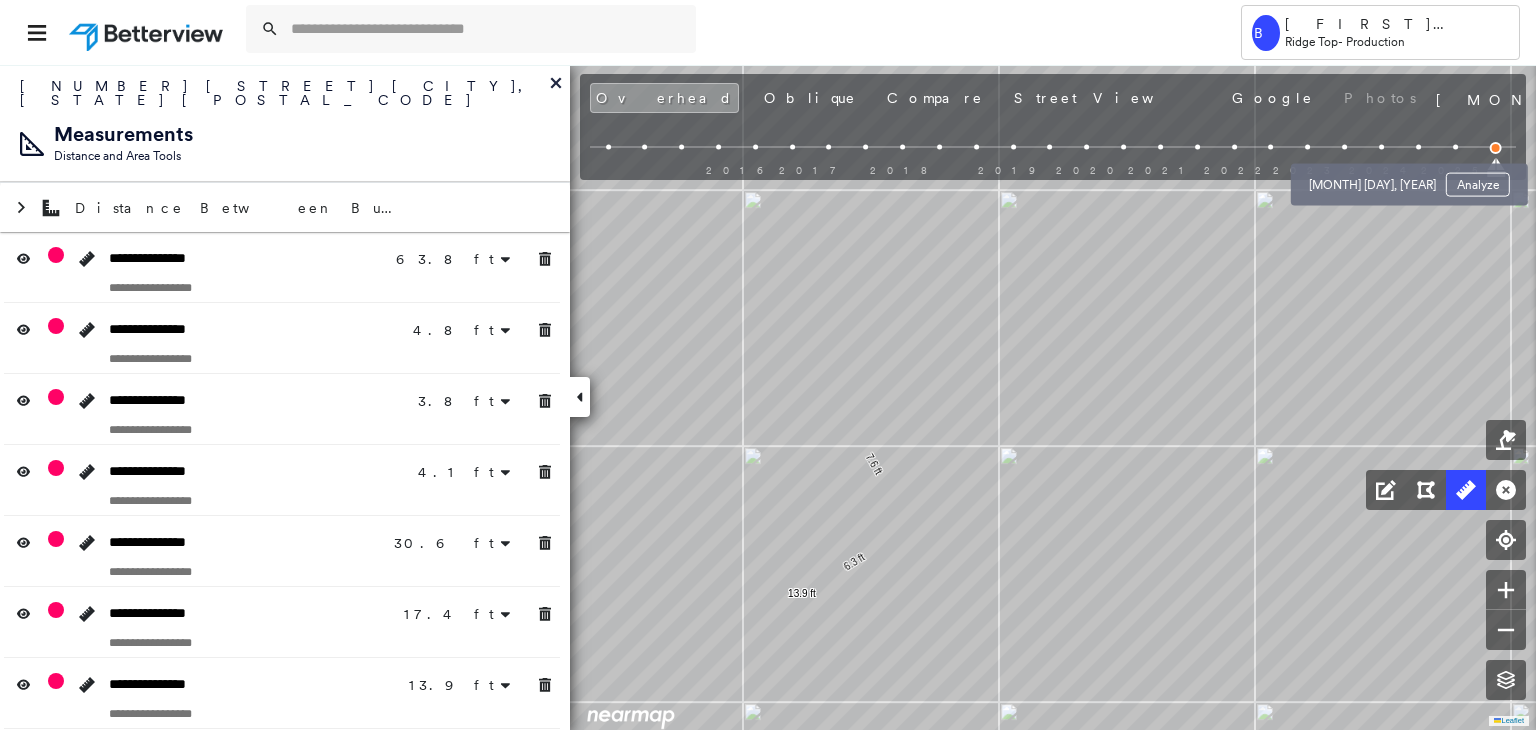 click at bounding box center [1381, 147] 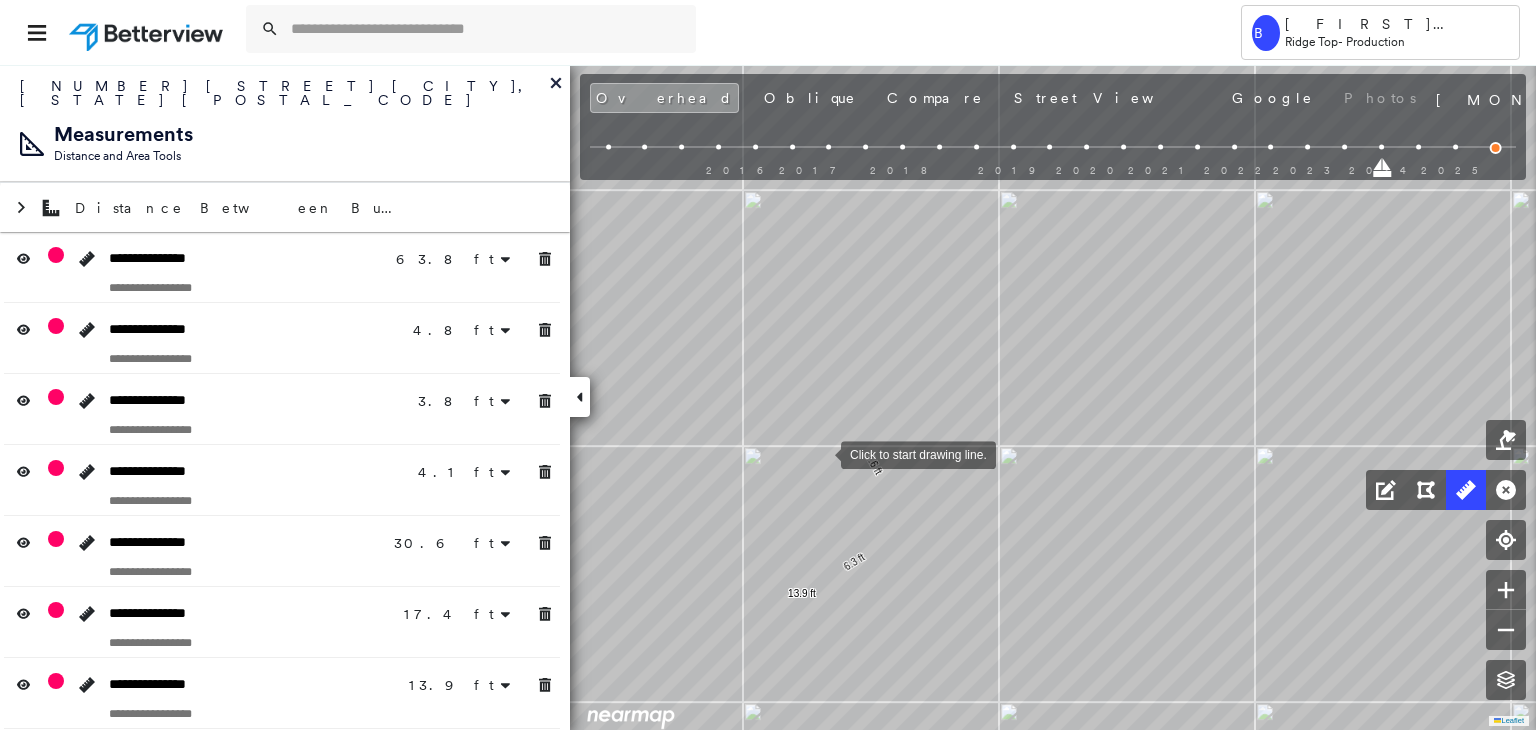 click at bounding box center [821, 453] 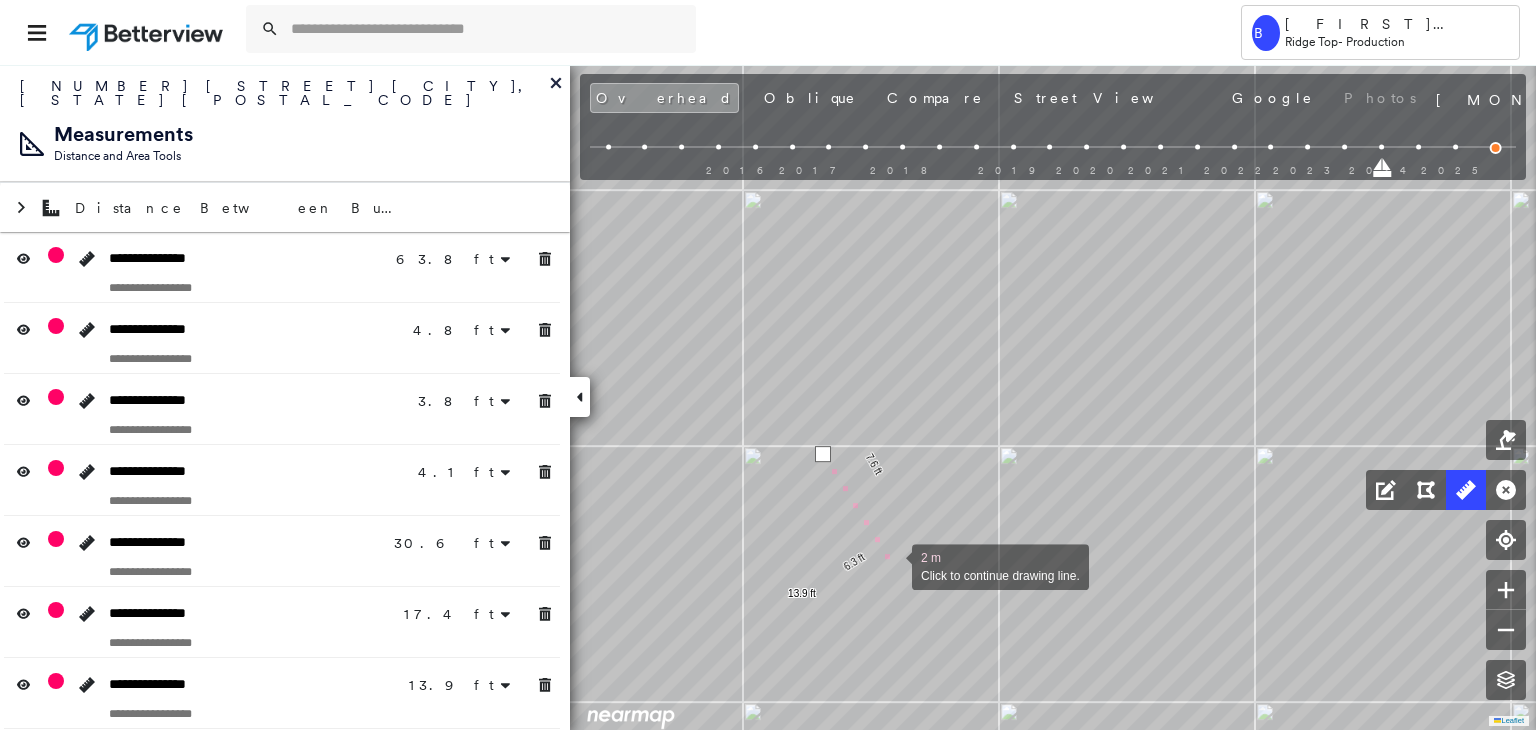 click at bounding box center [892, 565] 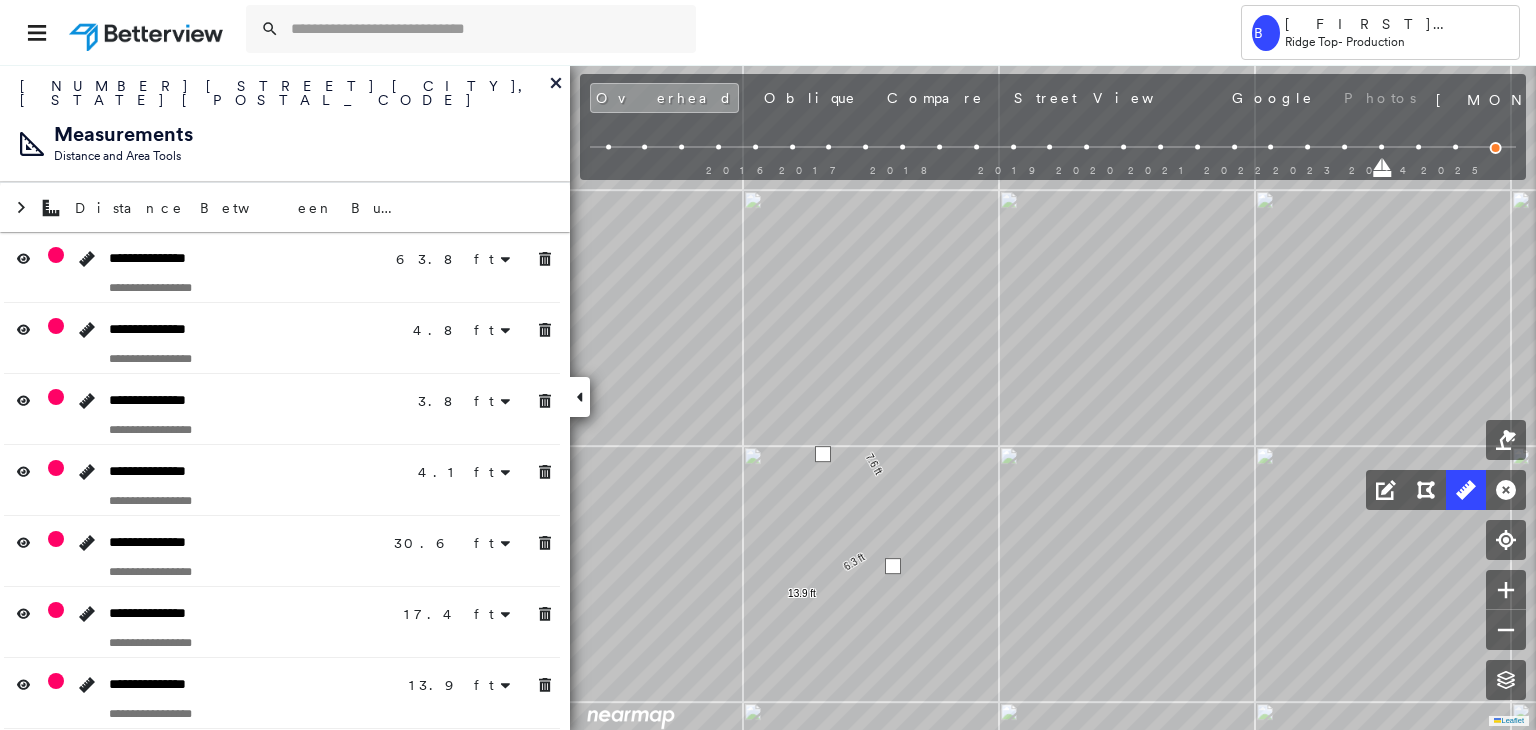 click at bounding box center (893, 566) 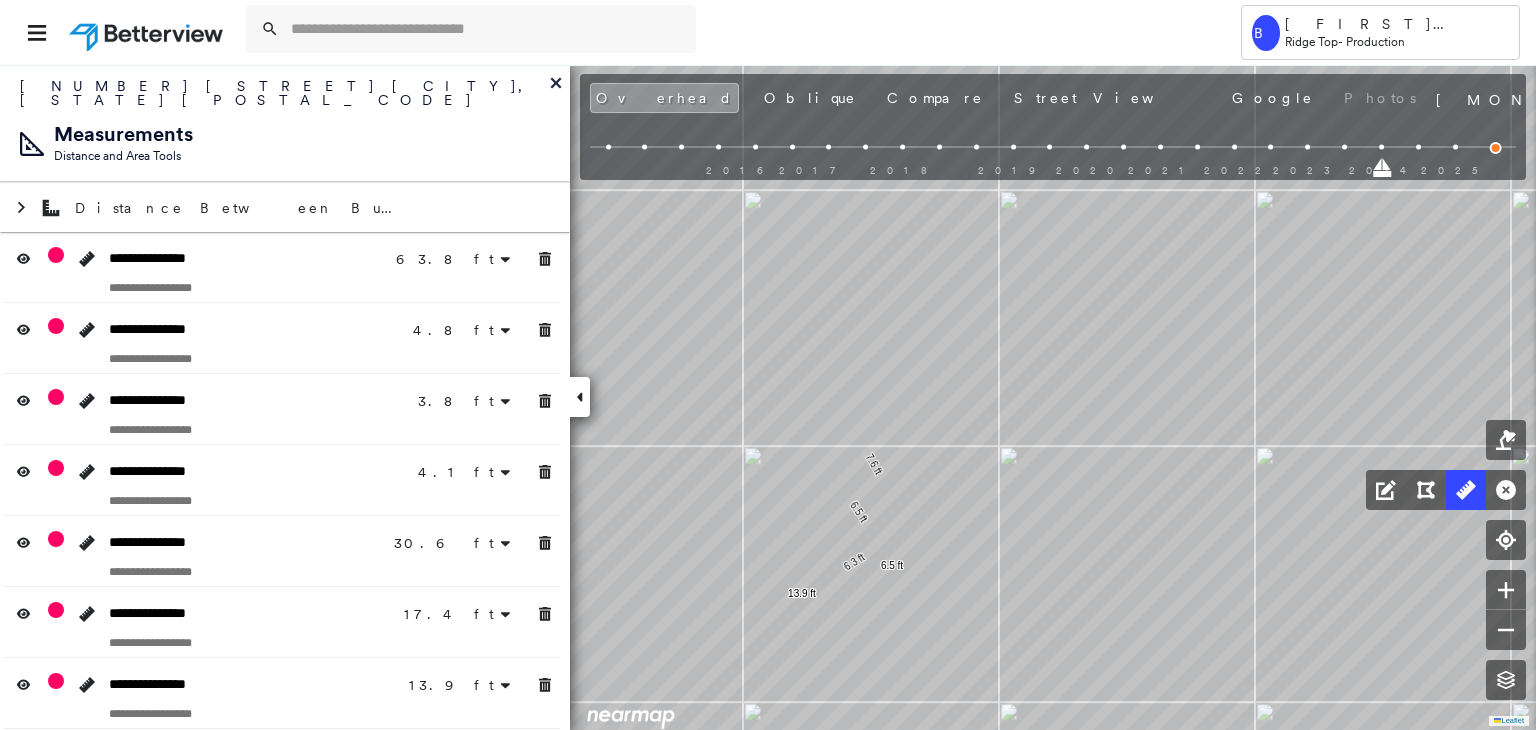 click at bounding box center (1344, 147) 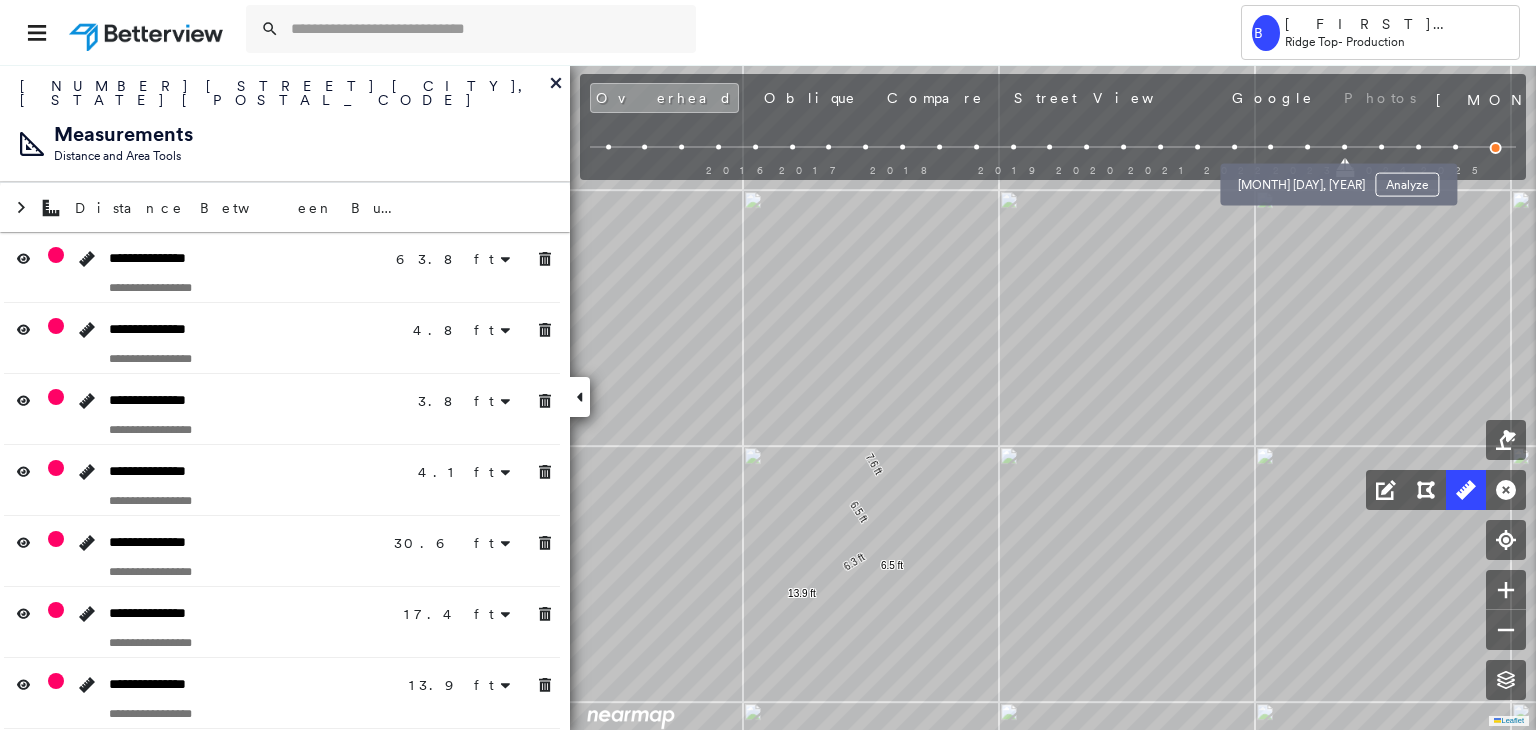 click at bounding box center [1307, 147] 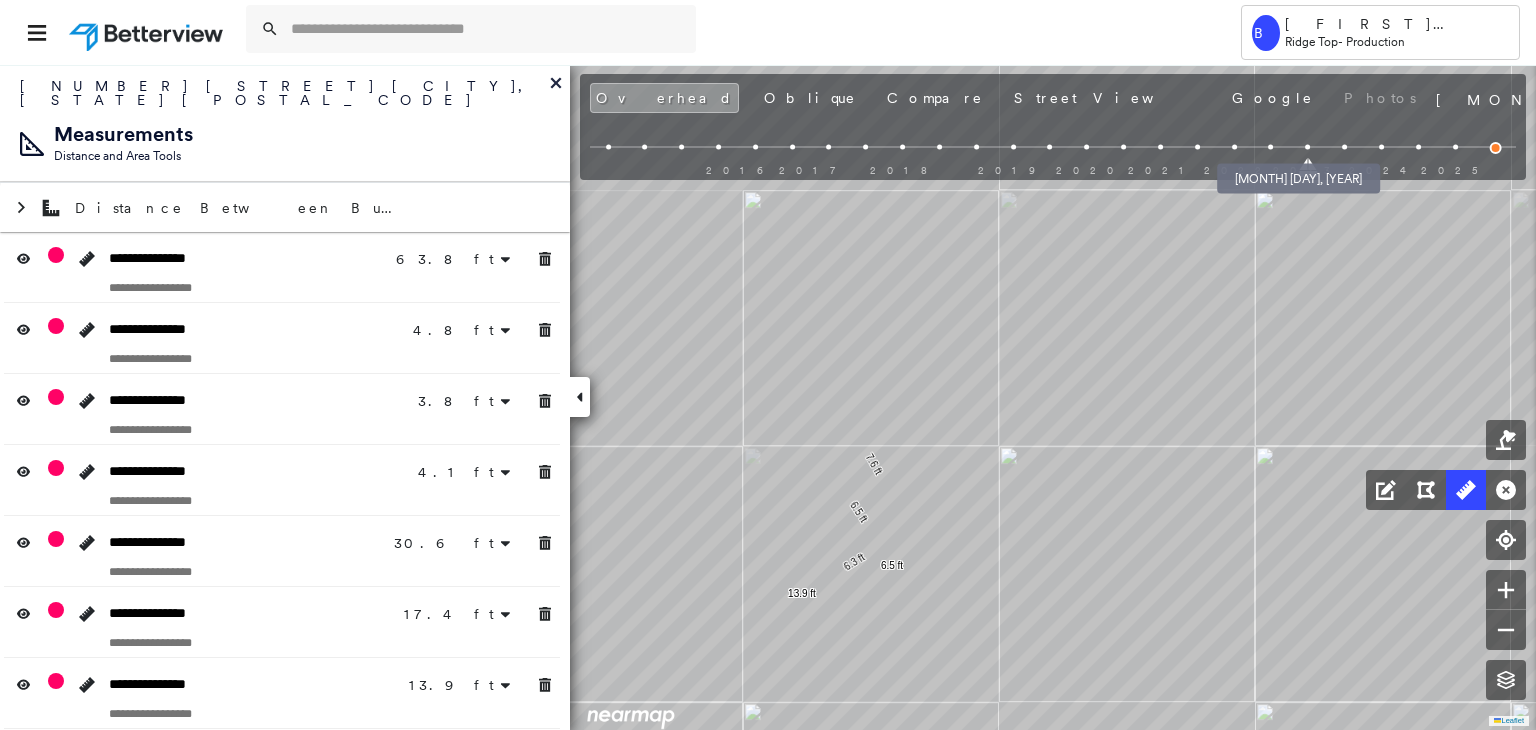 click at bounding box center [1271, 147] 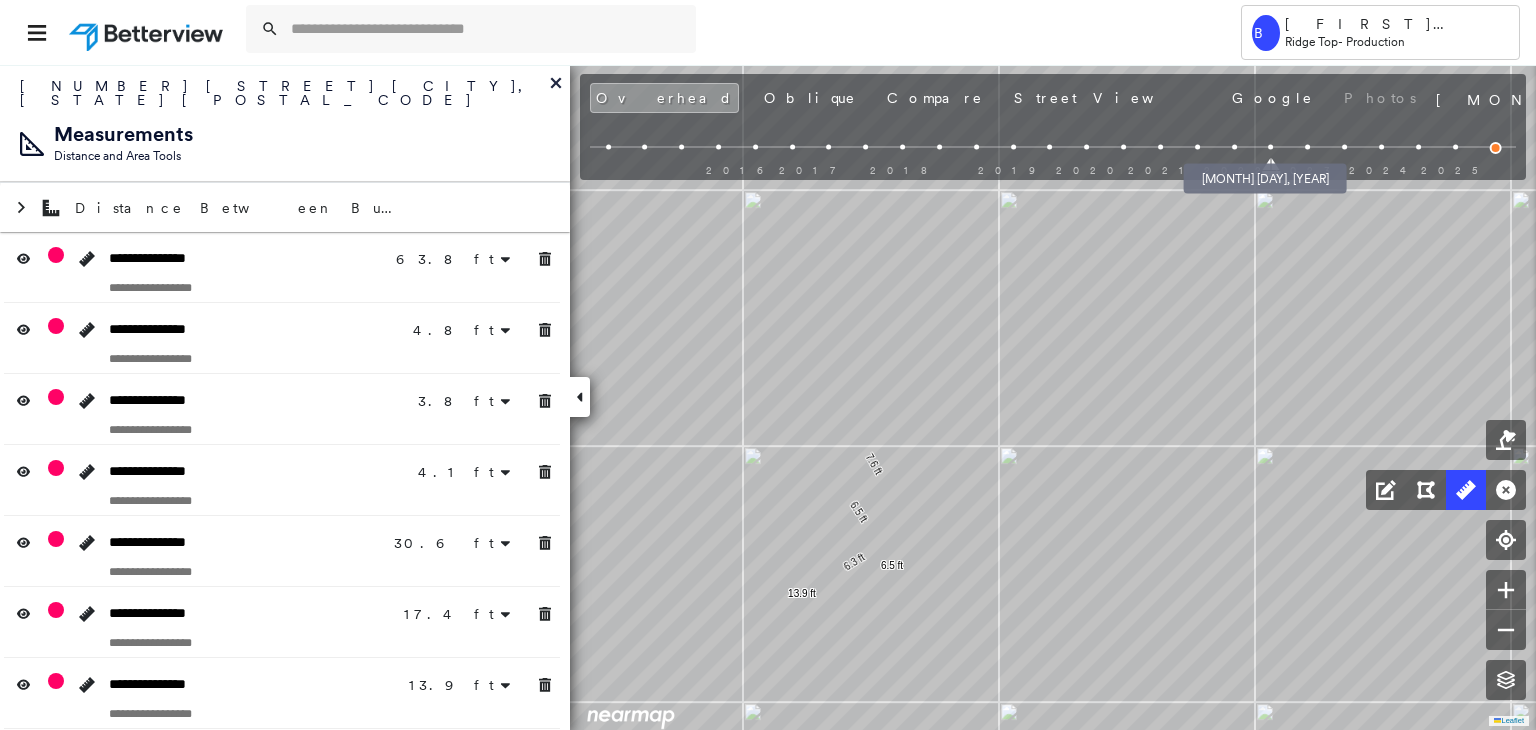 click at bounding box center (1234, 147) 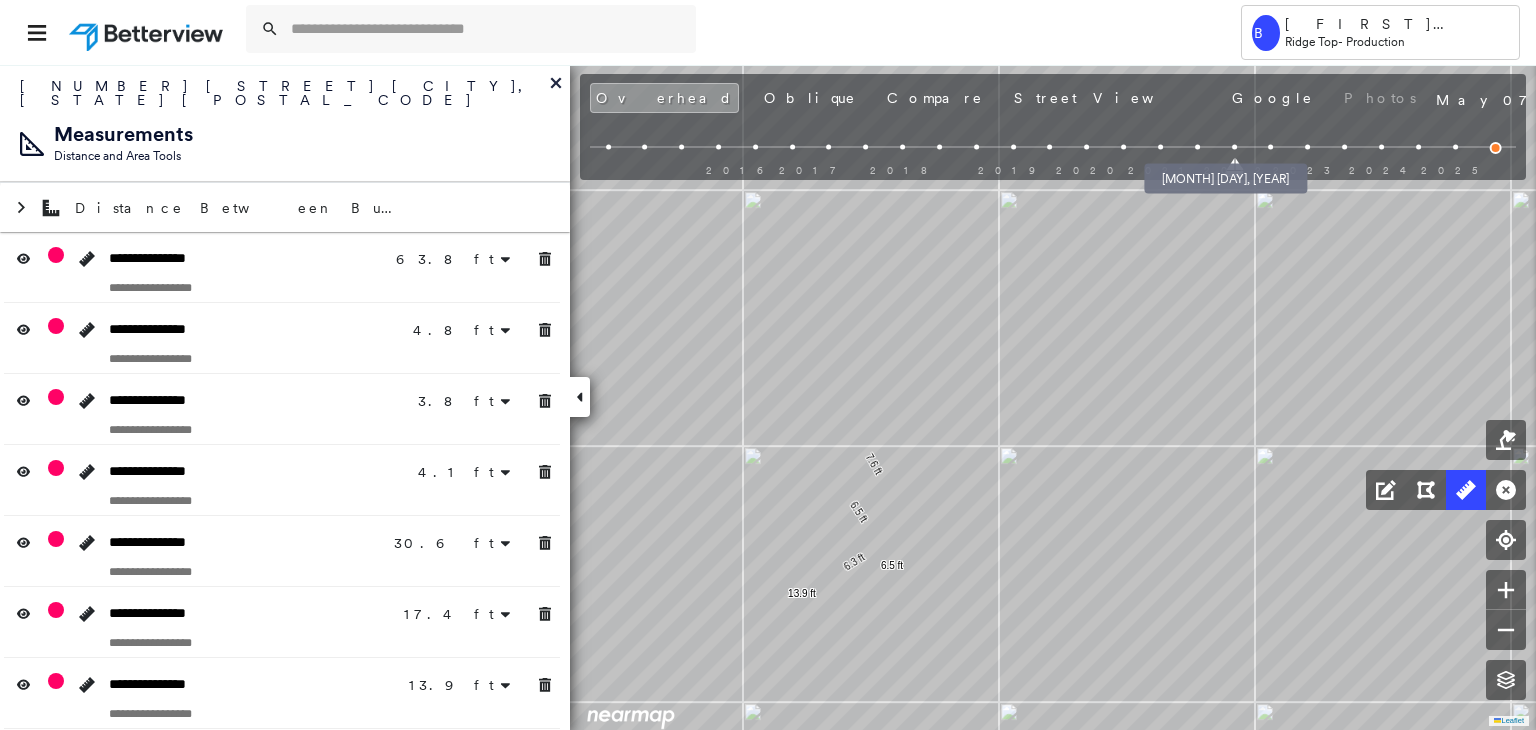 click at bounding box center (1197, 147) 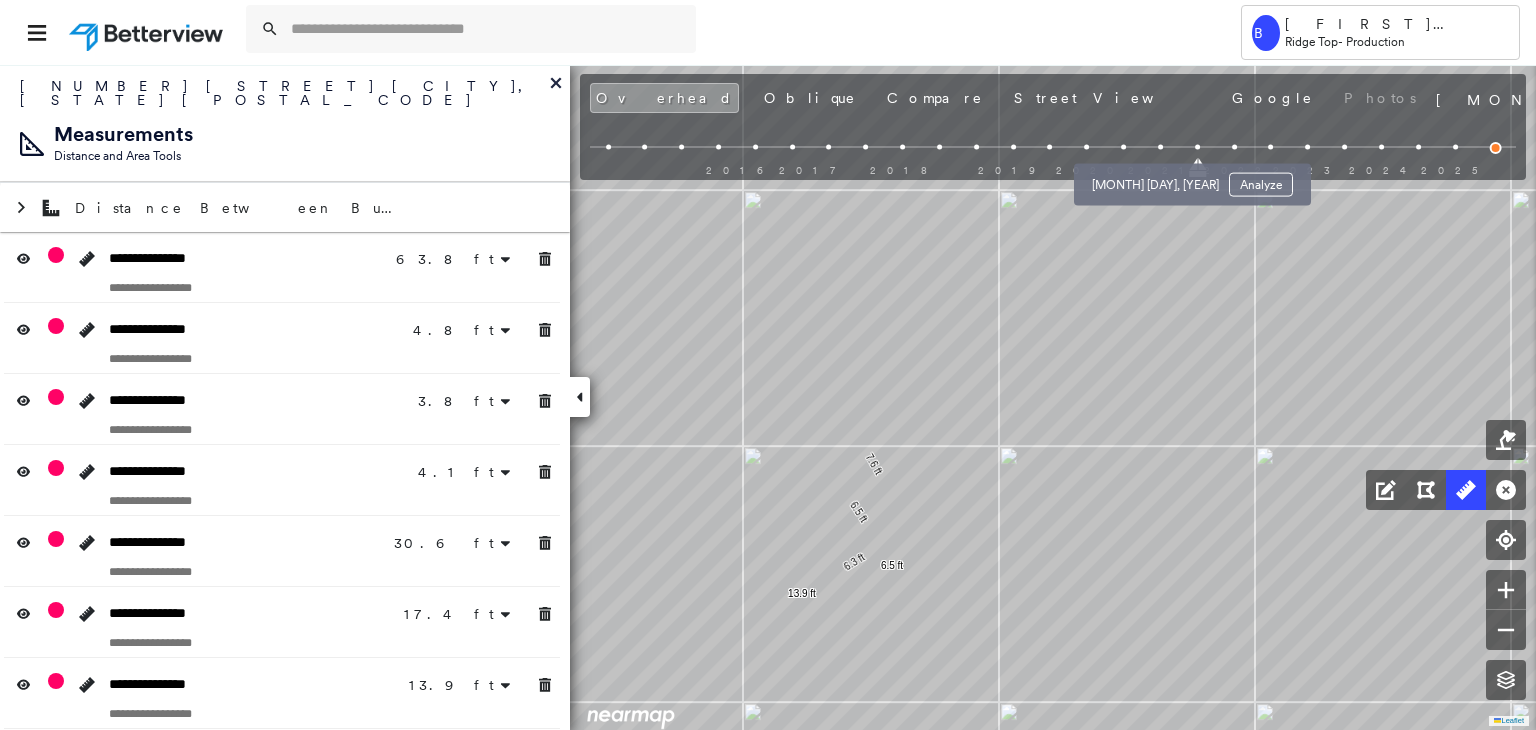 click at bounding box center [1160, 147] 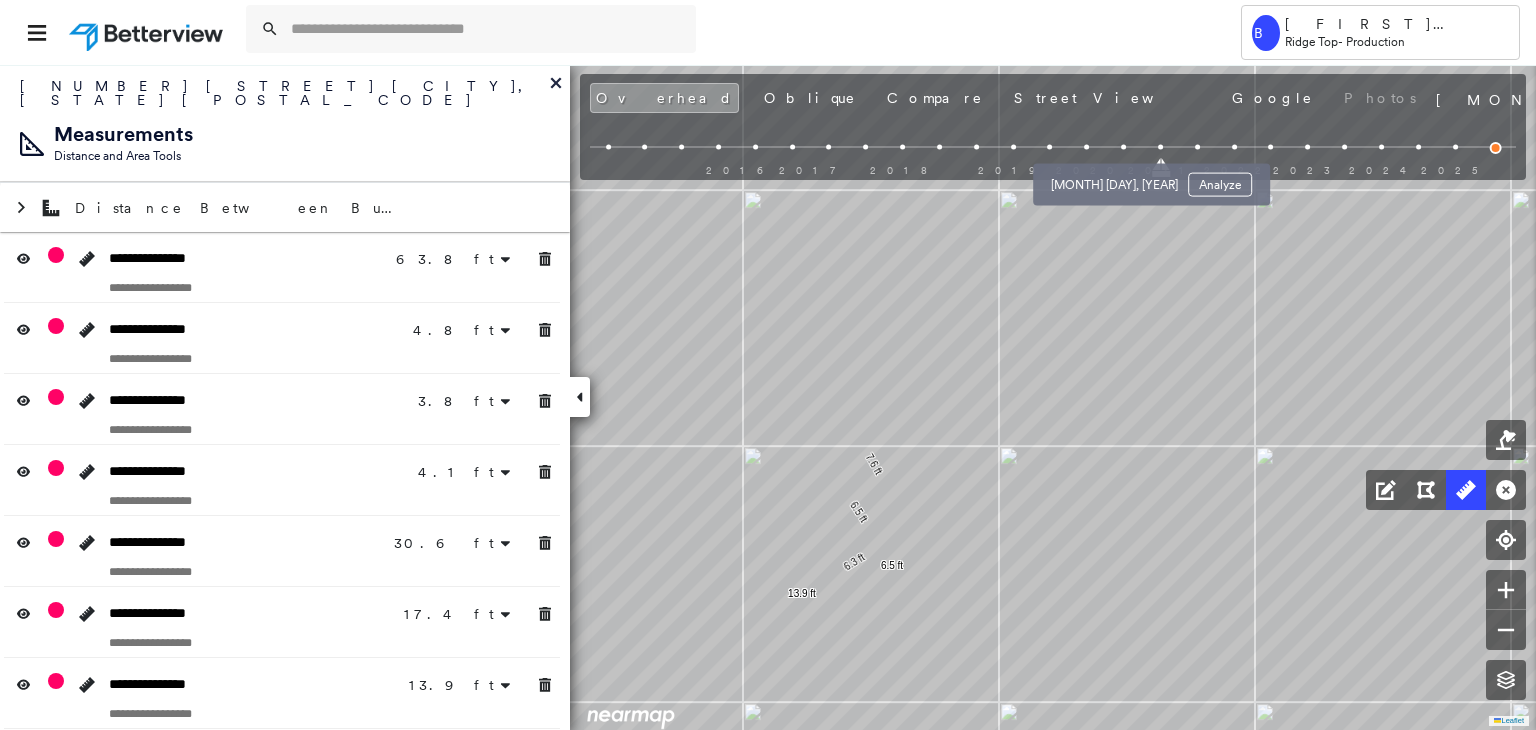 click at bounding box center [1123, 147] 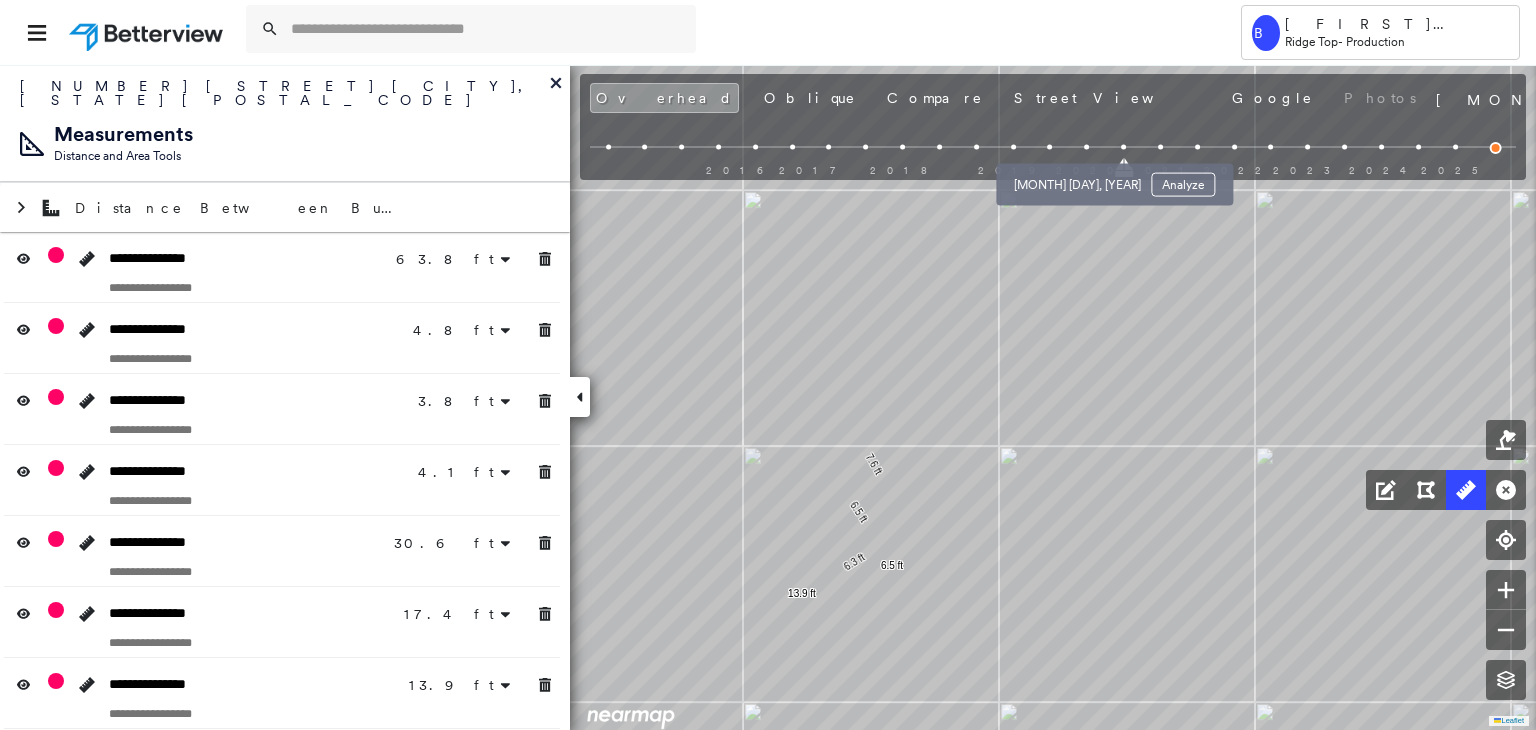 click at bounding box center (1086, 147) 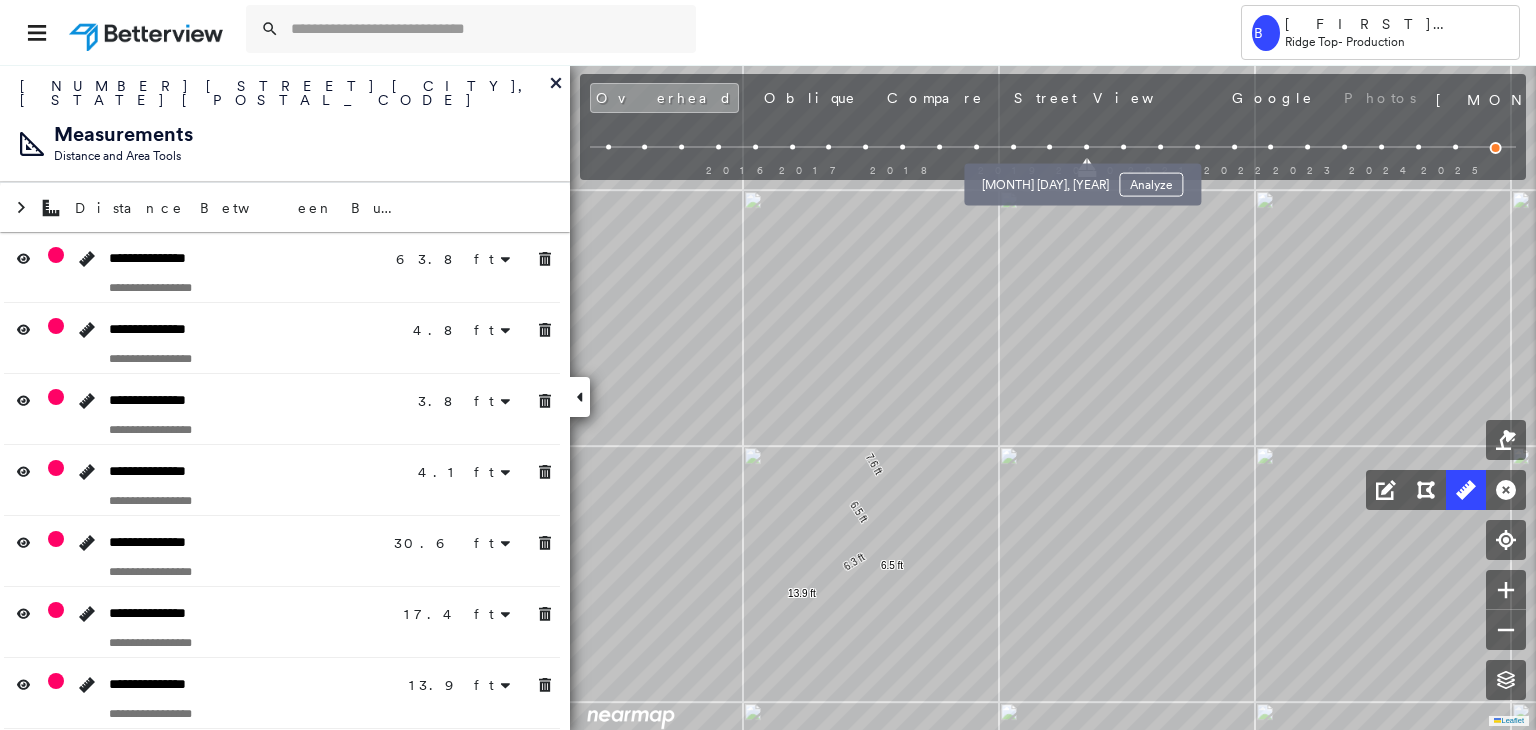 click at bounding box center [1050, 147] 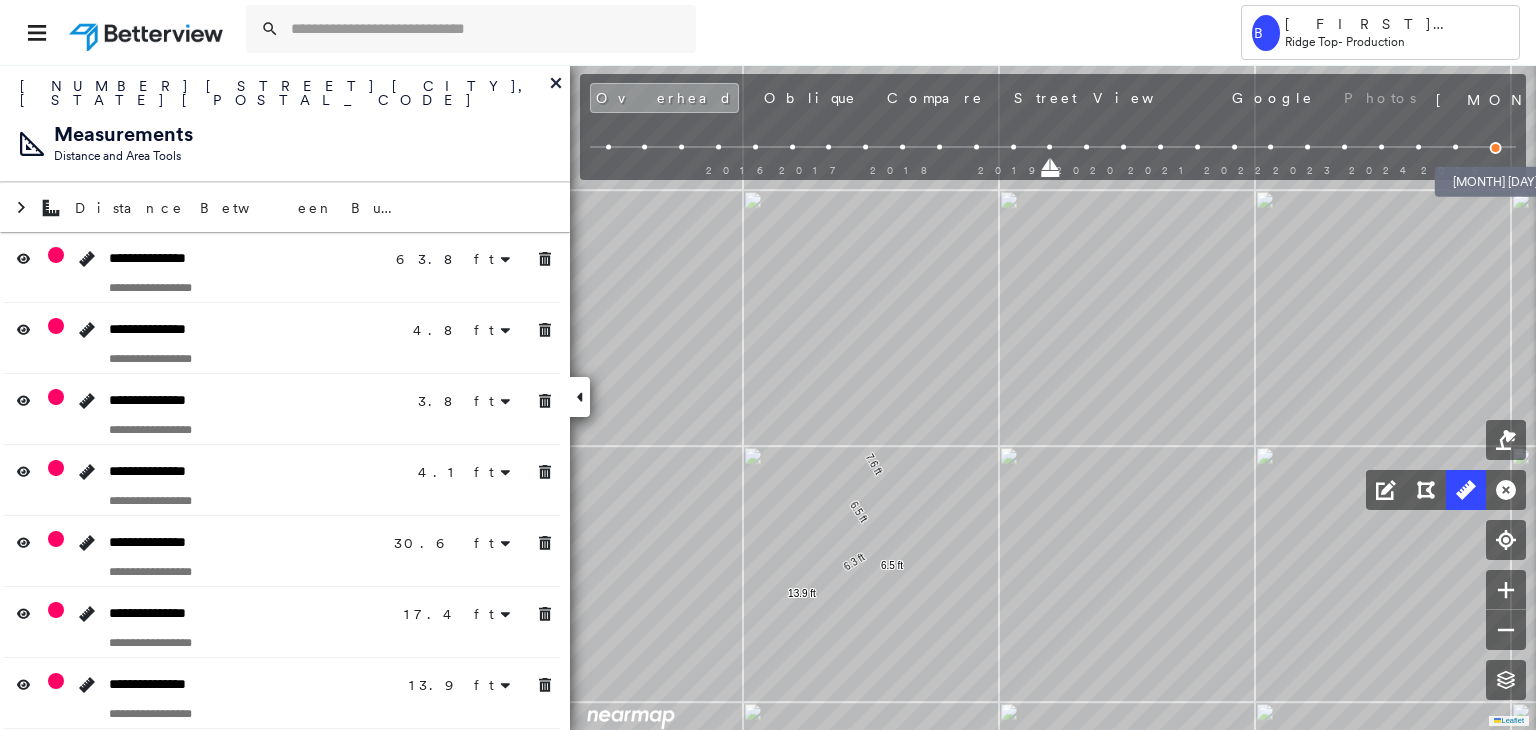 click at bounding box center (1496, 148) 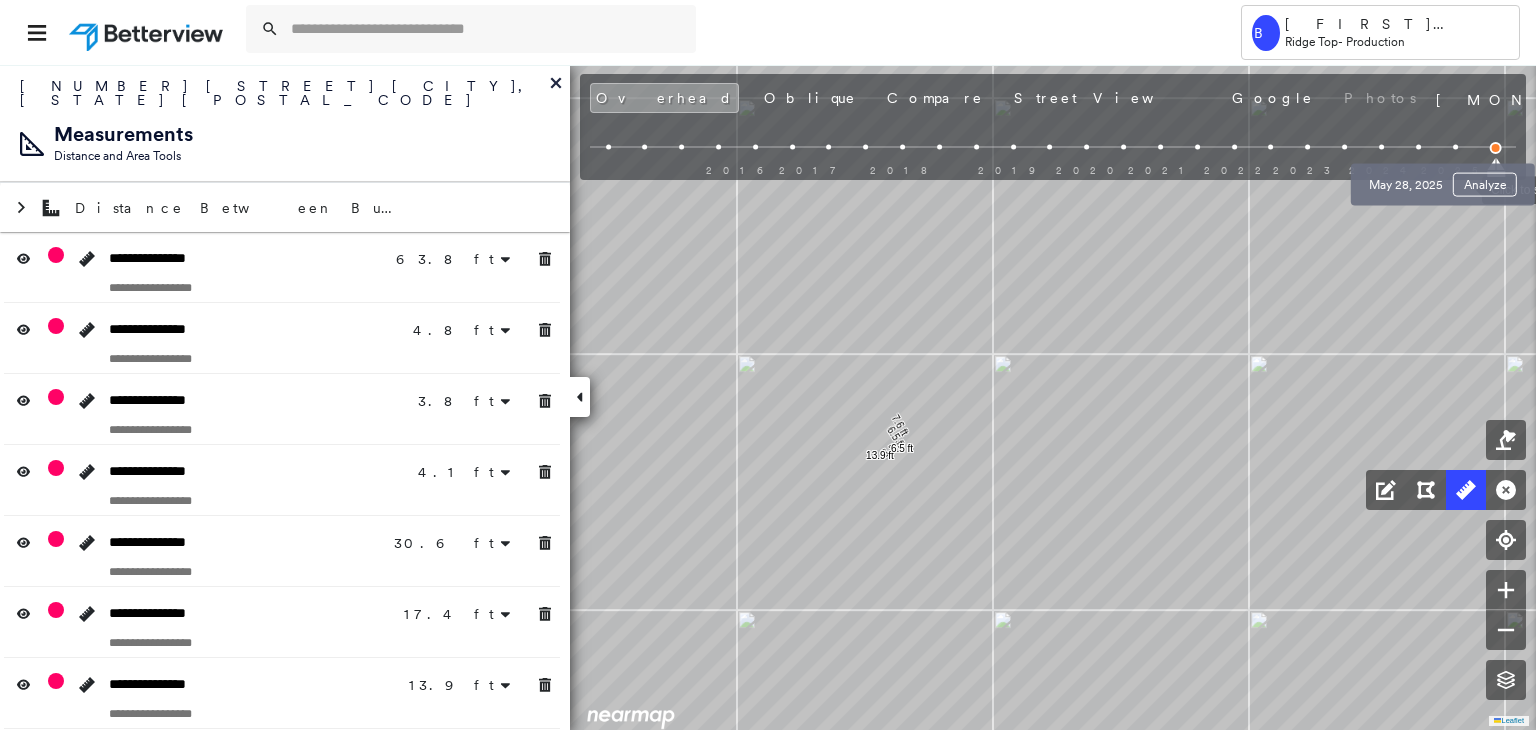 click at bounding box center [1455, 147] 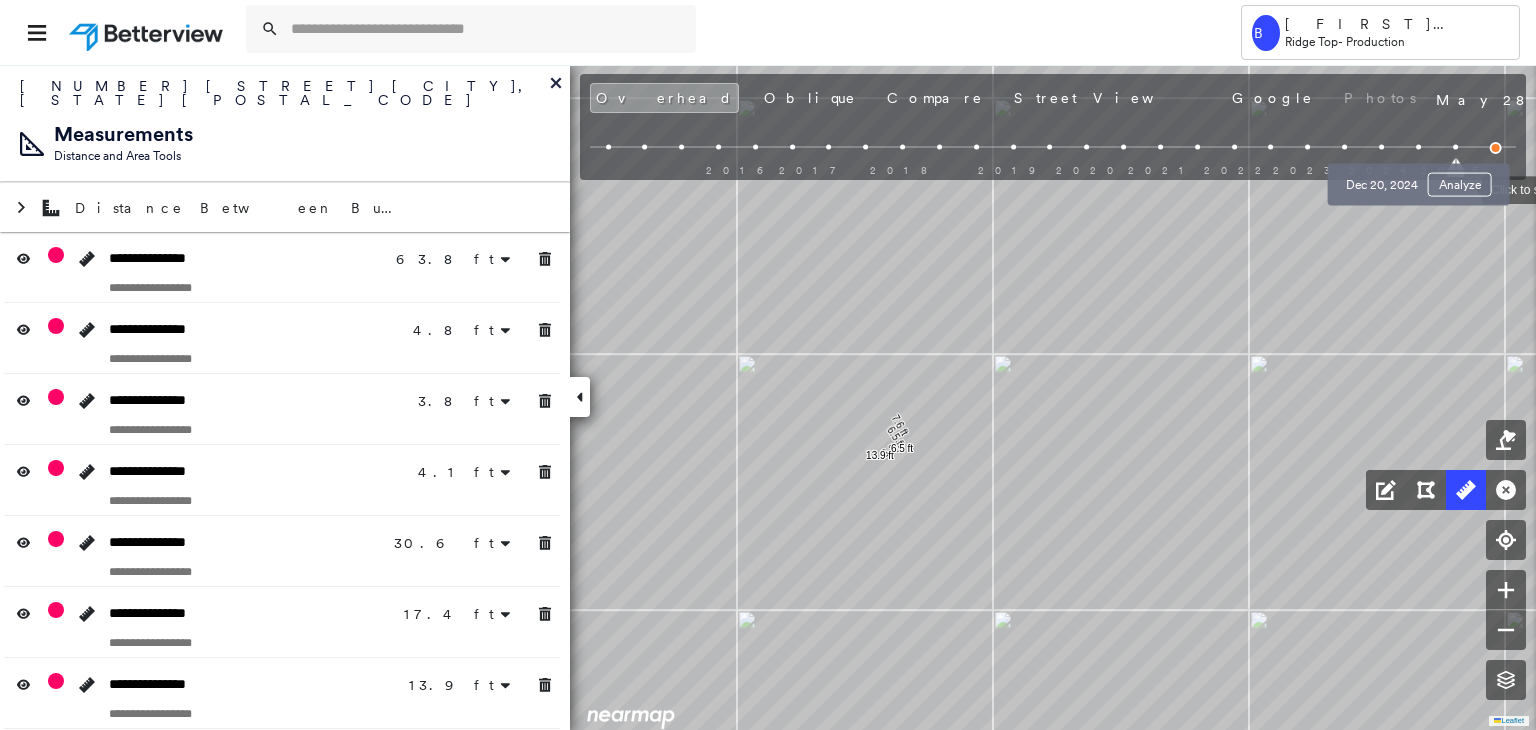 click at bounding box center [1418, 147] 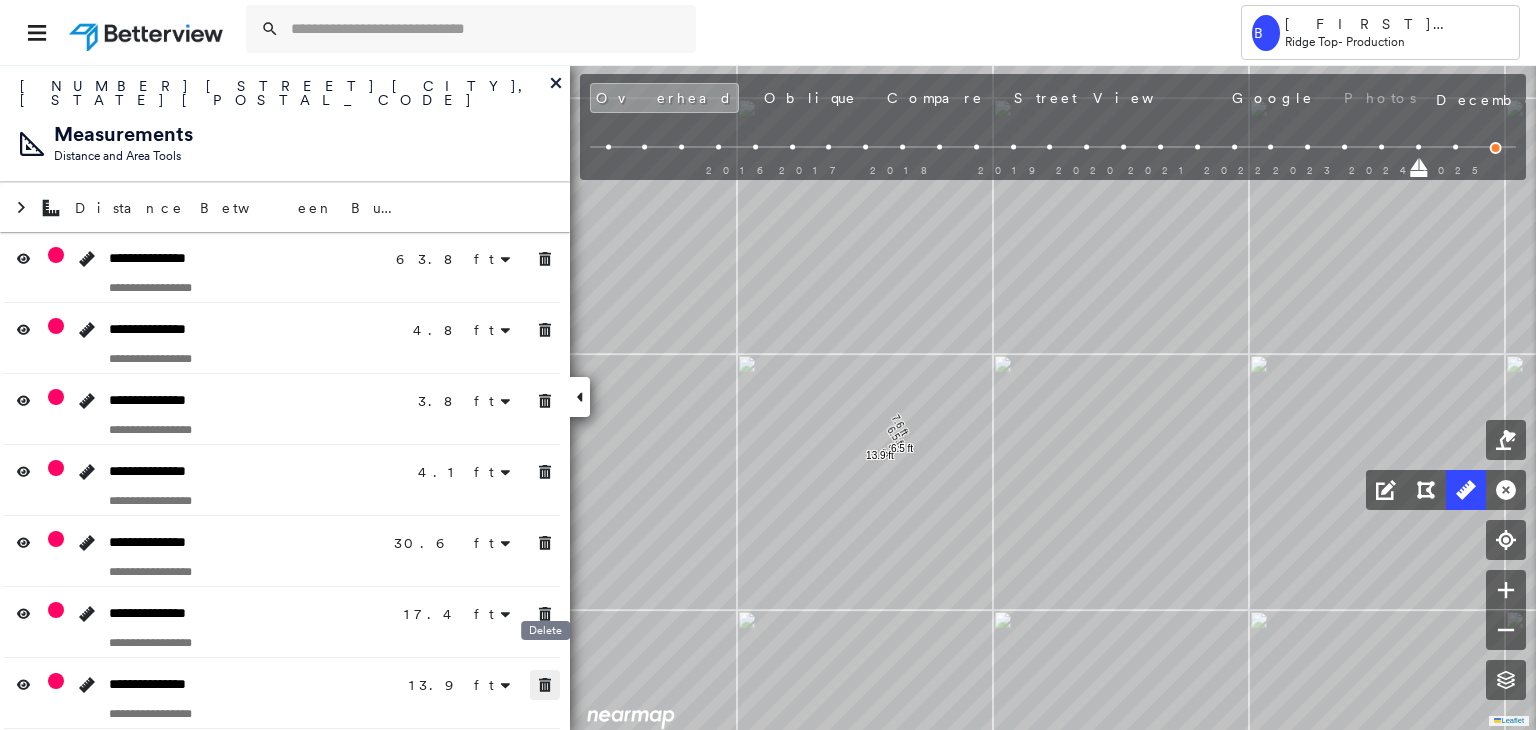 click at bounding box center [545, 685] 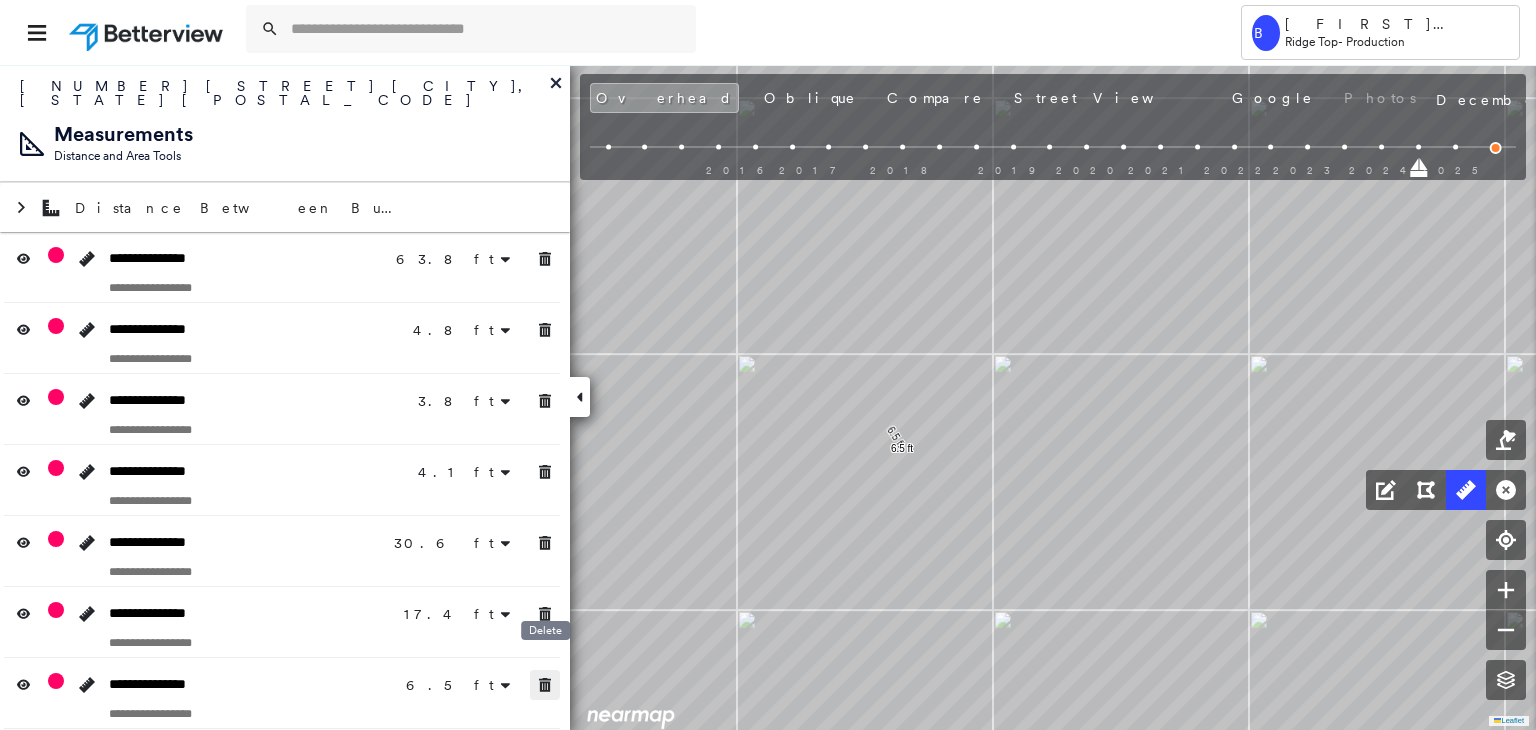 click 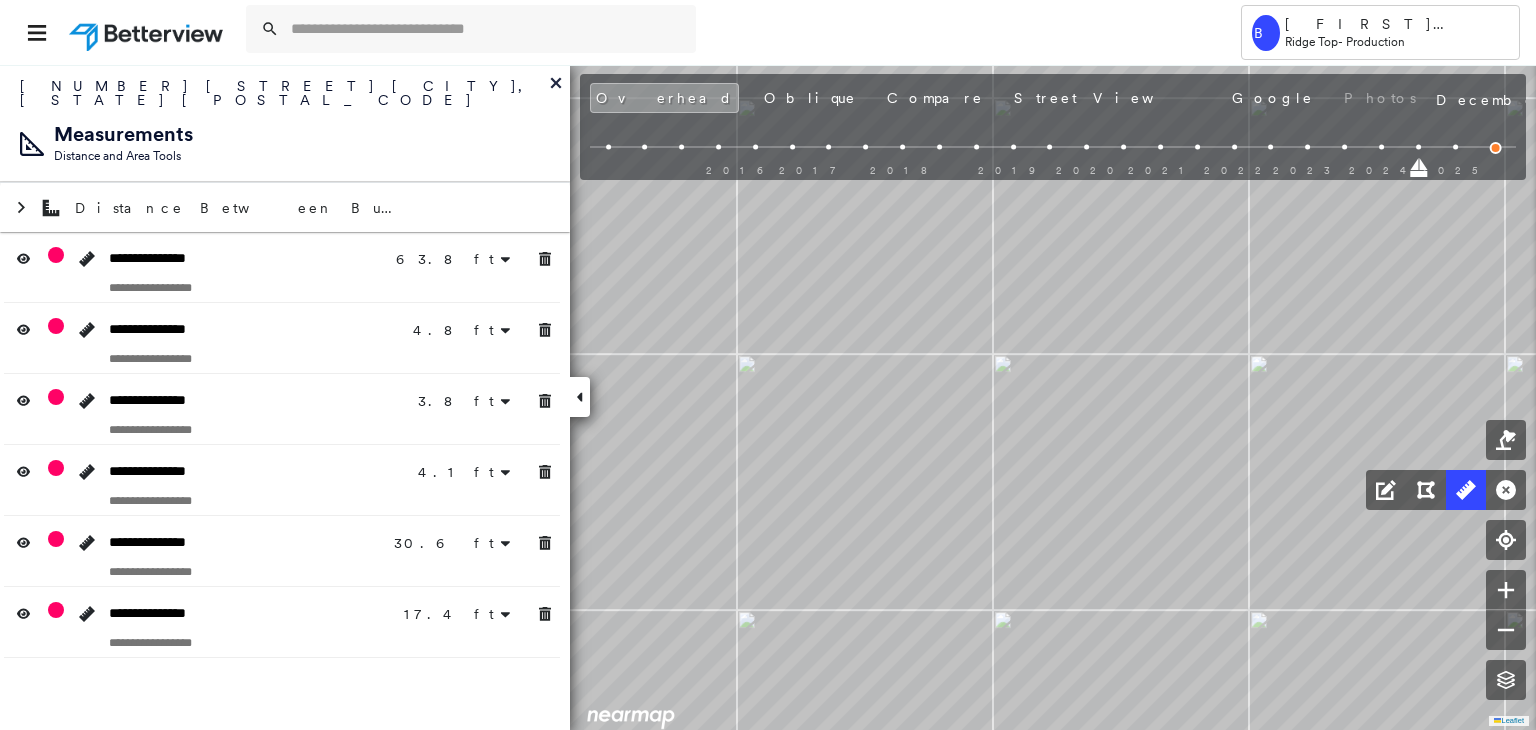 click on "**********" at bounding box center (285, 397) 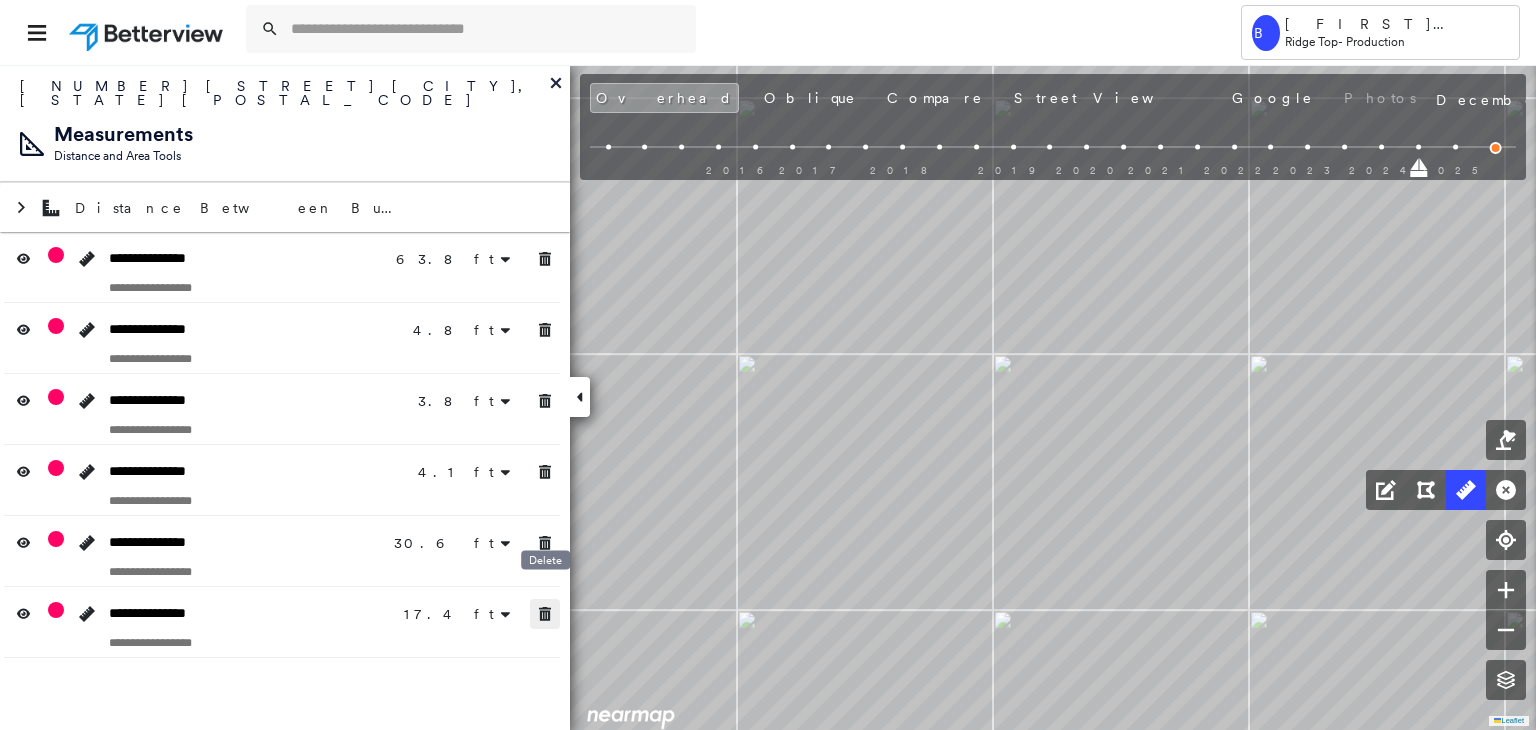 click at bounding box center (545, 614) 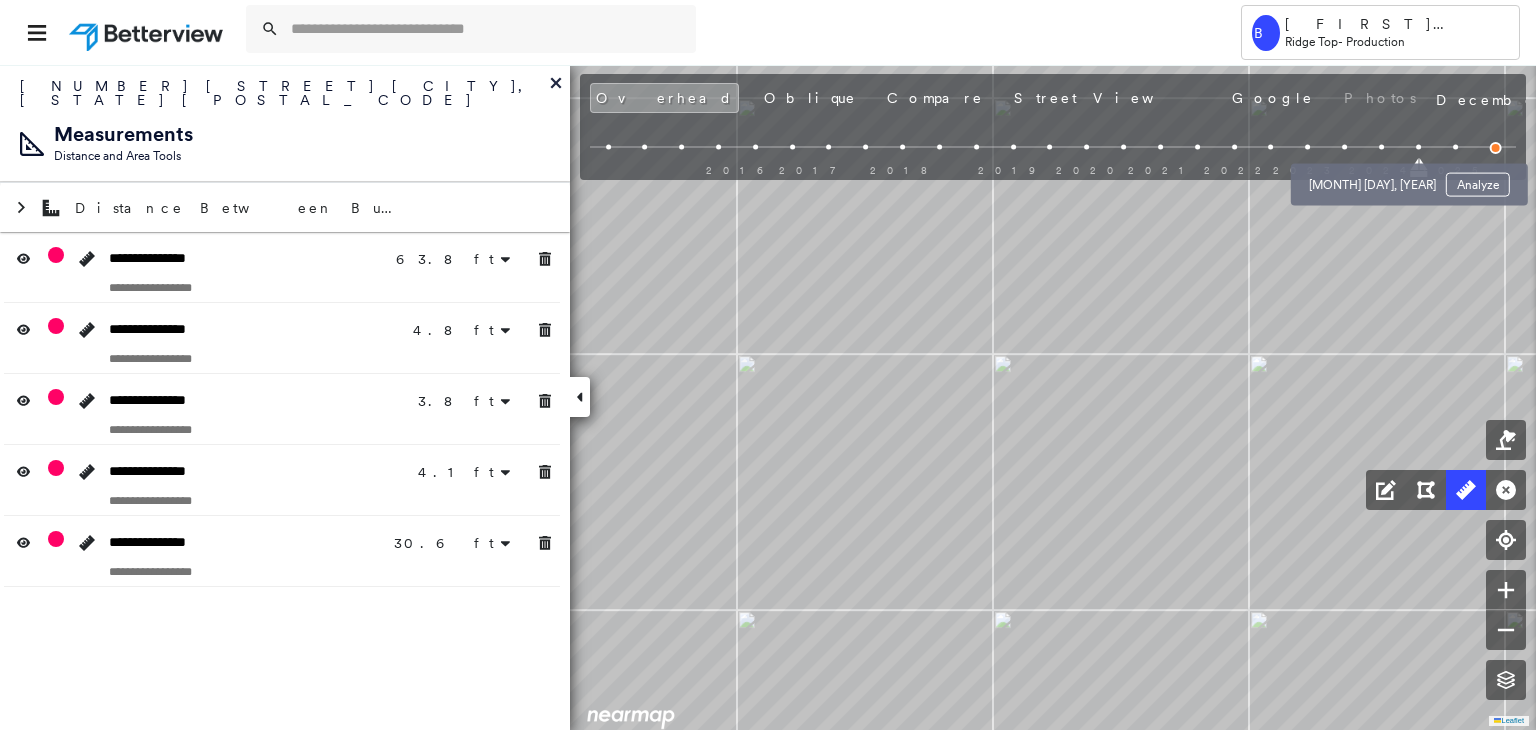click at bounding box center [1381, 147] 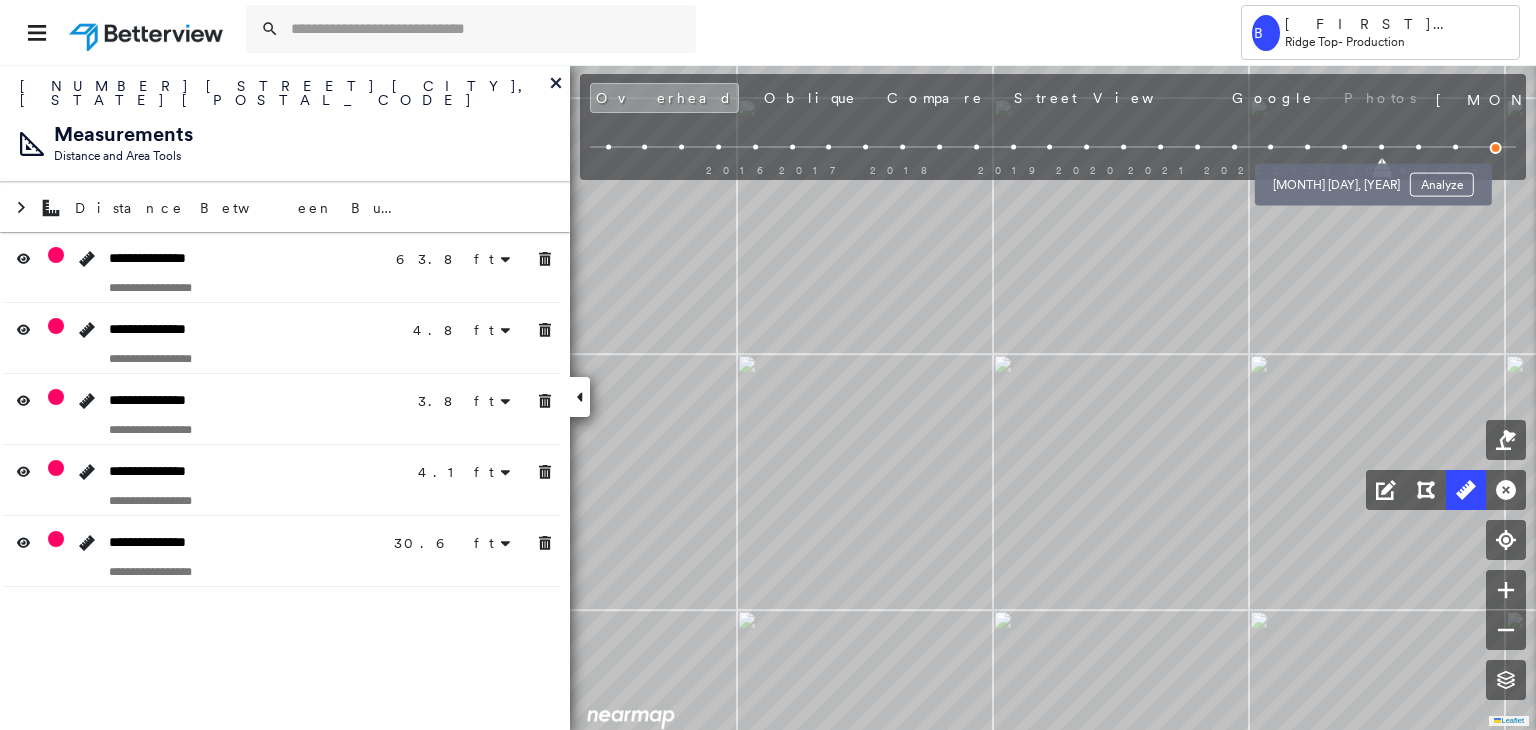 click at bounding box center [1344, 147] 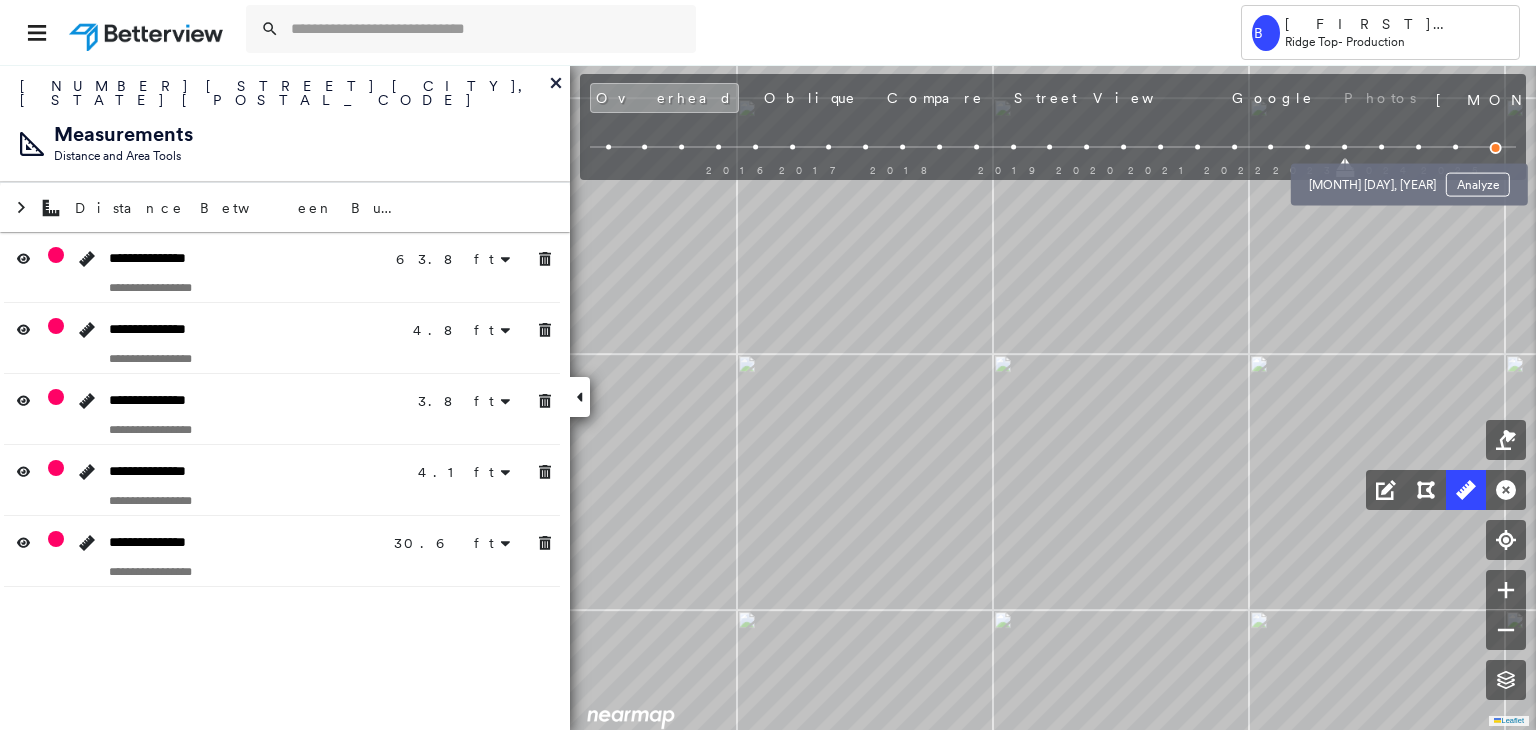 click at bounding box center (1381, 147) 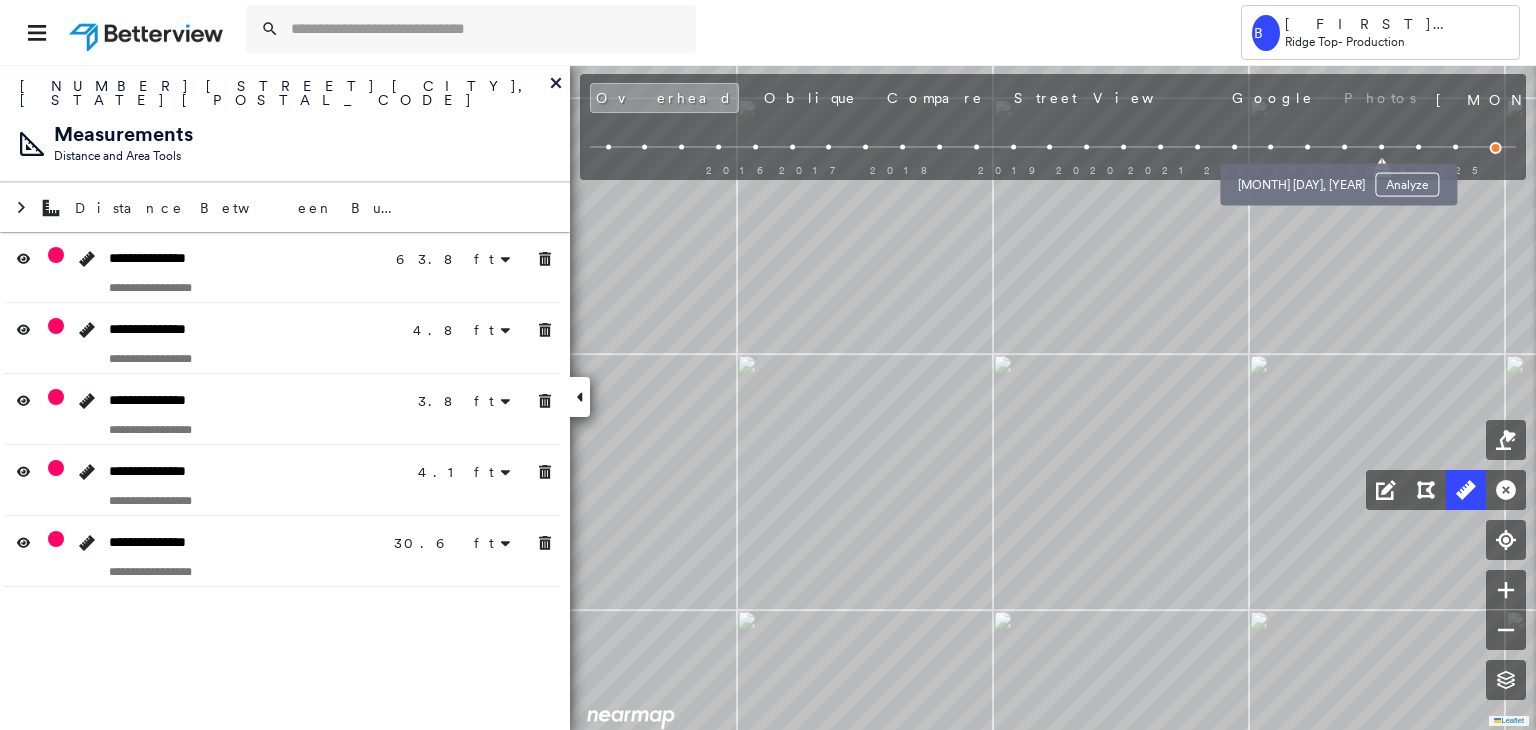 click at bounding box center (1307, 147) 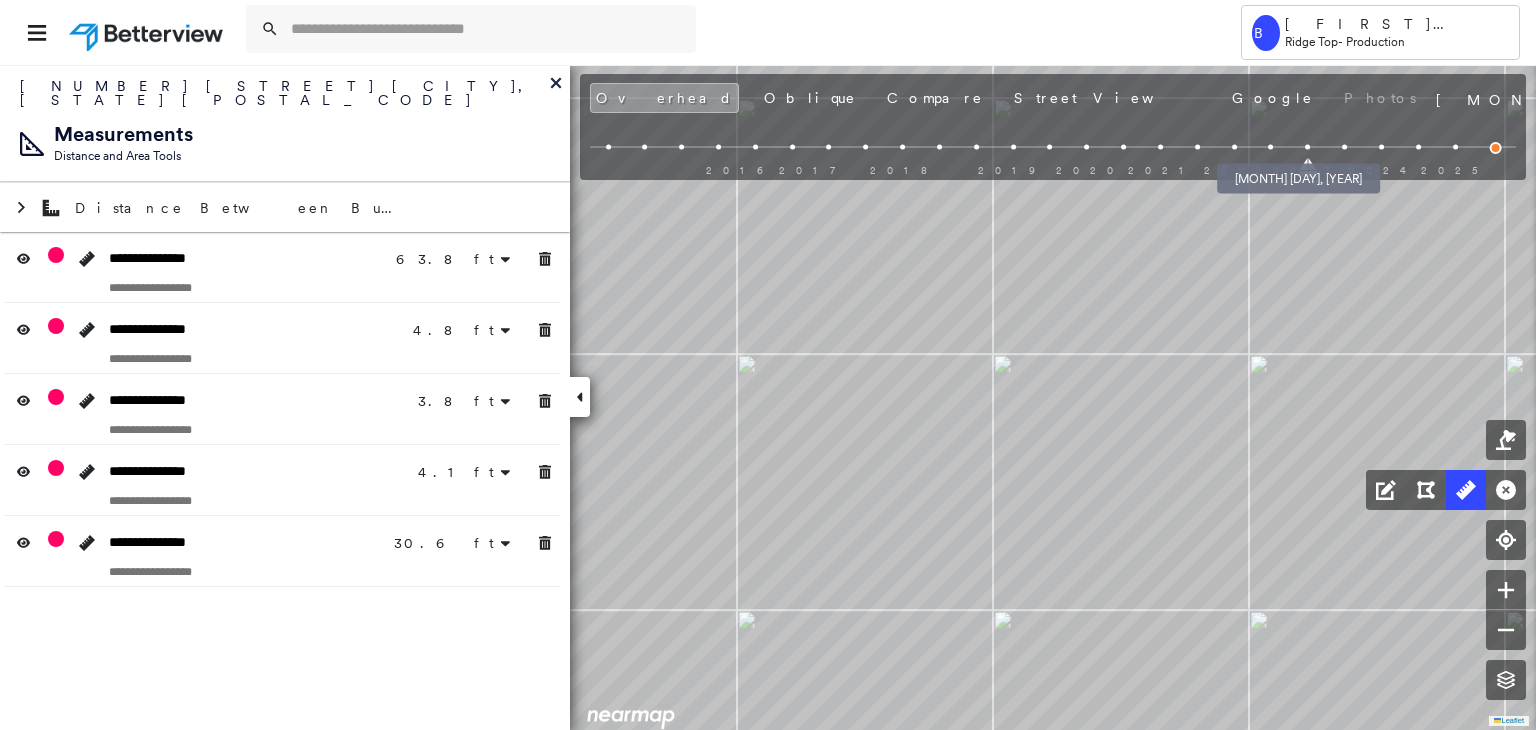 click at bounding box center (1271, 147) 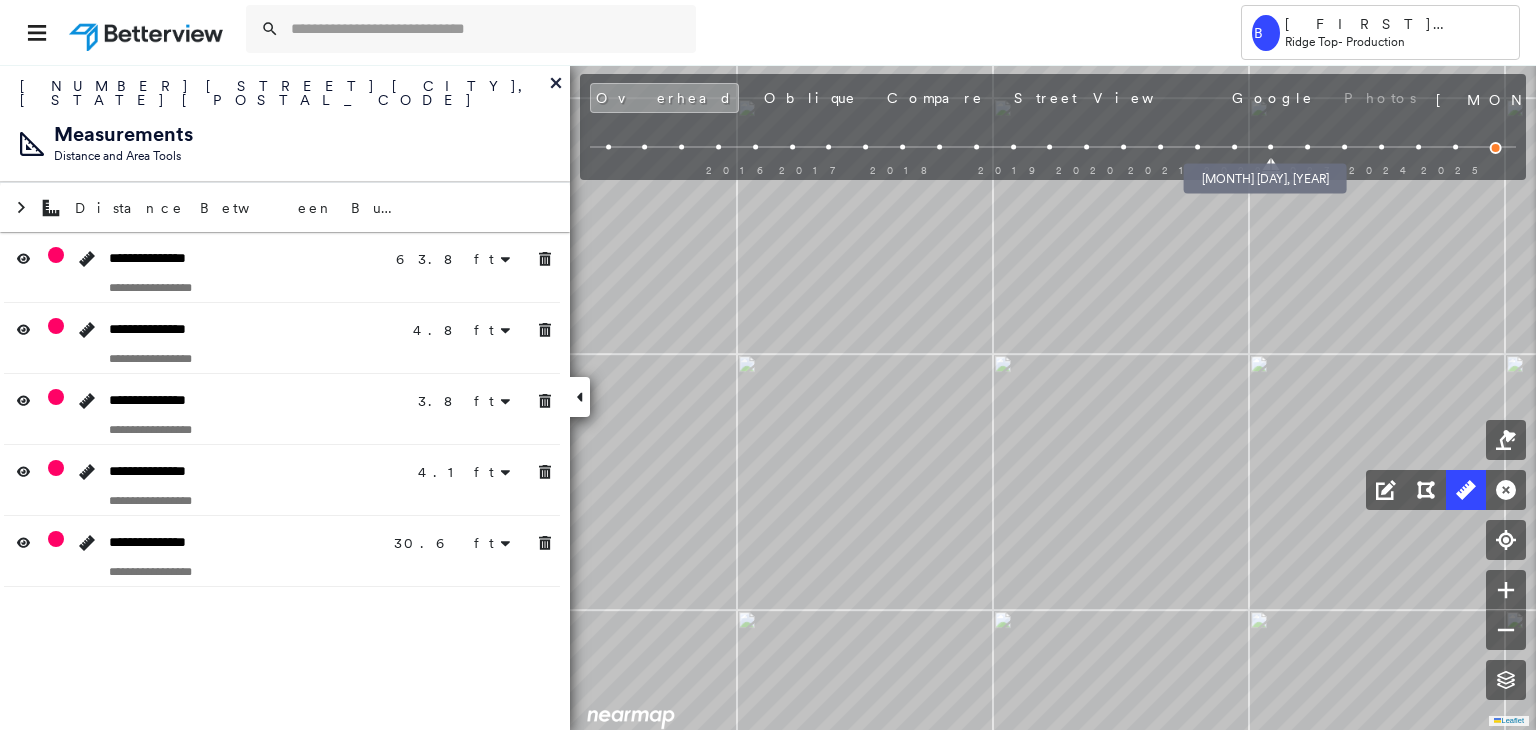 click at bounding box center (1234, 147) 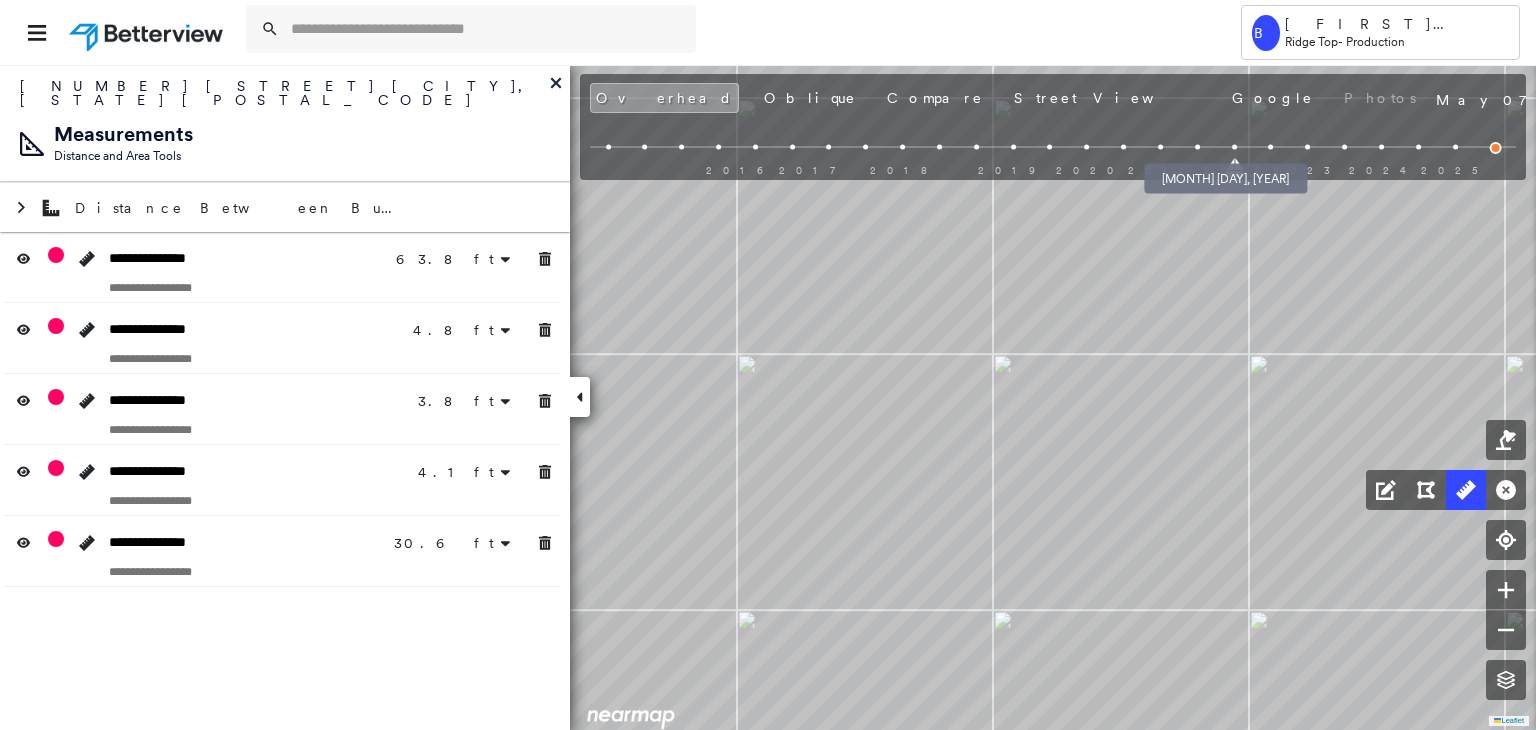 click at bounding box center (1197, 147) 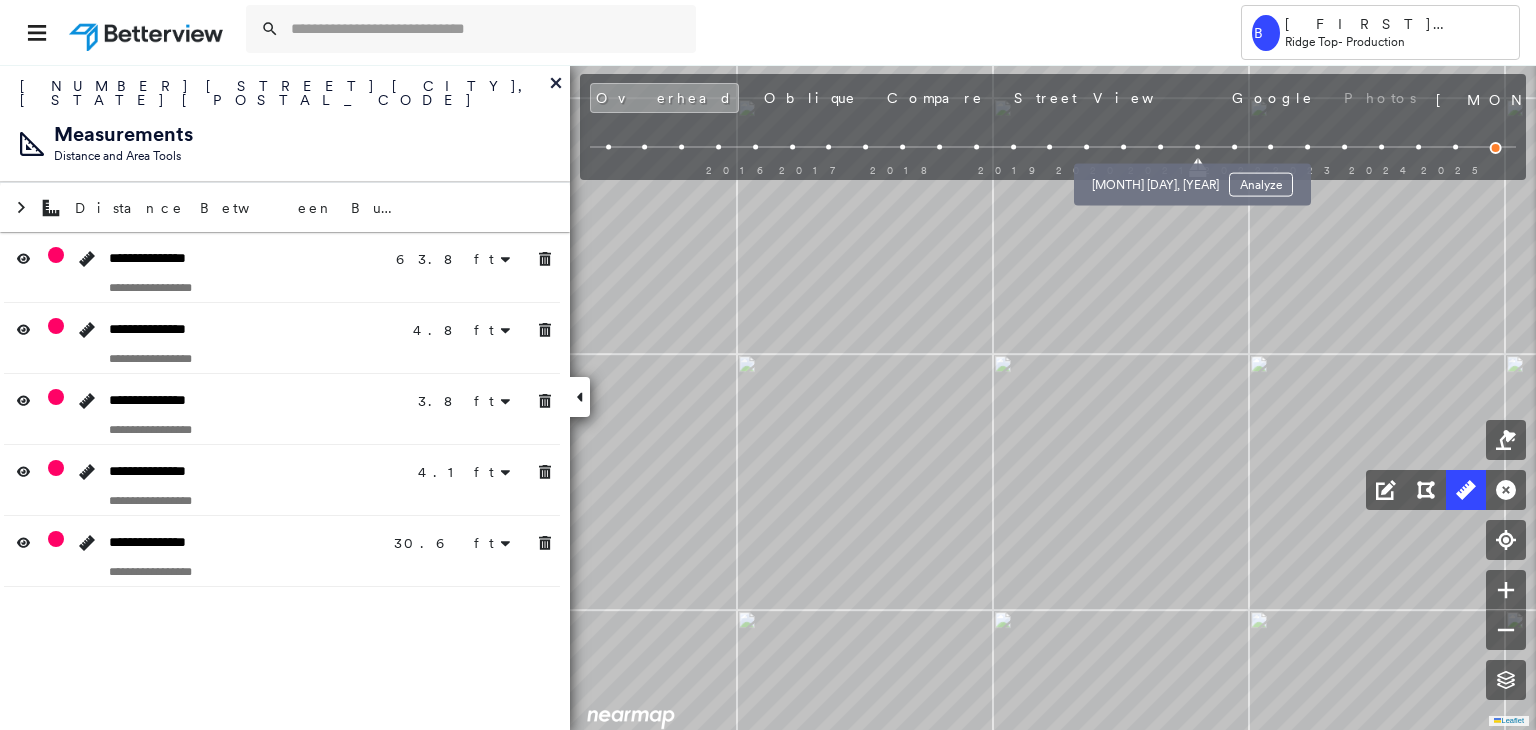 click at bounding box center [1160, 147] 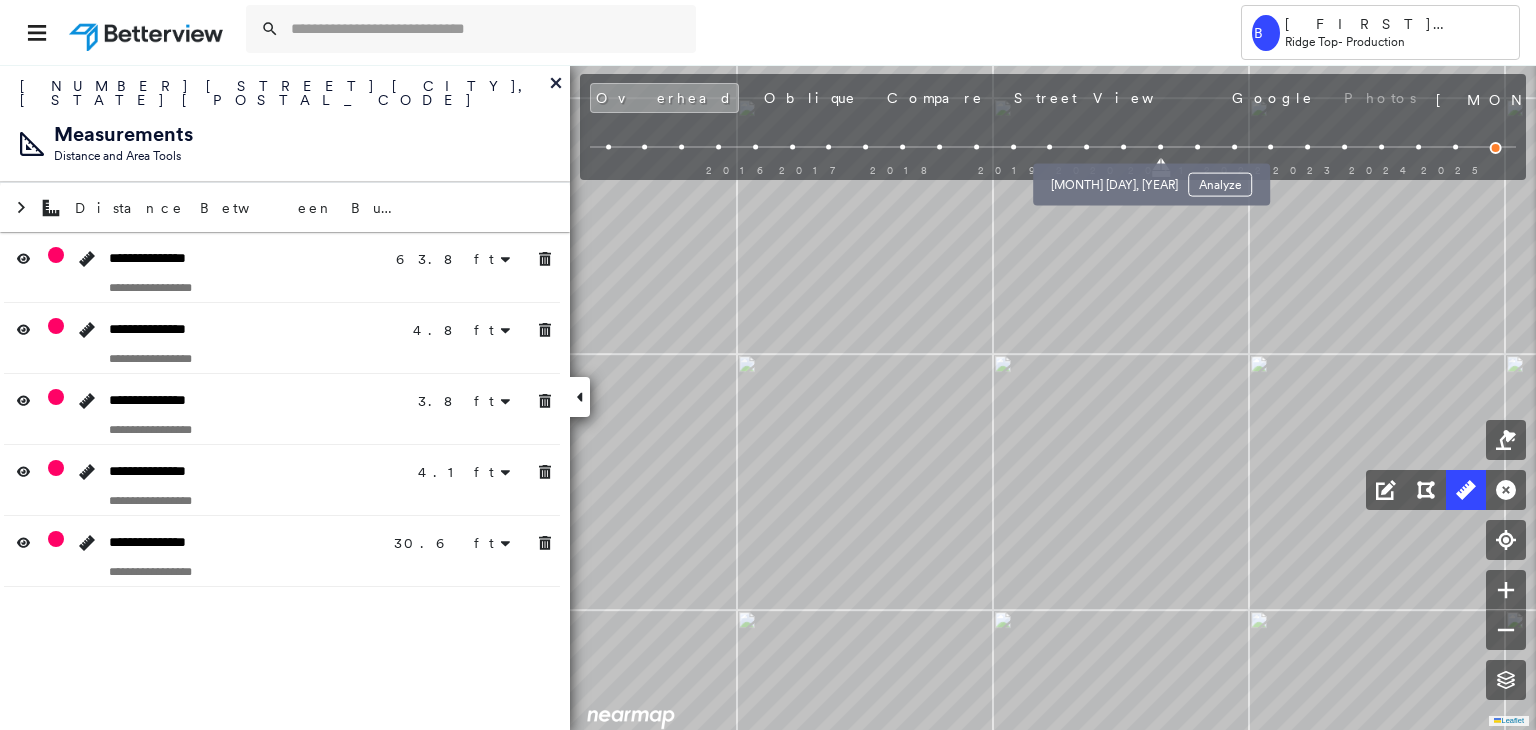 click at bounding box center (1123, 147) 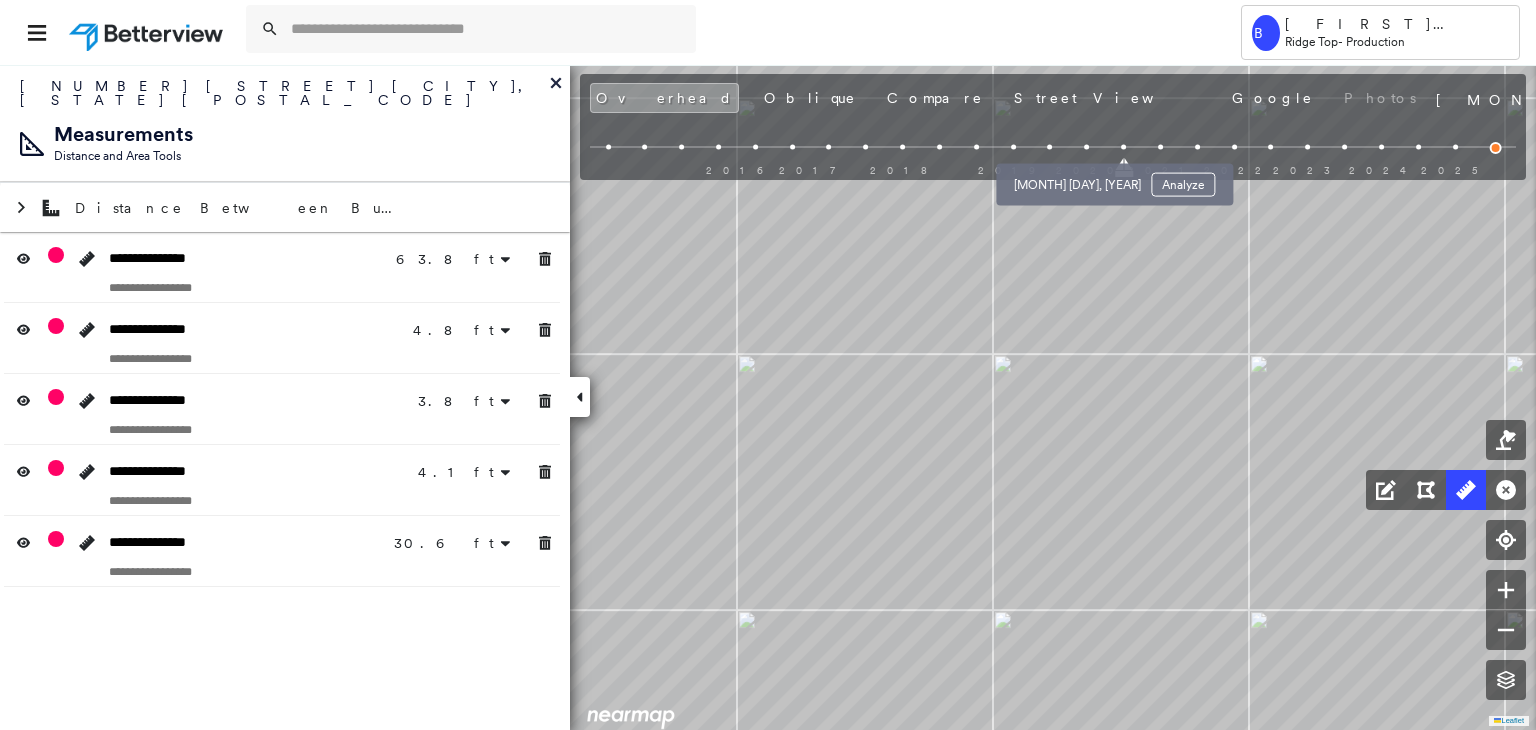 click at bounding box center [1086, 147] 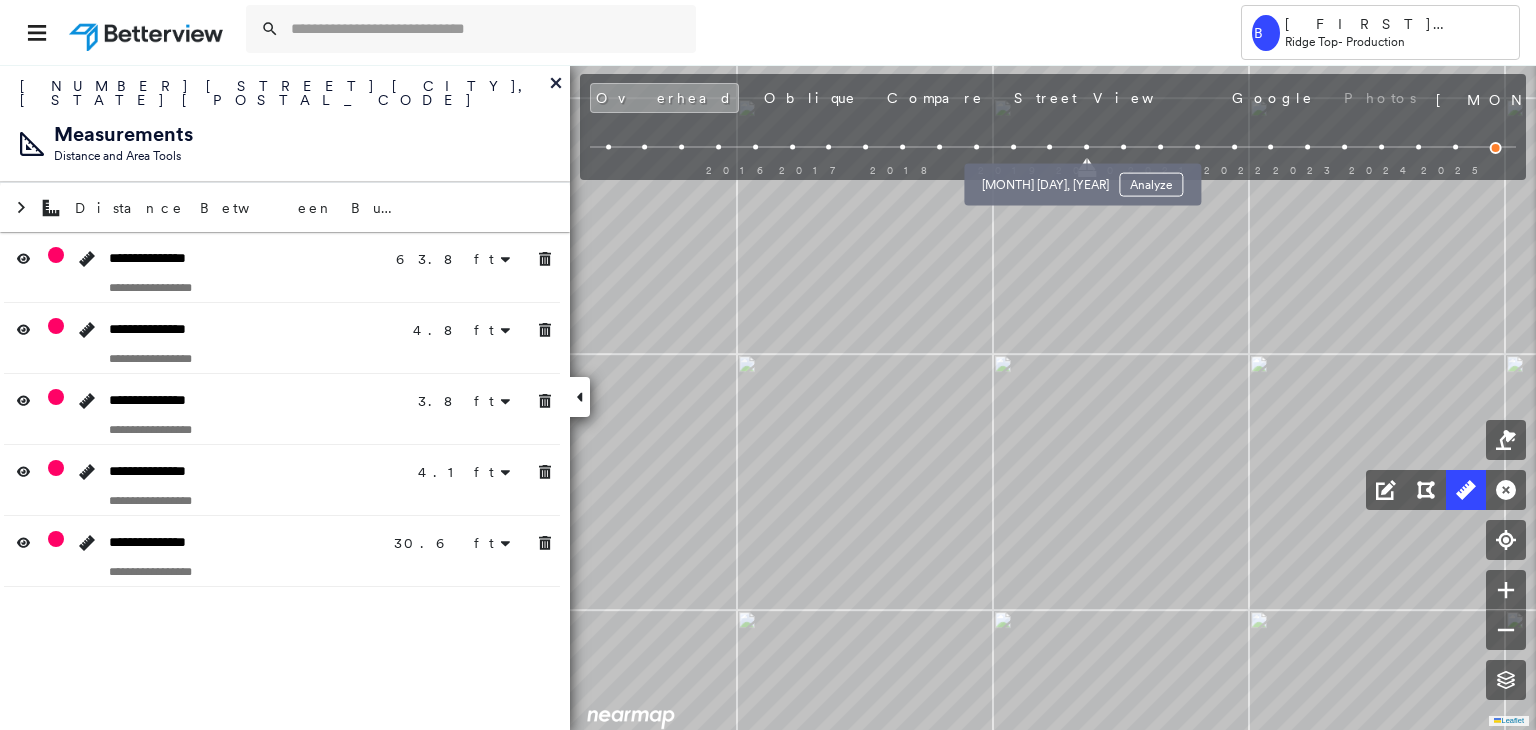 click at bounding box center (1050, 147) 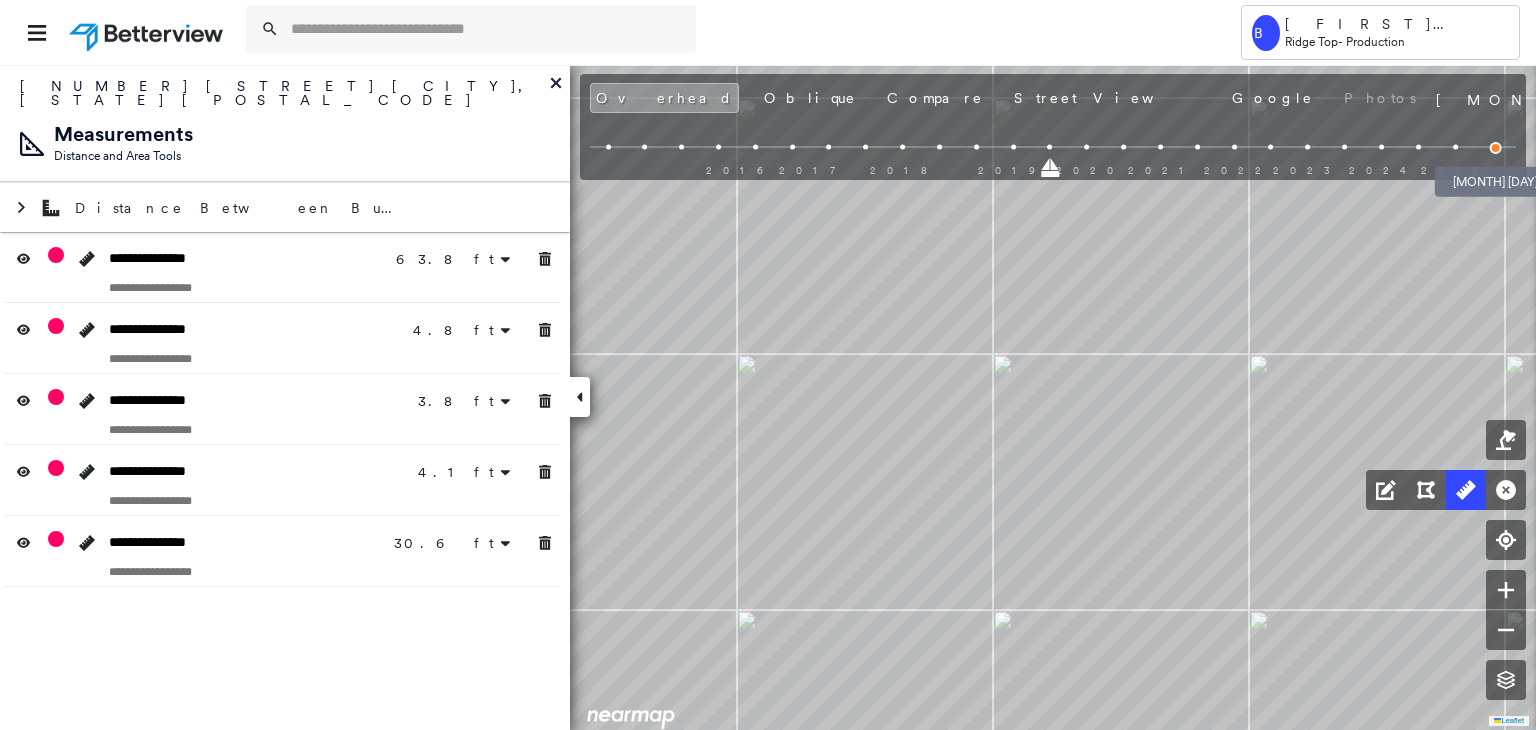 click at bounding box center [1496, 148] 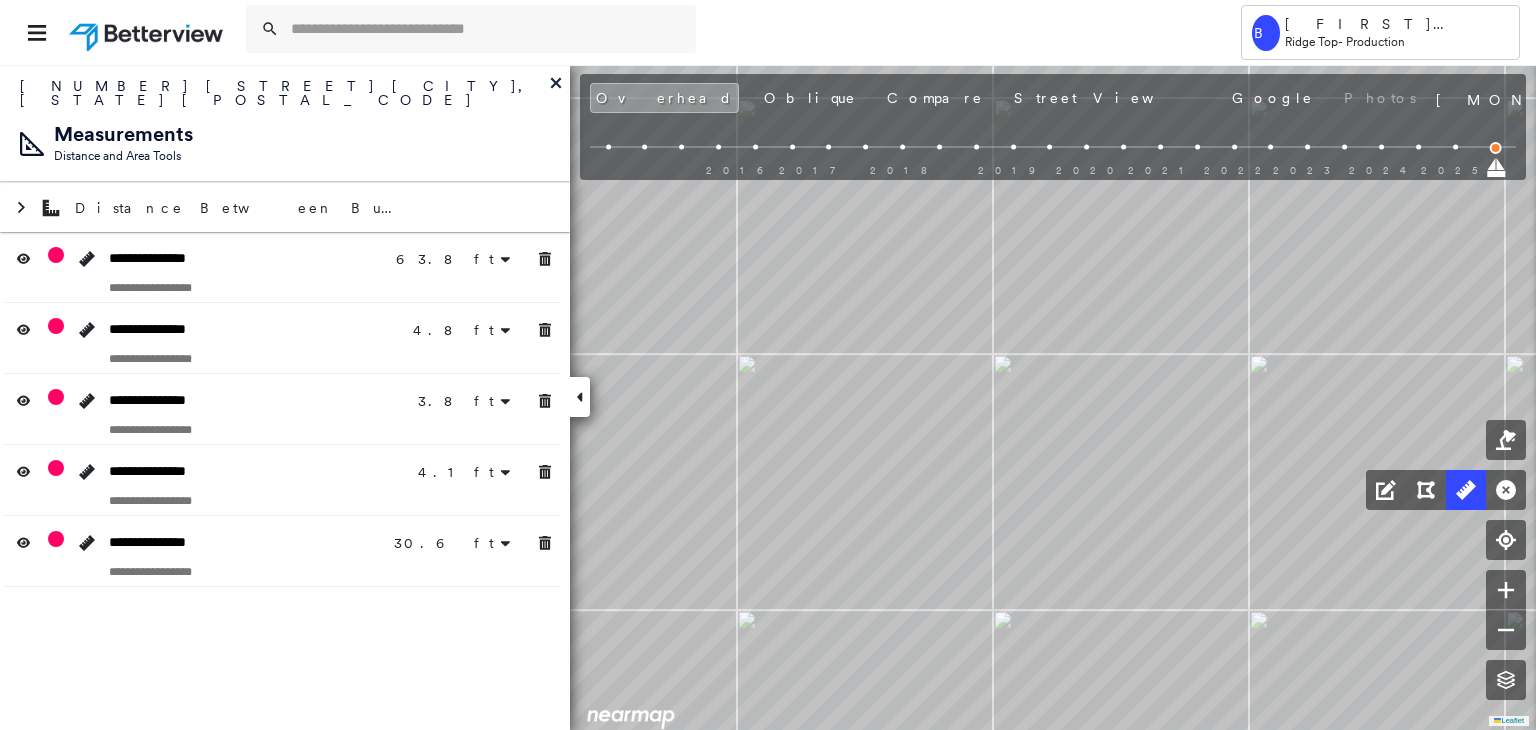 click at bounding box center [1455, 147] 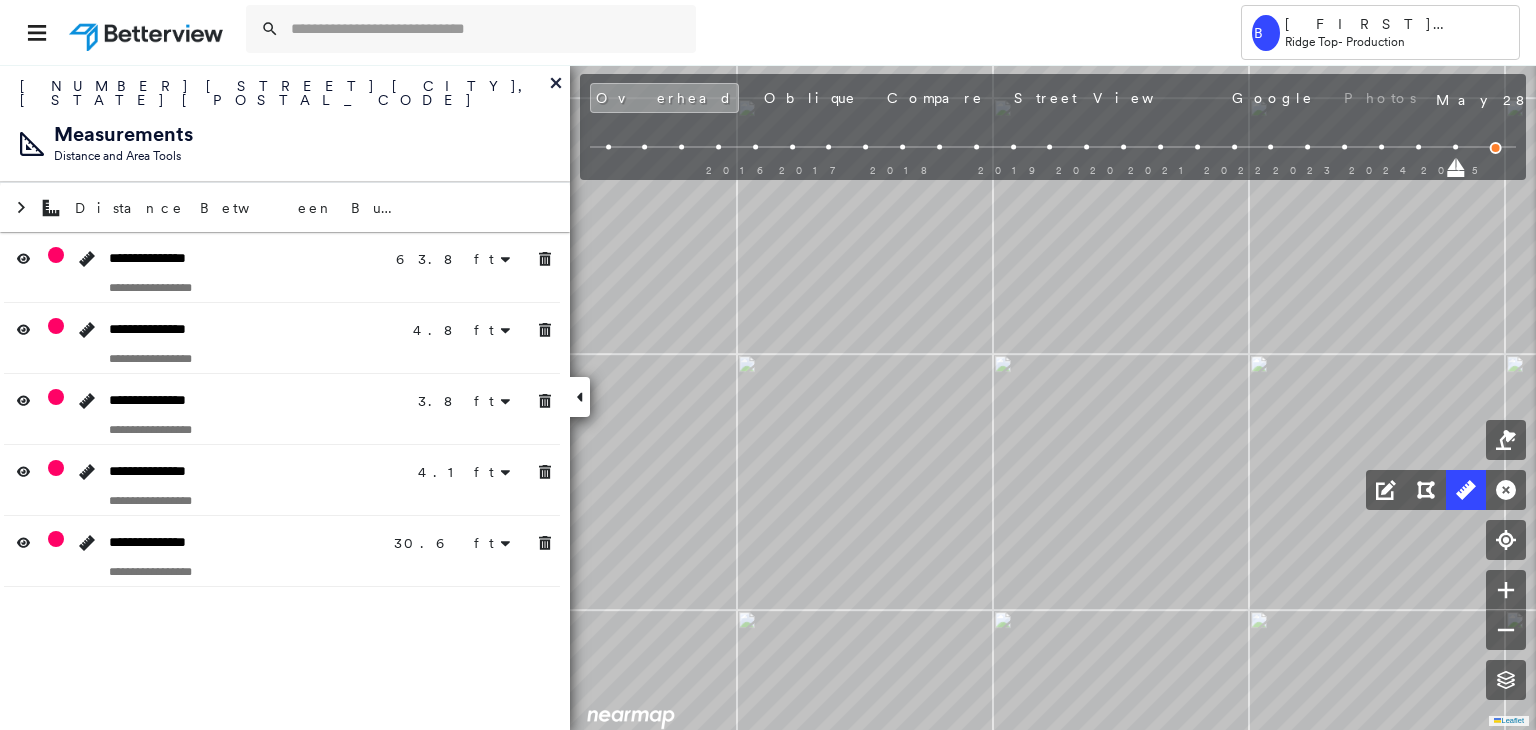 click on "2016 2017 2018 2019 2020 2021 2022 2023 2024 2025" at bounding box center [1053, 150] 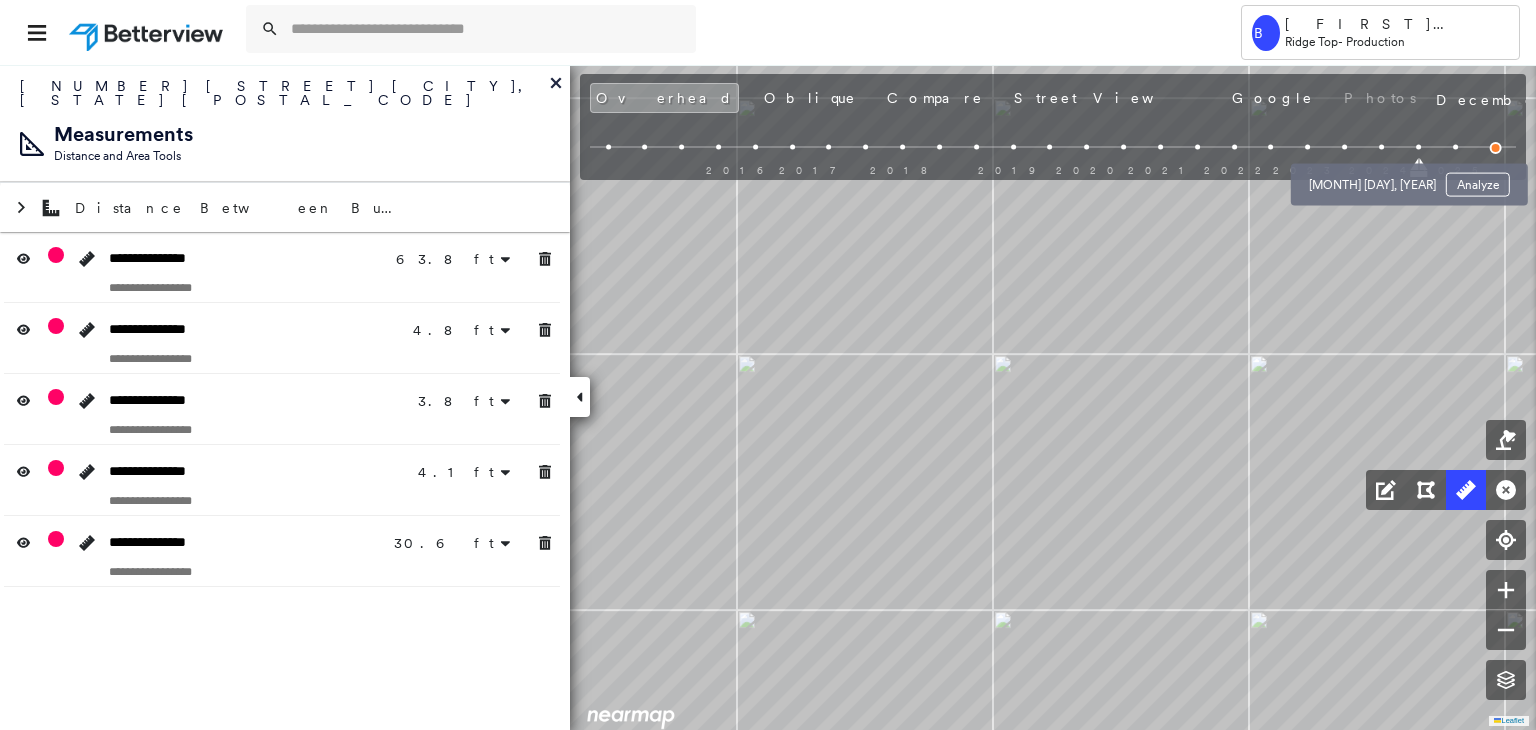 click at bounding box center [1381, 147] 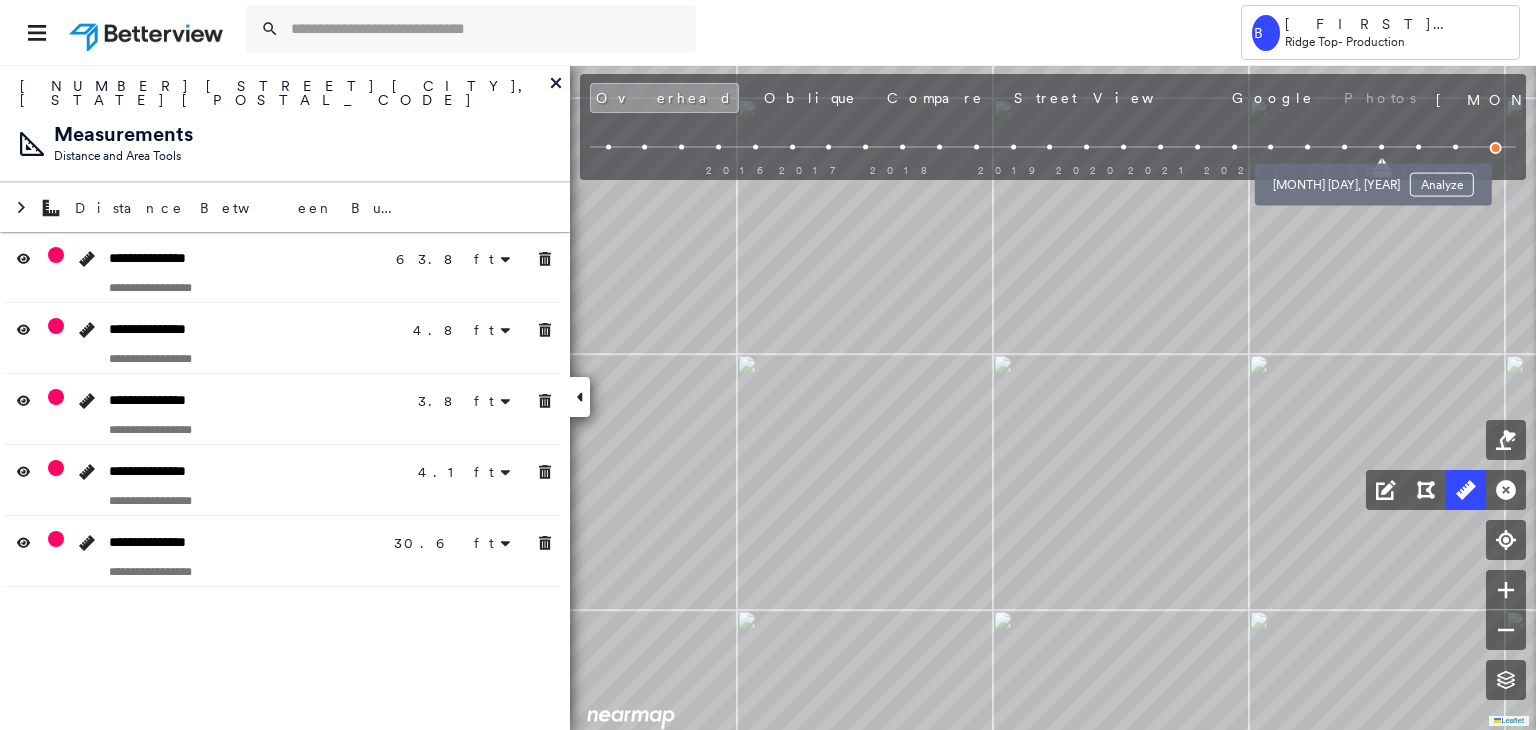 click at bounding box center (1344, 147) 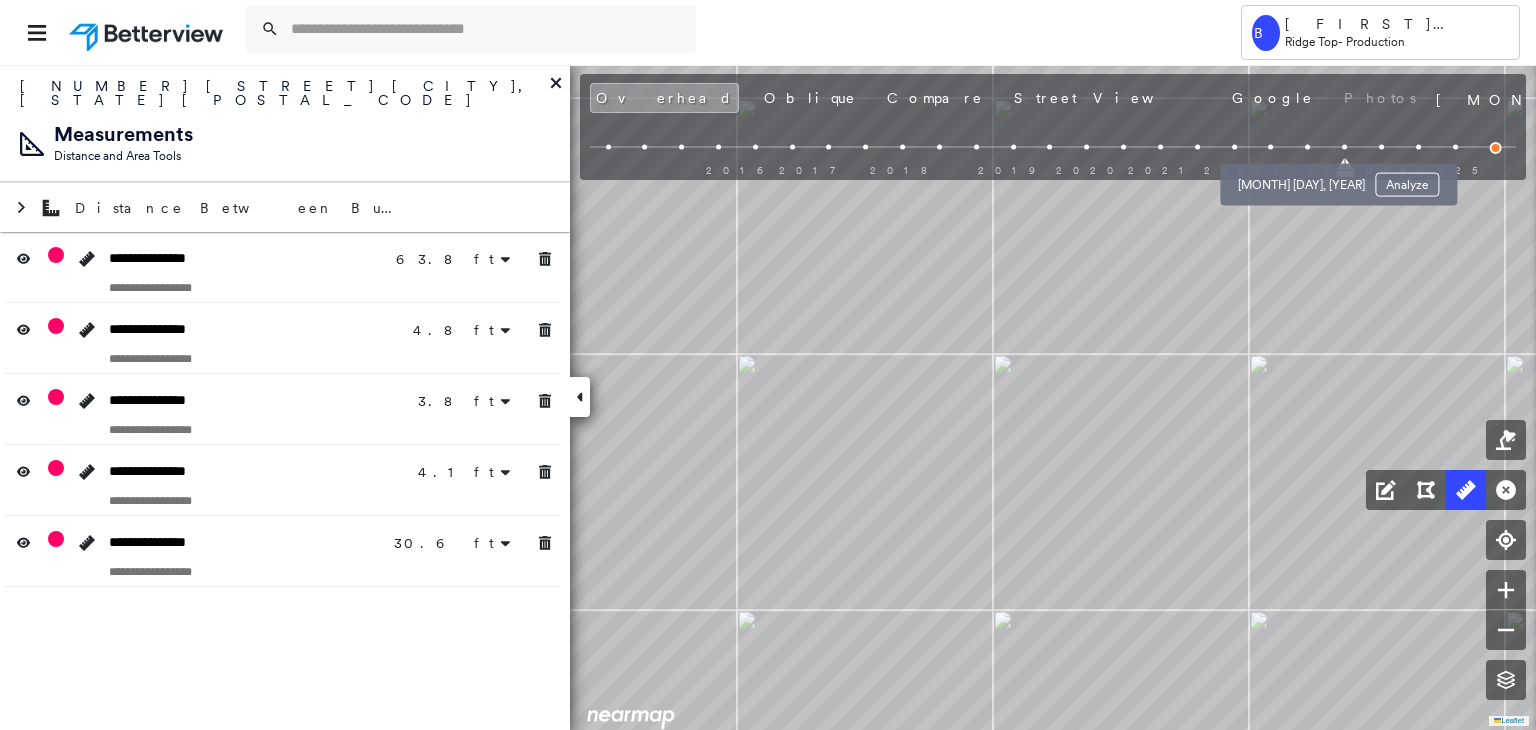 click at bounding box center (1307, 147) 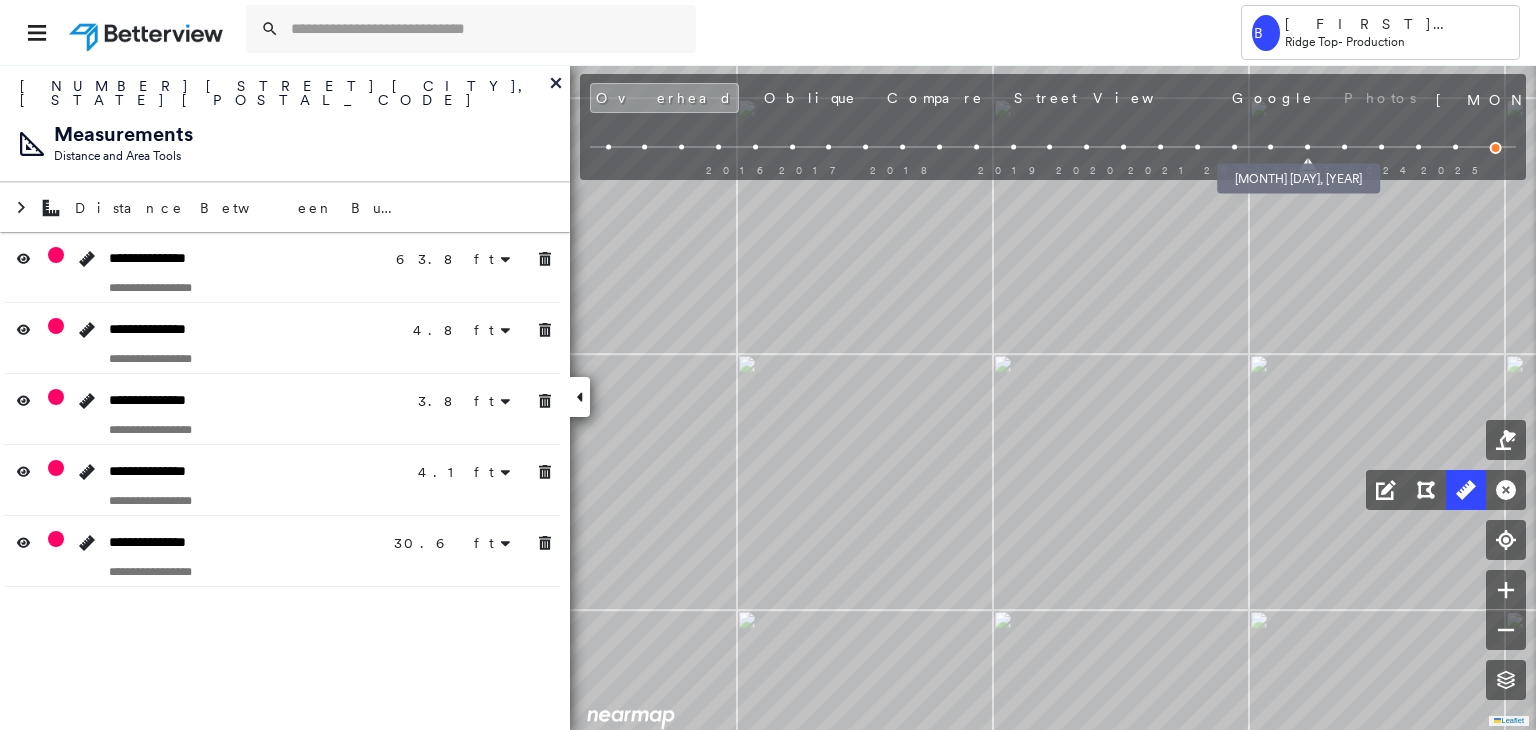 click at bounding box center [1271, 147] 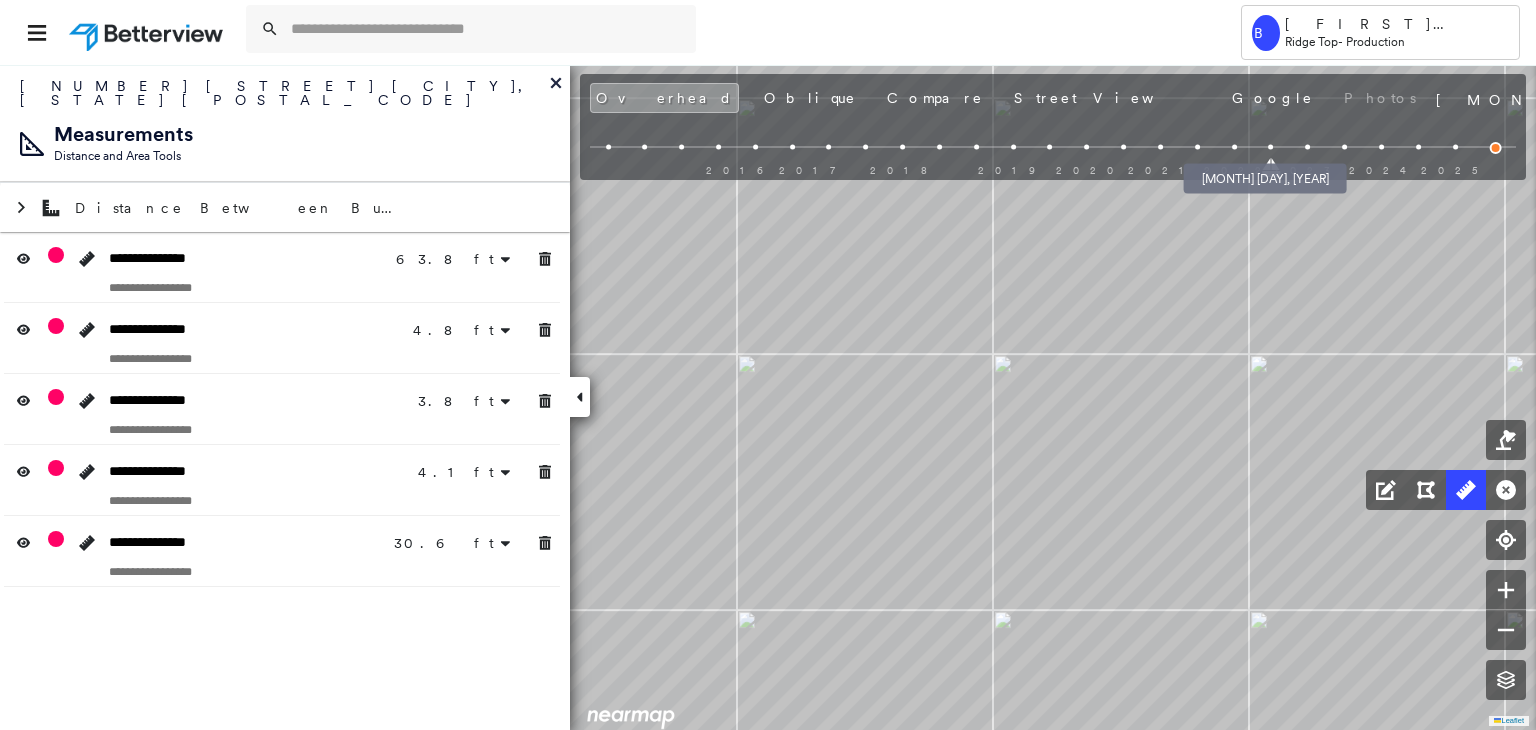 click at bounding box center (1234, 147) 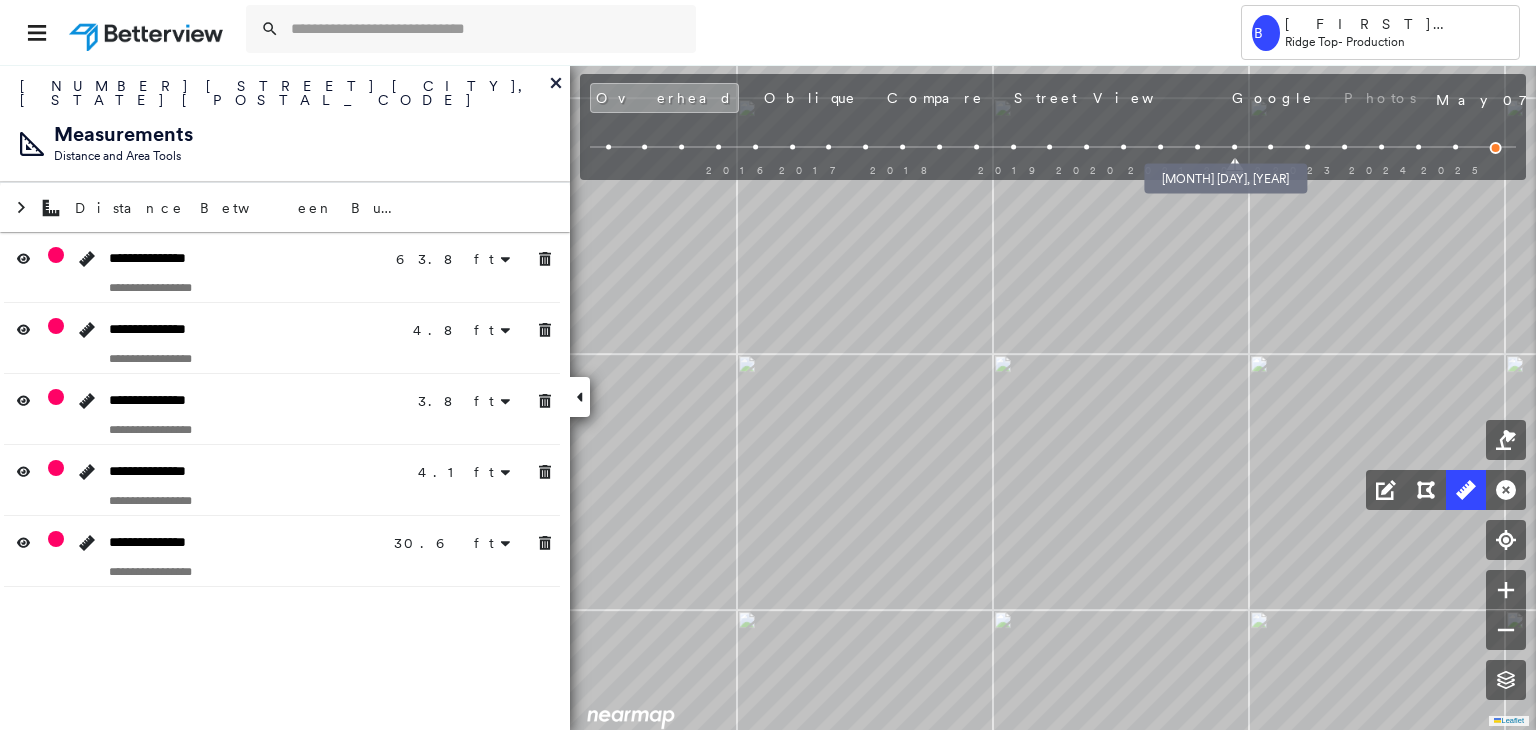 click at bounding box center [1197, 147] 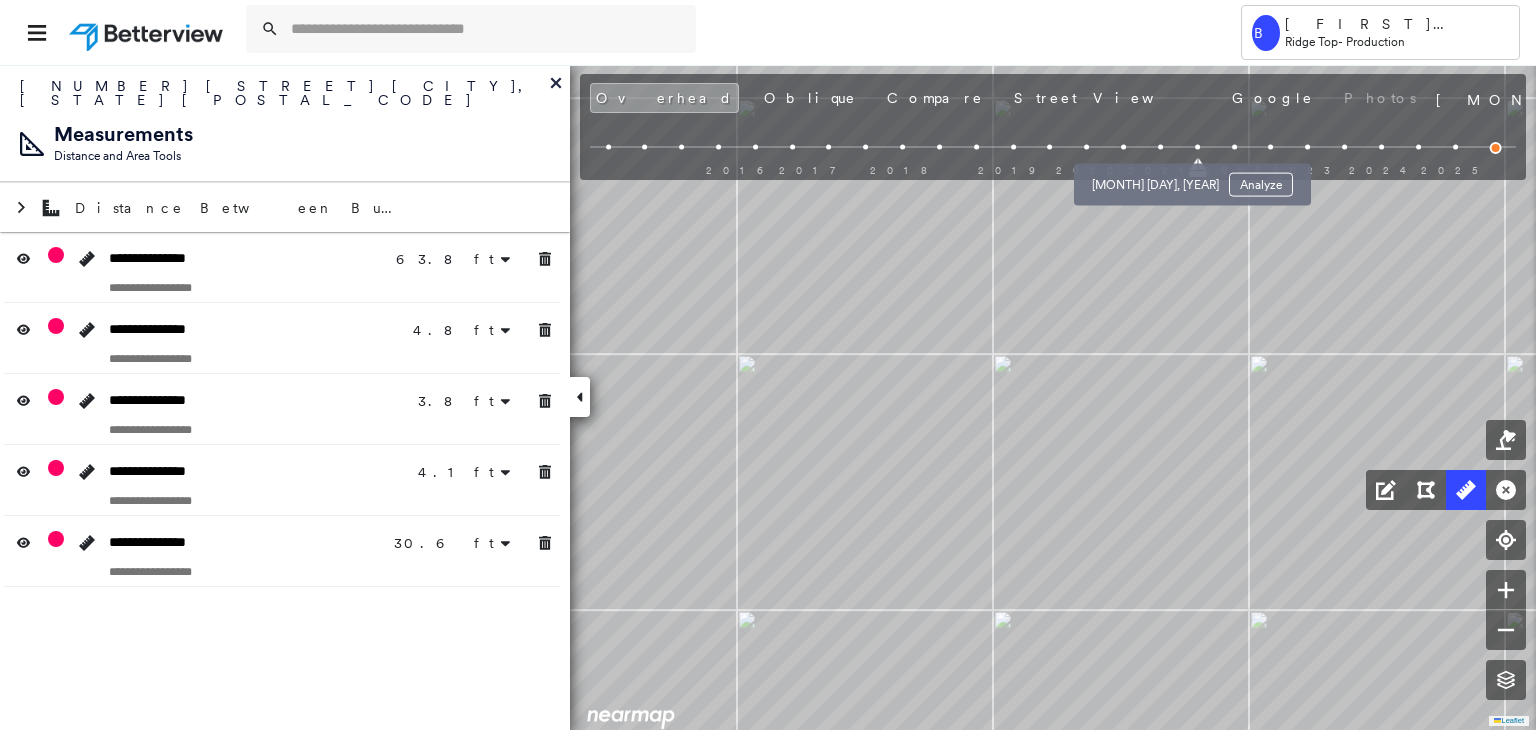 click at bounding box center (1160, 147) 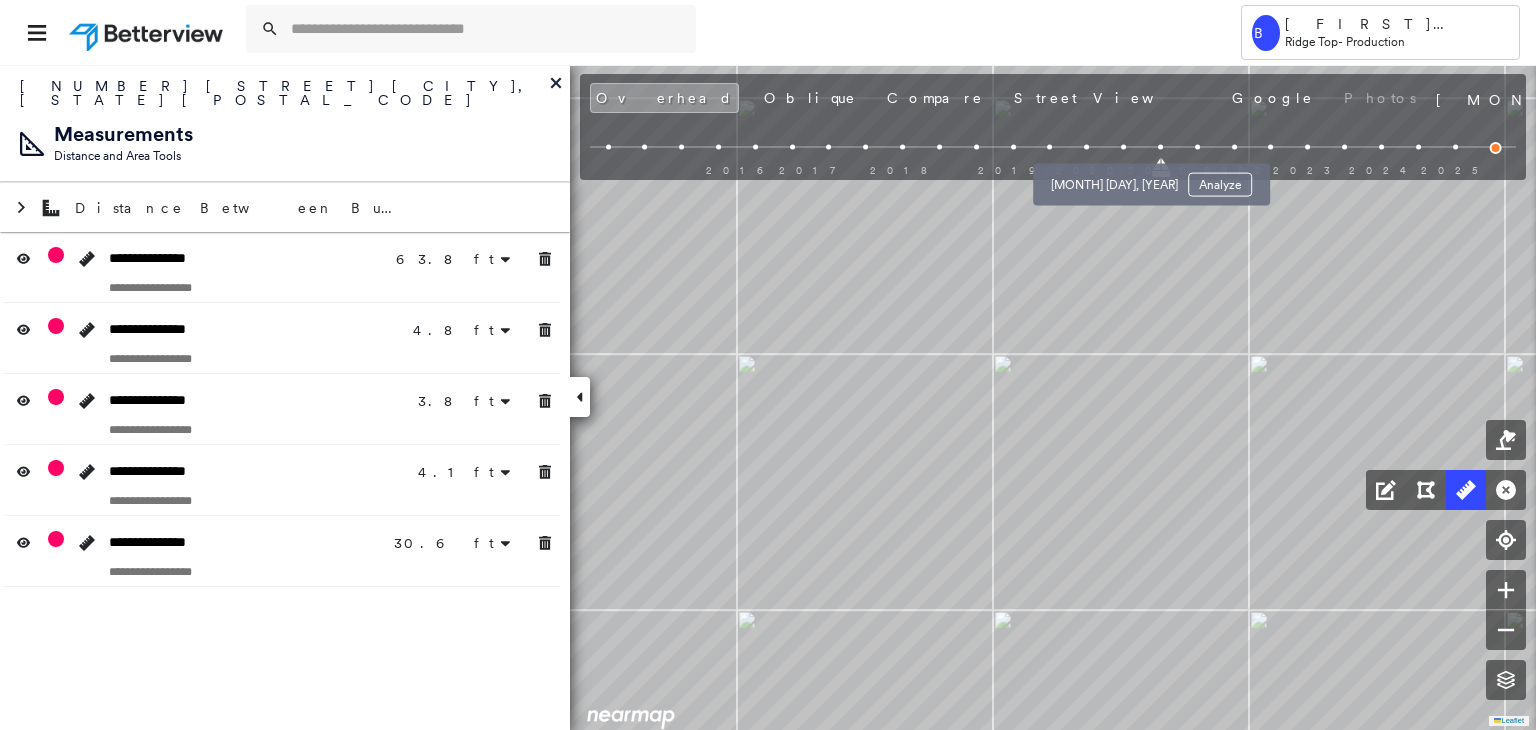 click at bounding box center [1123, 147] 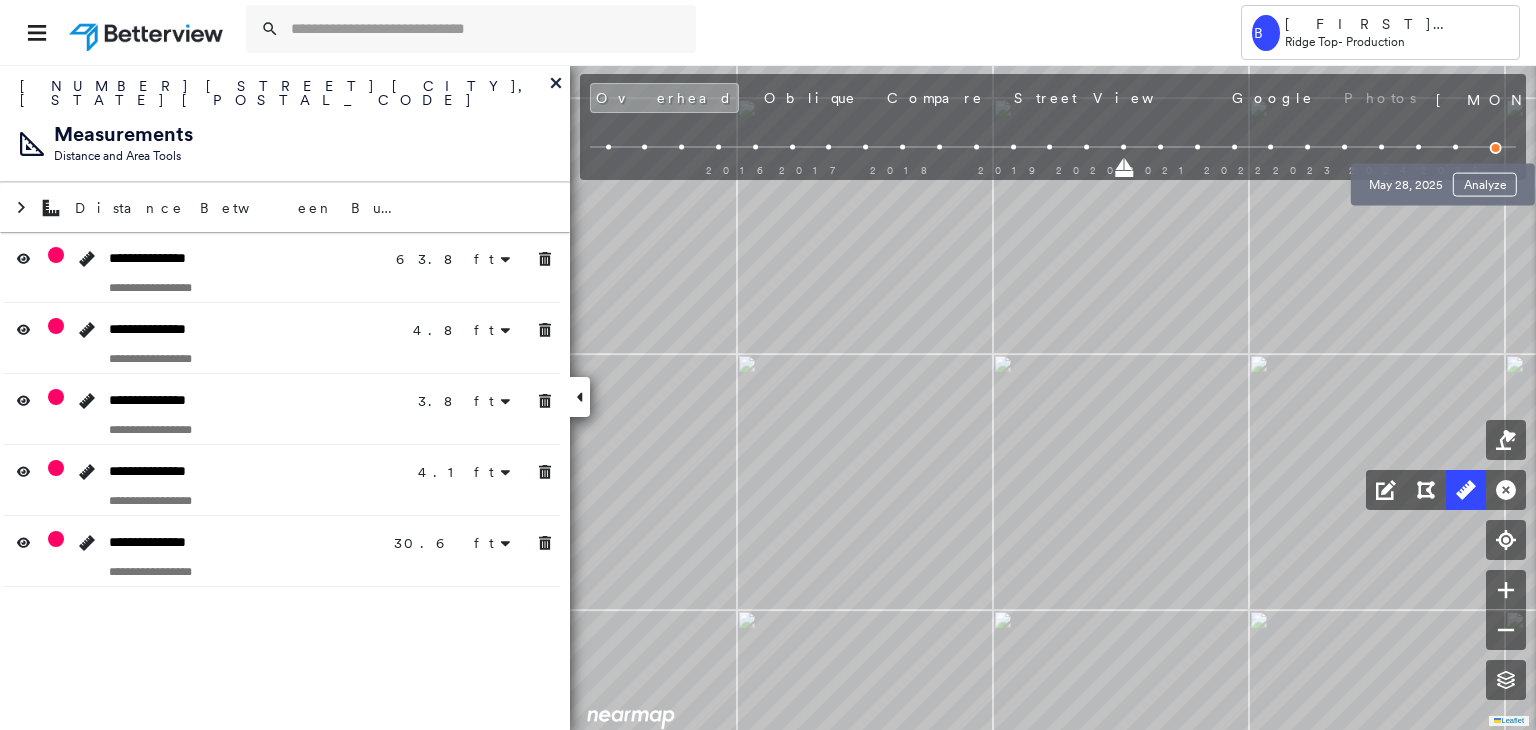 click at bounding box center [1455, 147] 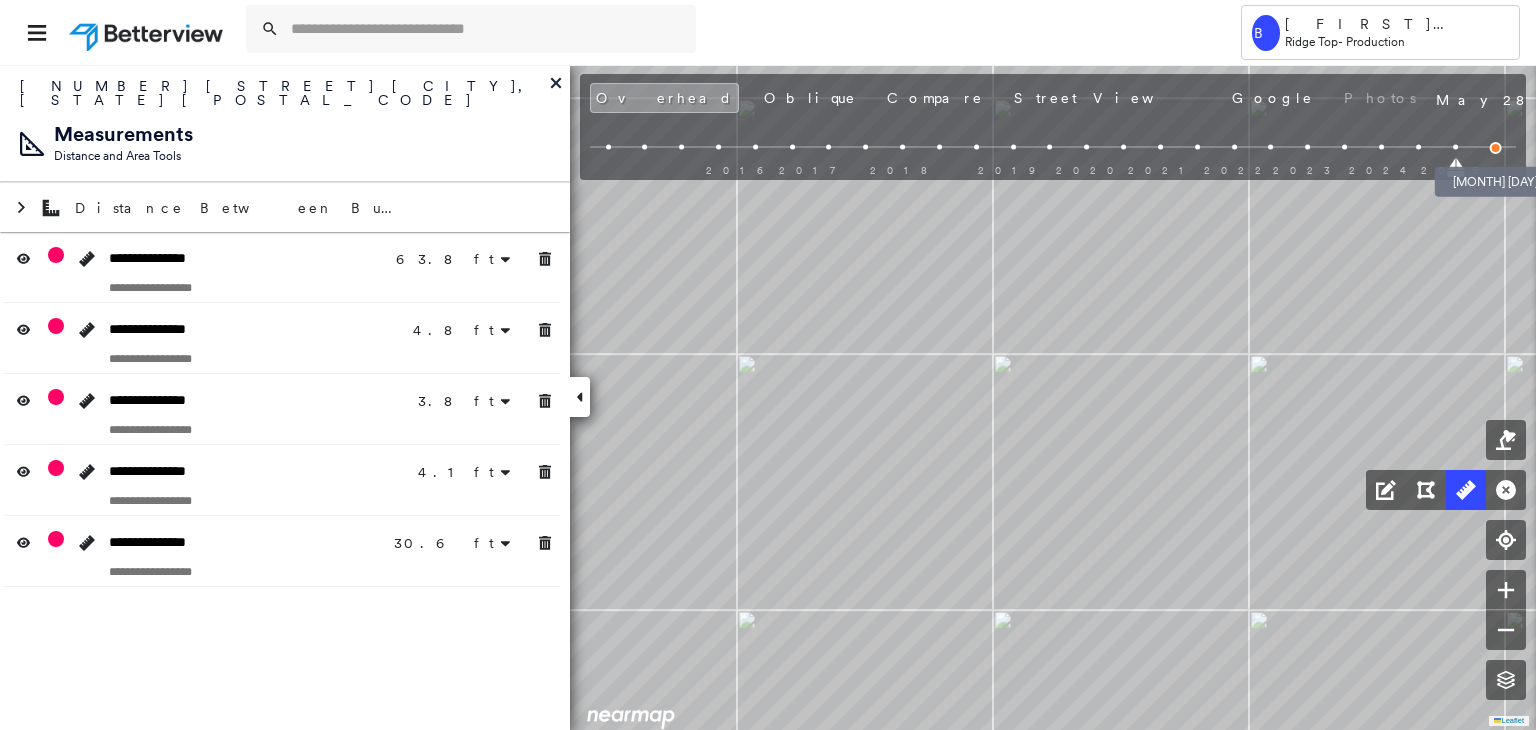click at bounding box center (1496, 148) 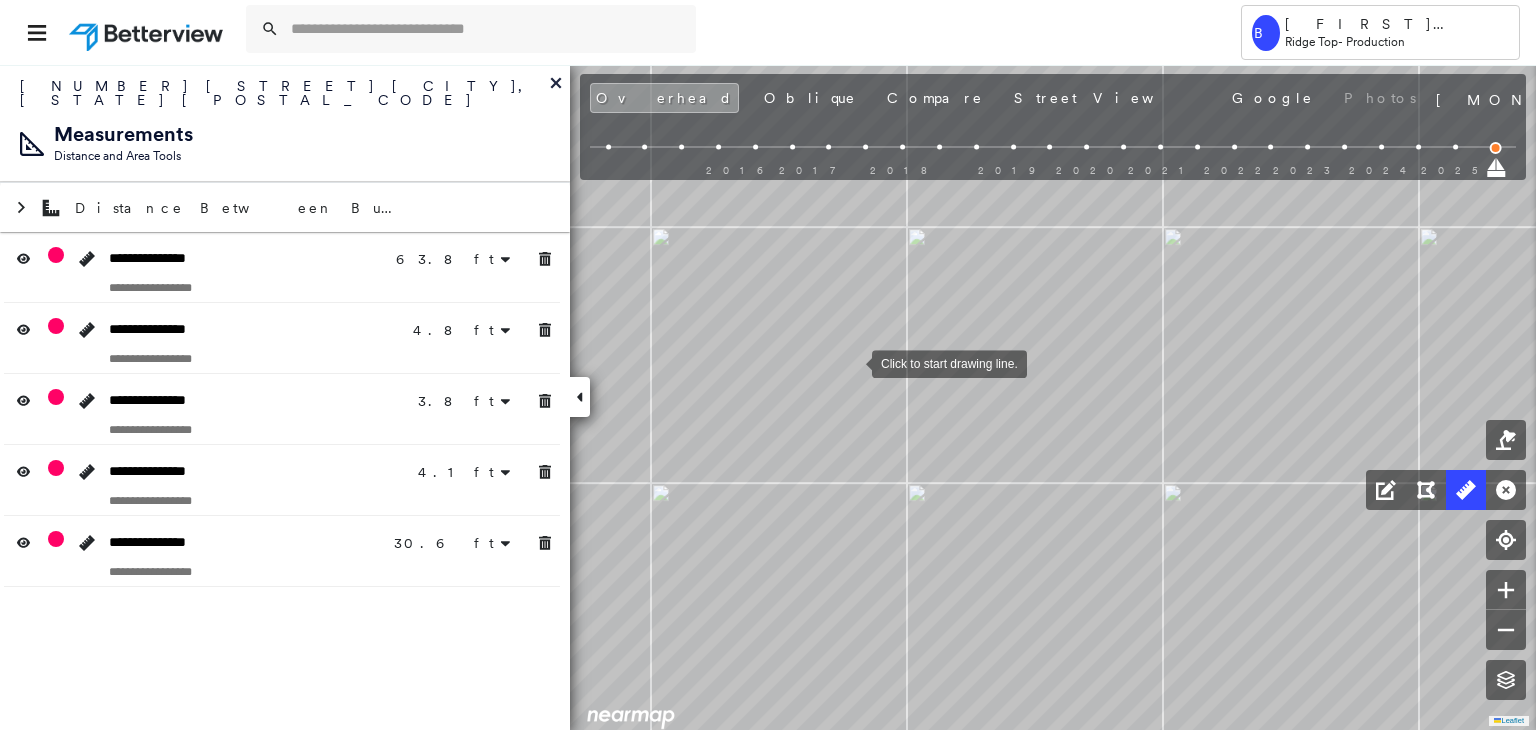 click at bounding box center (852, 362) 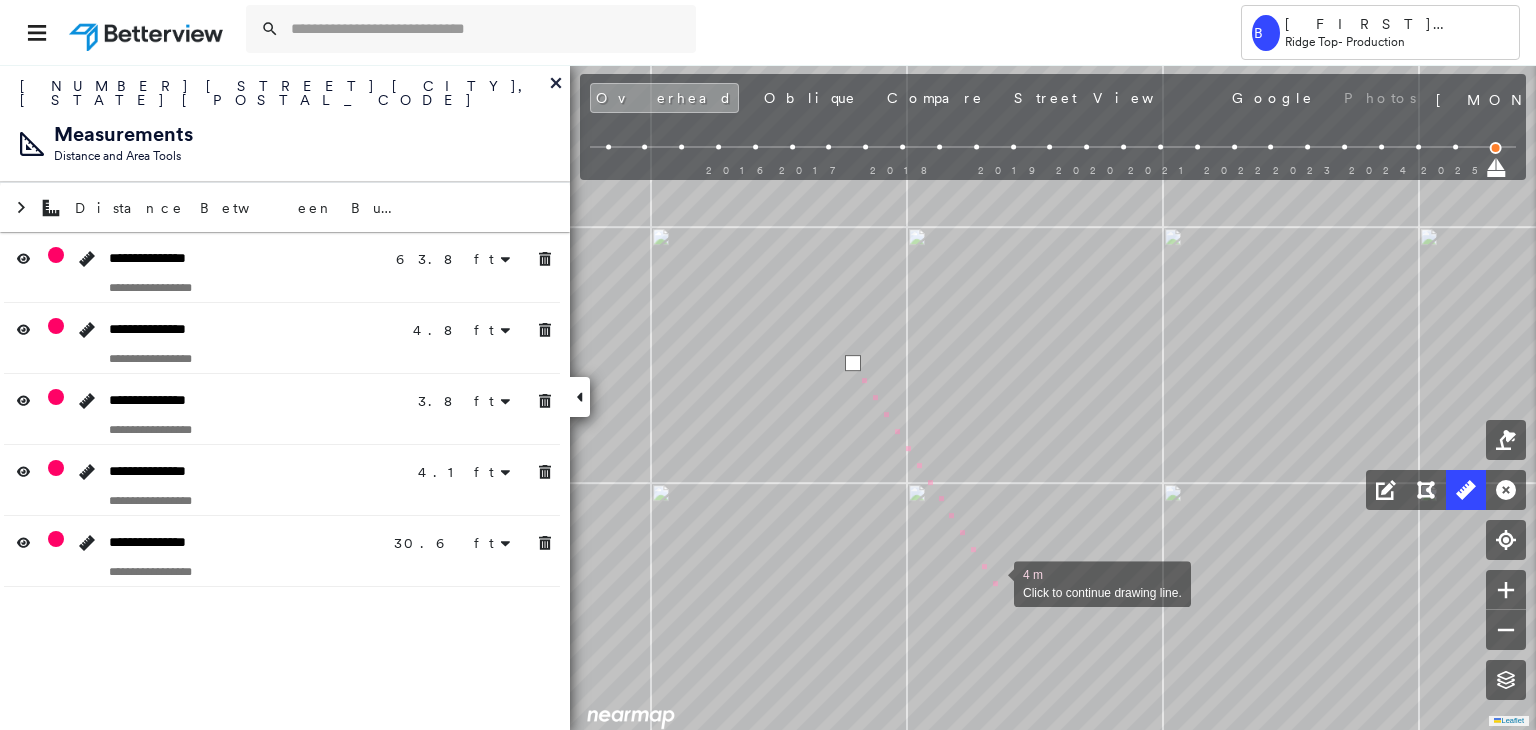 click at bounding box center [994, 582] 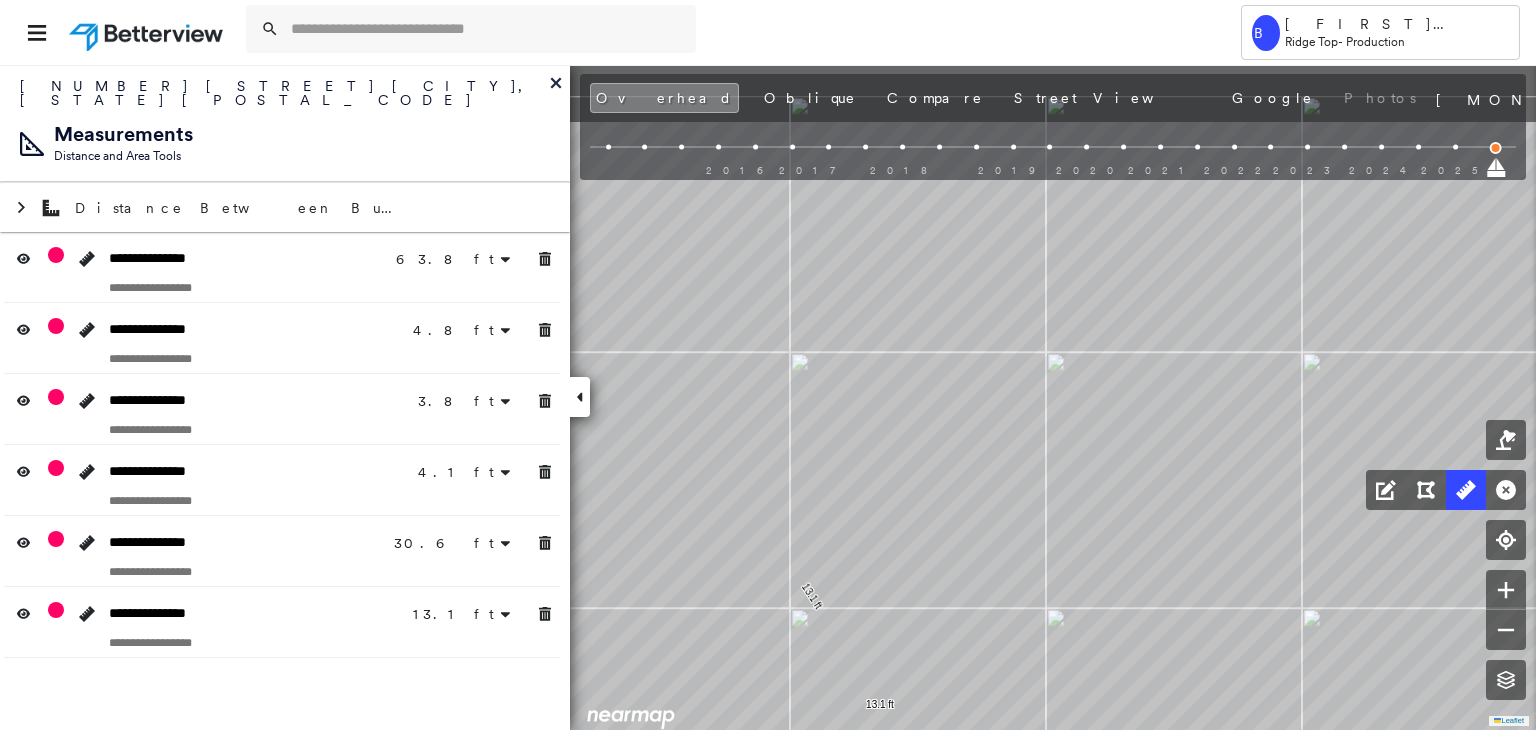 drag, startPoint x: 872, startPoint y: 351, endPoint x: 744, endPoint y: 481, distance: 182.43903 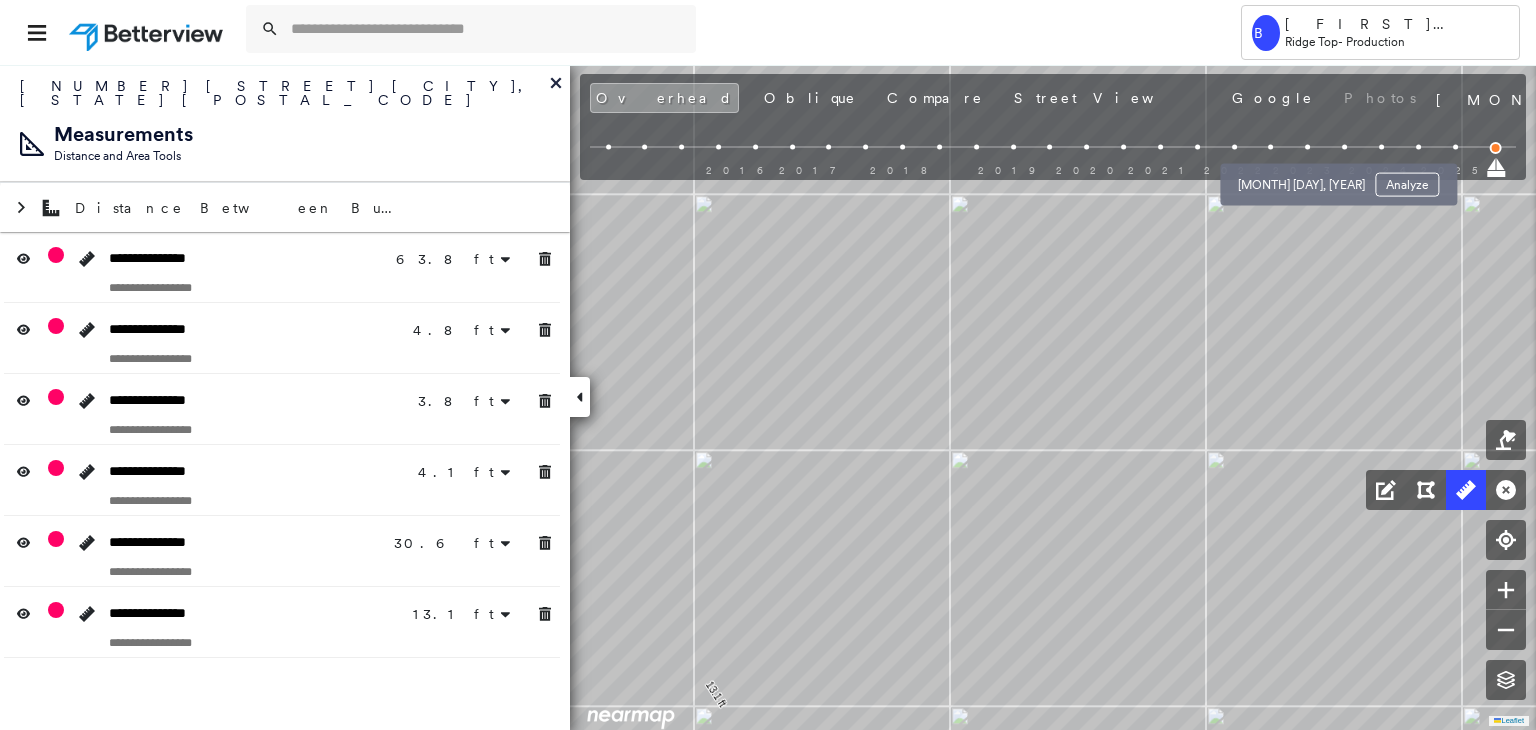 click at bounding box center (1307, 147) 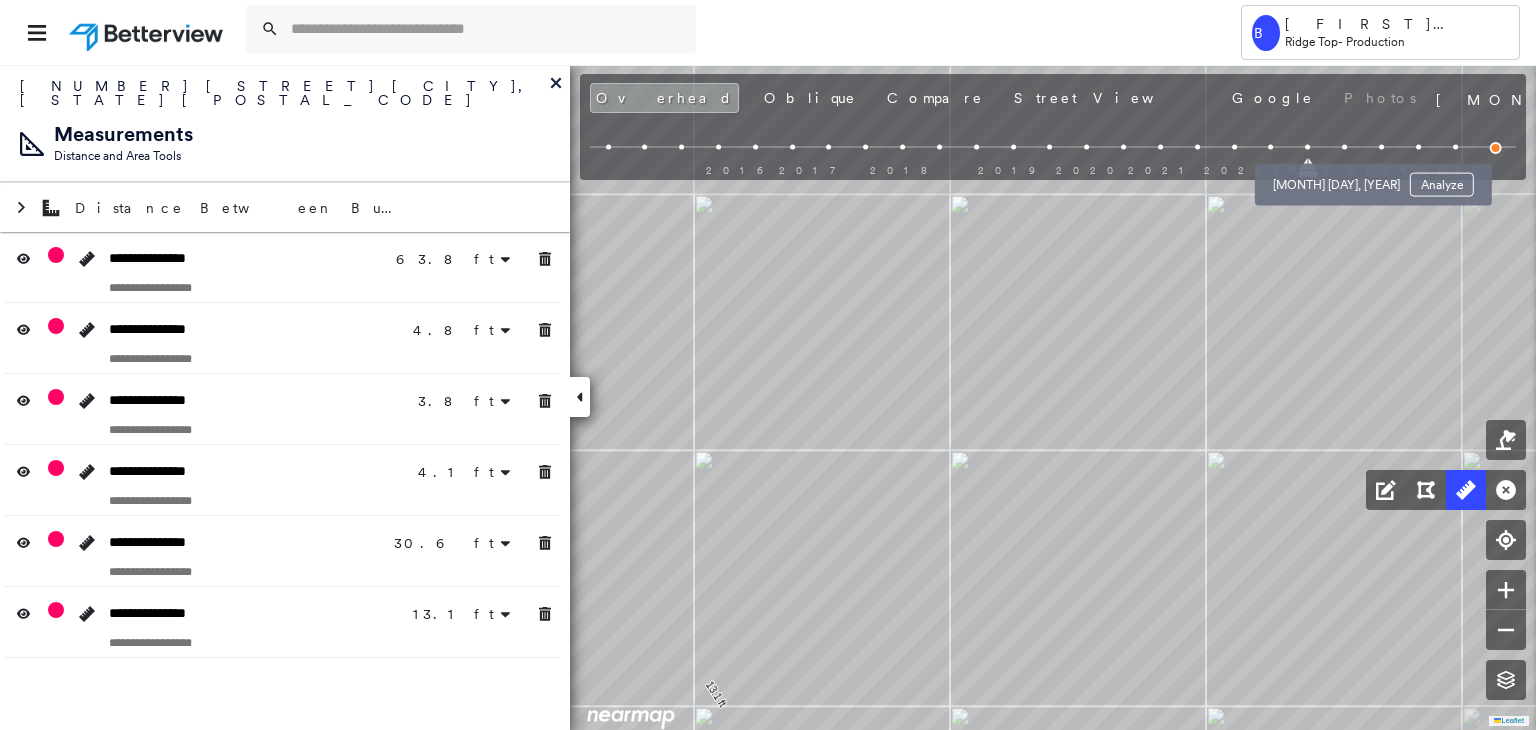 click at bounding box center (1344, 147) 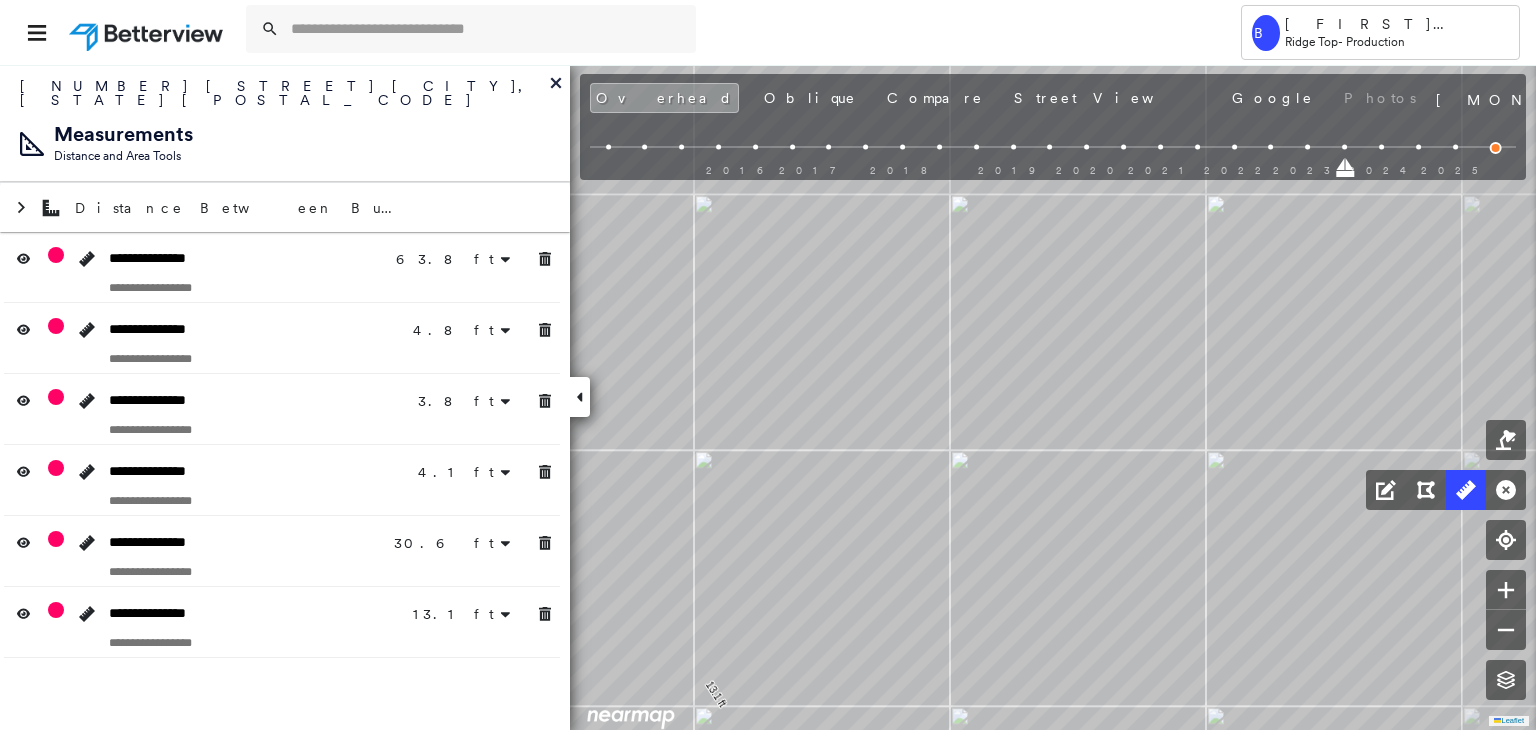 click at bounding box center (1381, 147) 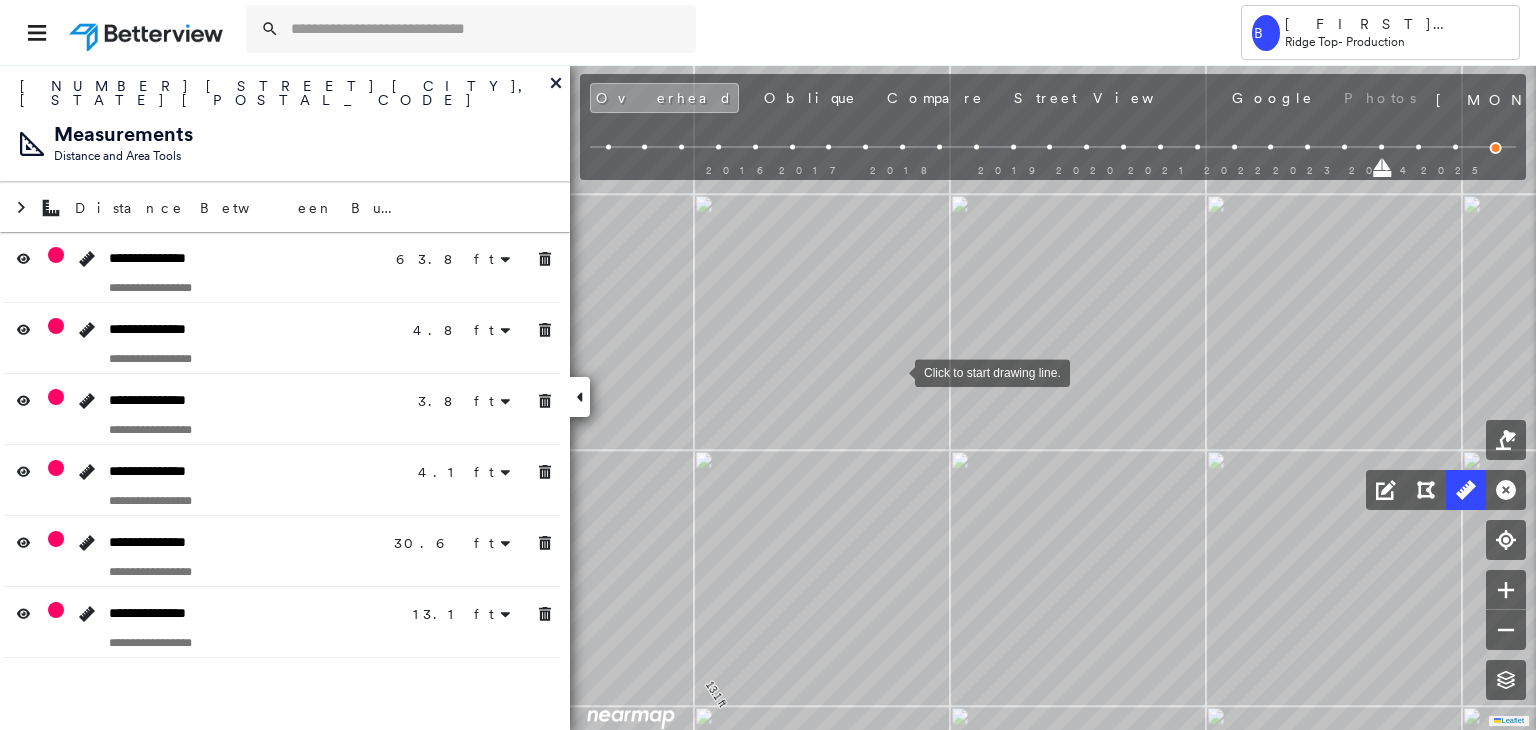 click at bounding box center (895, 371) 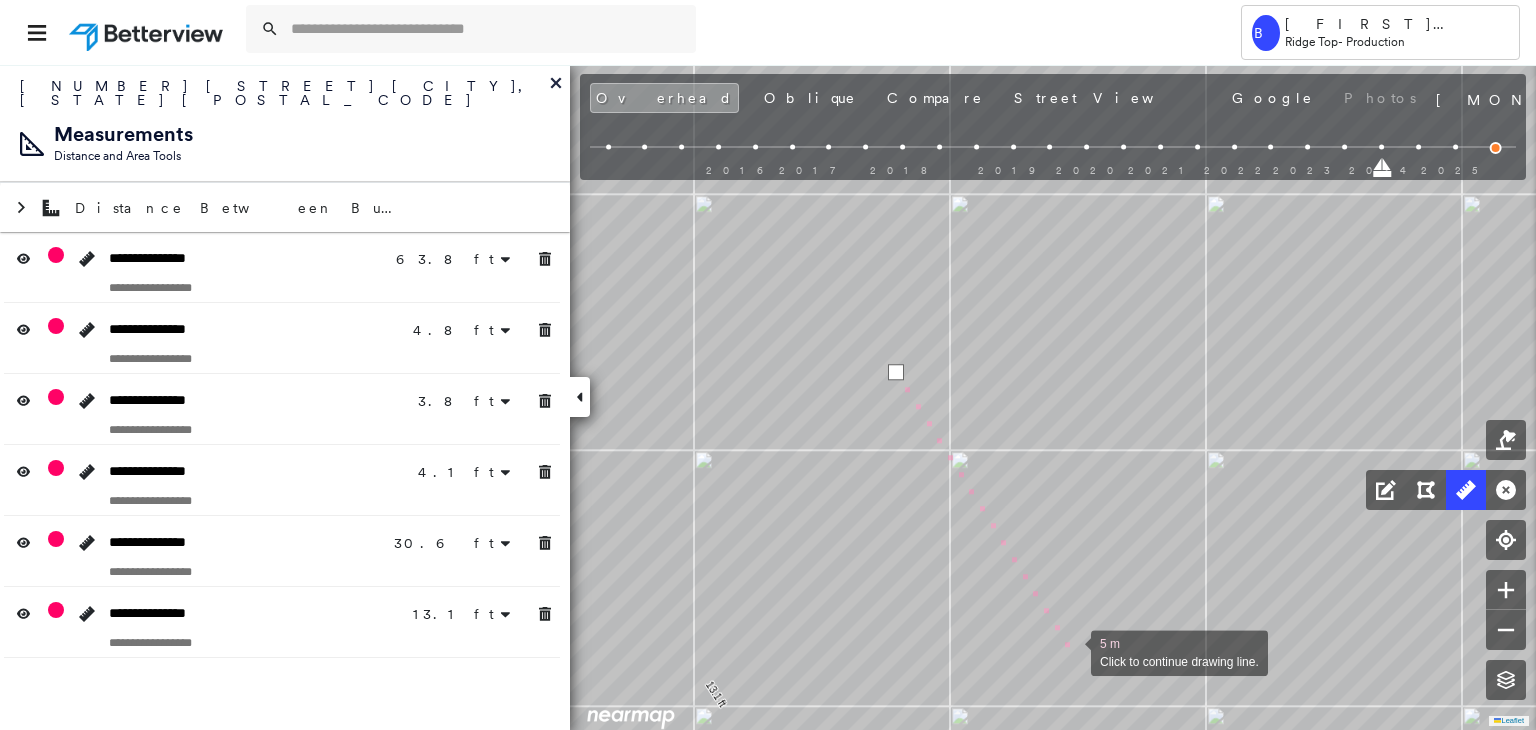 click at bounding box center (1071, 651) 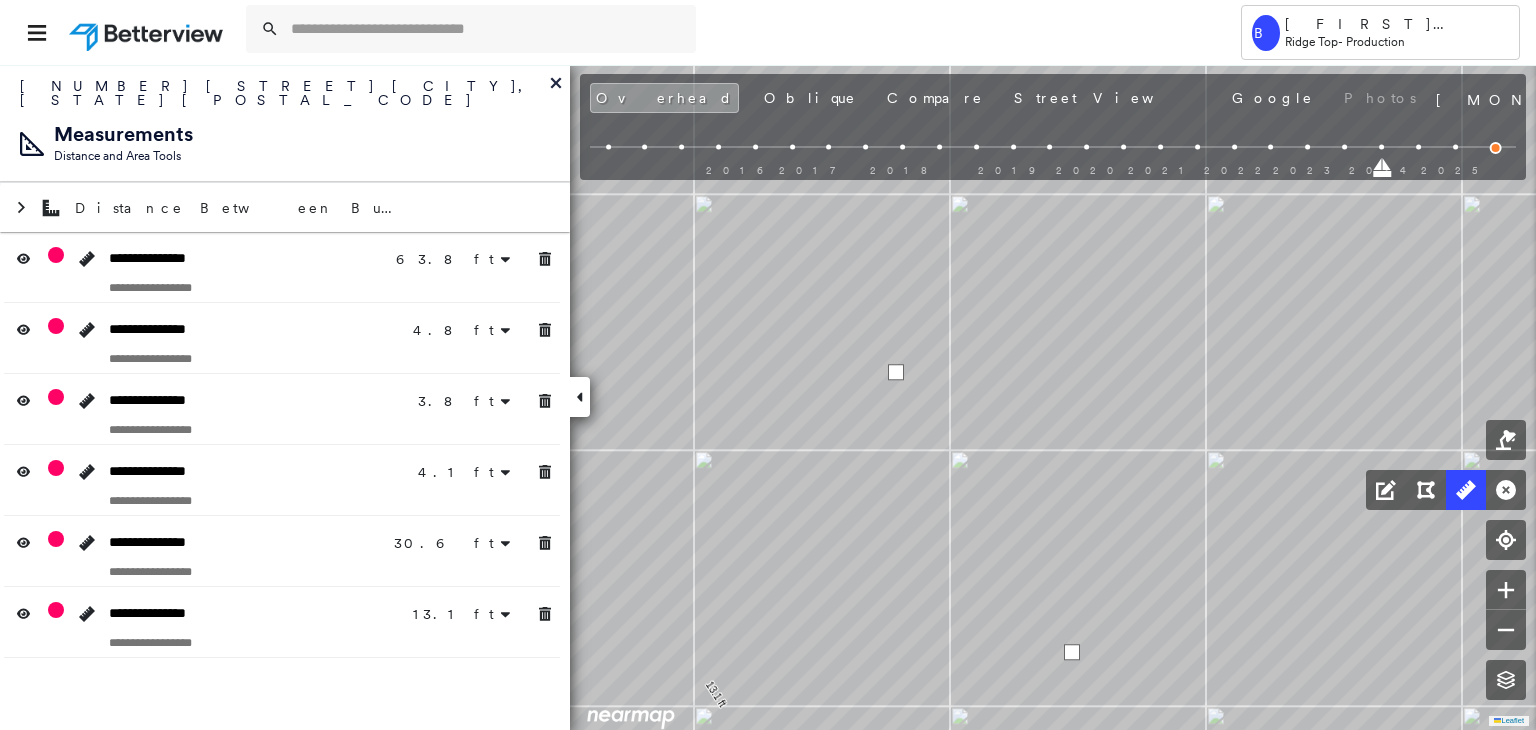 click at bounding box center (1072, 652) 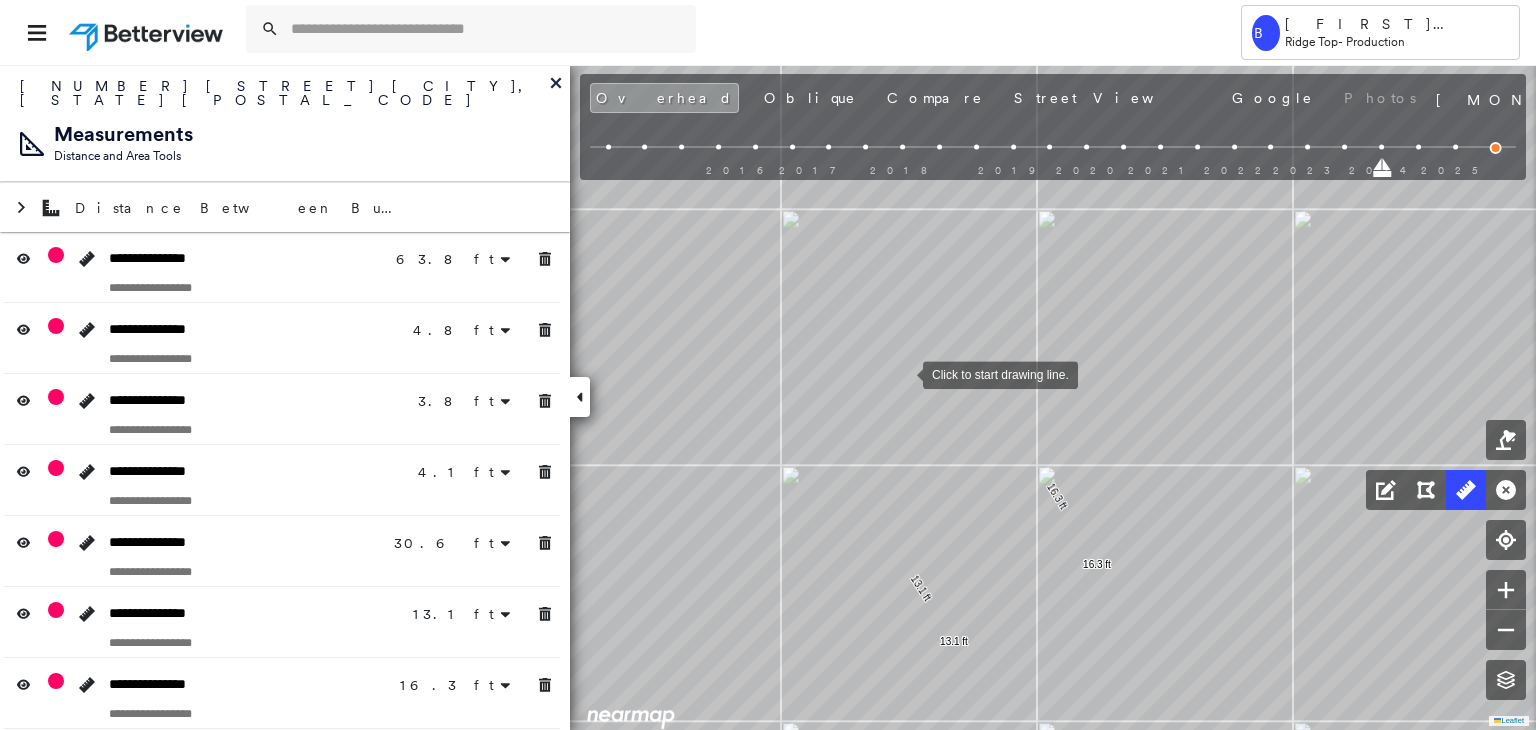 drag, startPoint x: 894, startPoint y: 360, endPoint x: 903, endPoint y: 373, distance: 15.811388 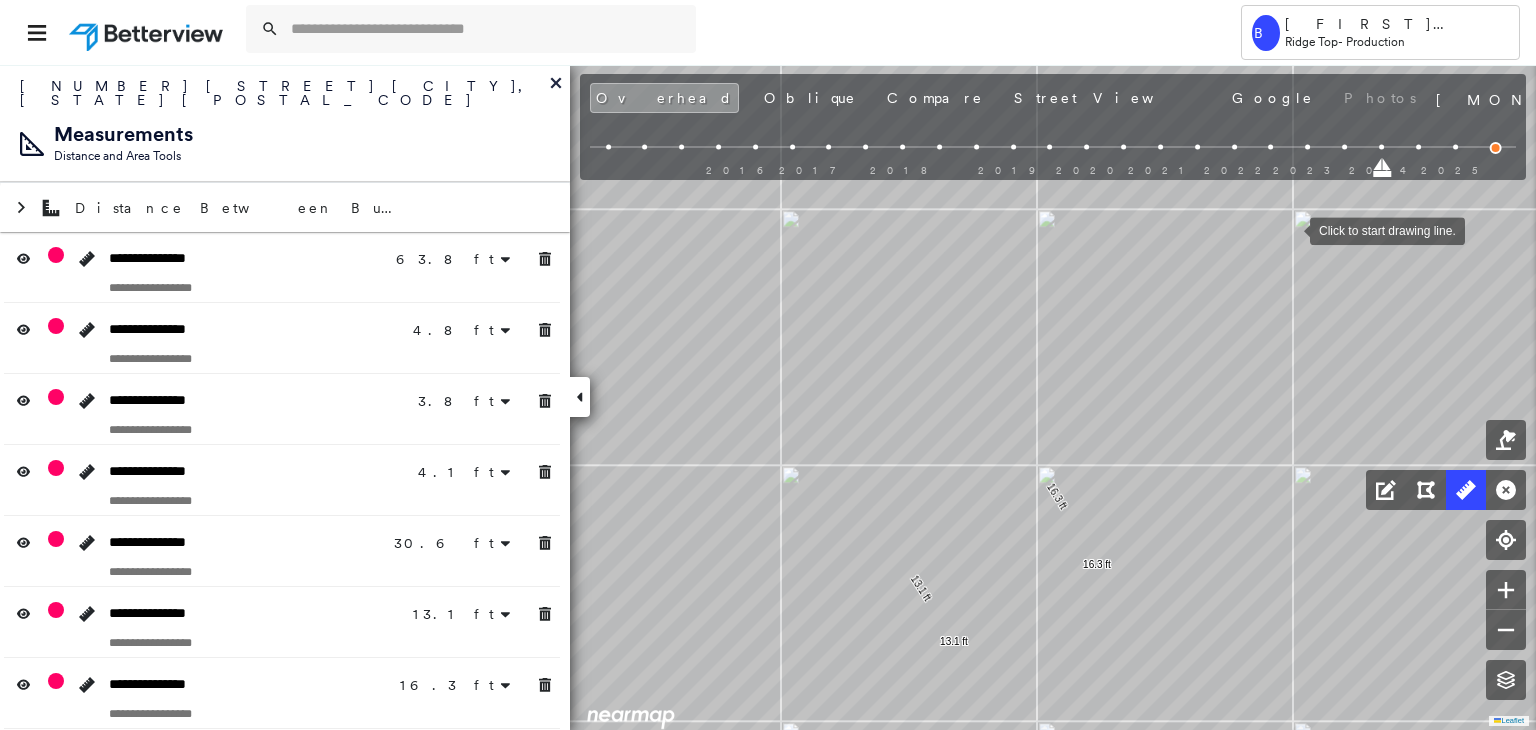 click at bounding box center [1271, 147] 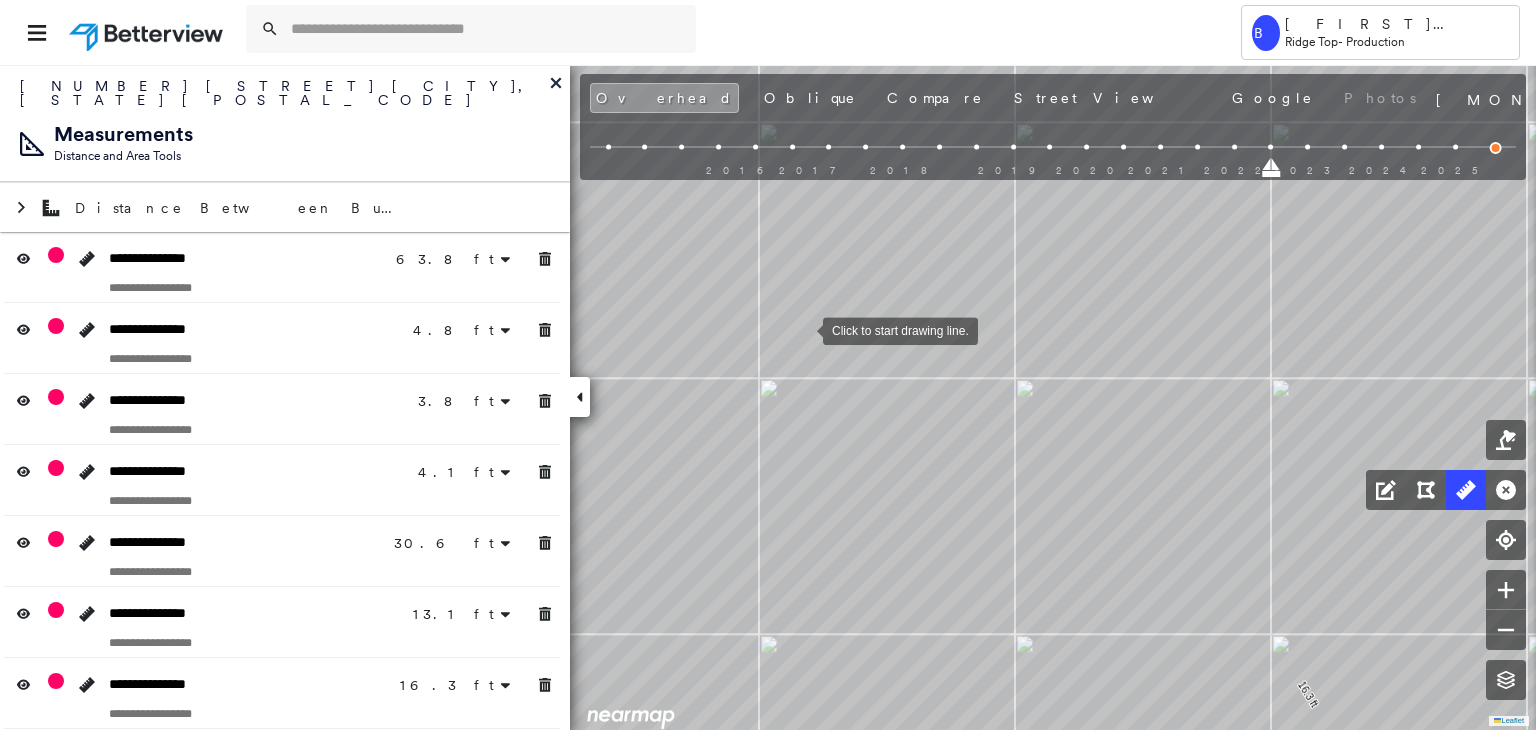 click at bounding box center [803, 329] 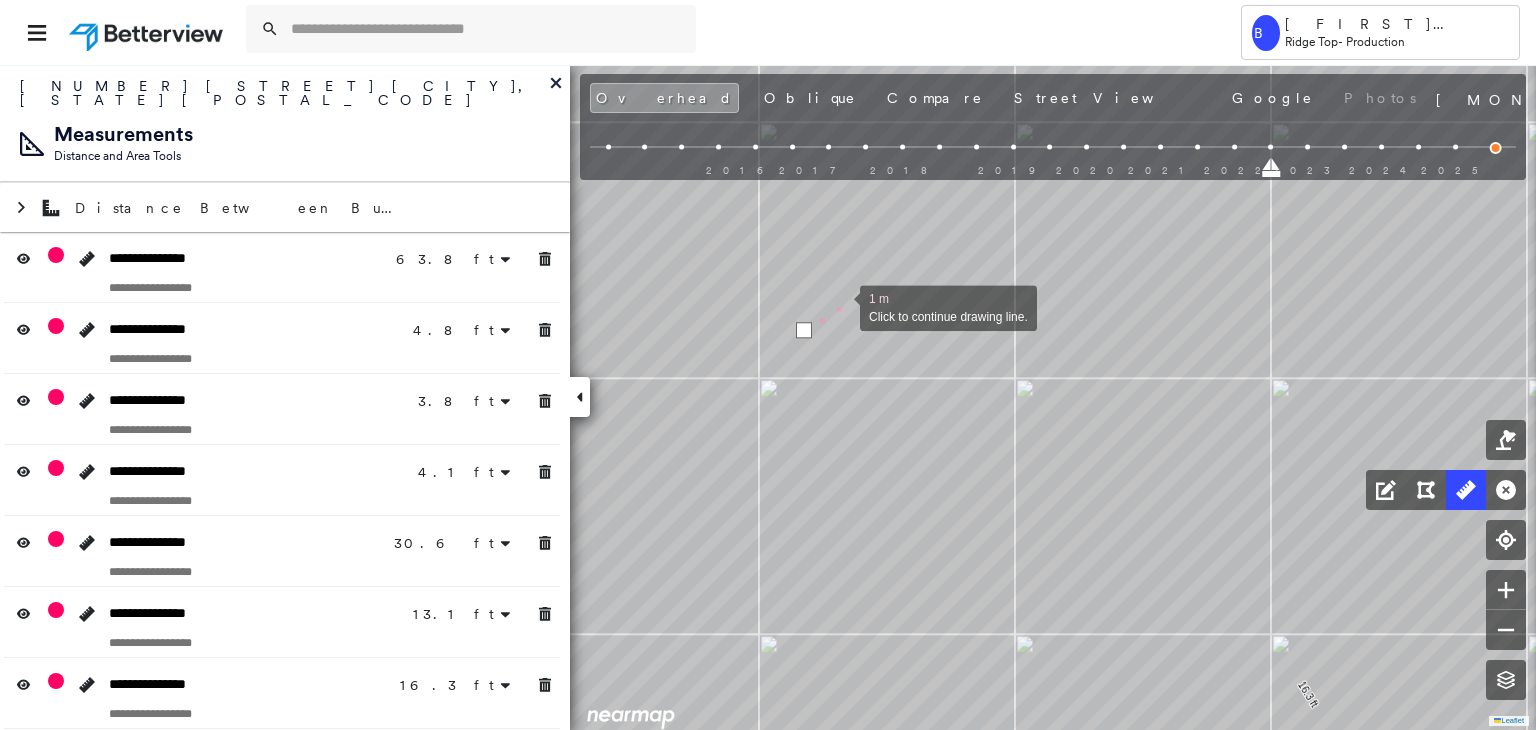 click at bounding box center (840, 306) 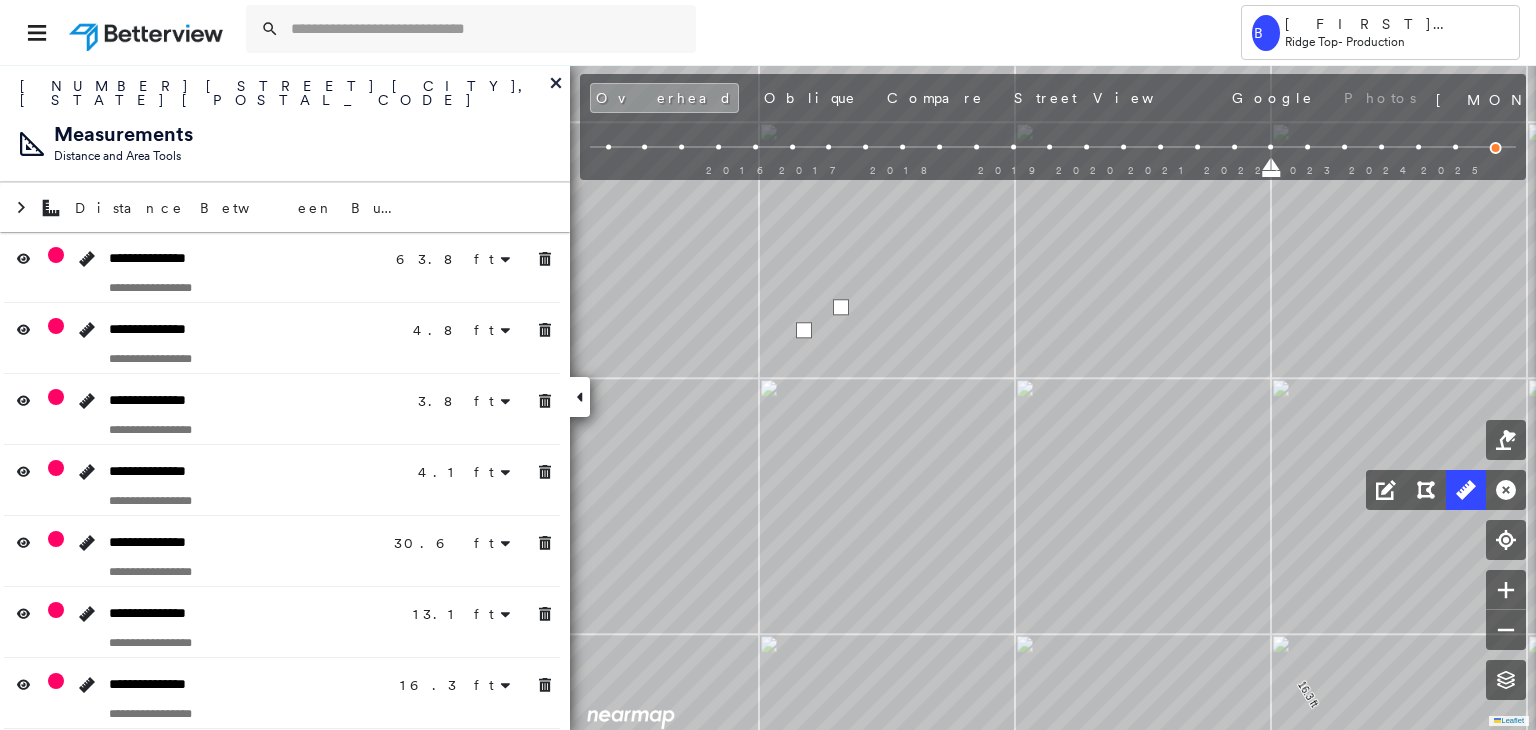 click at bounding box center (841, 307) 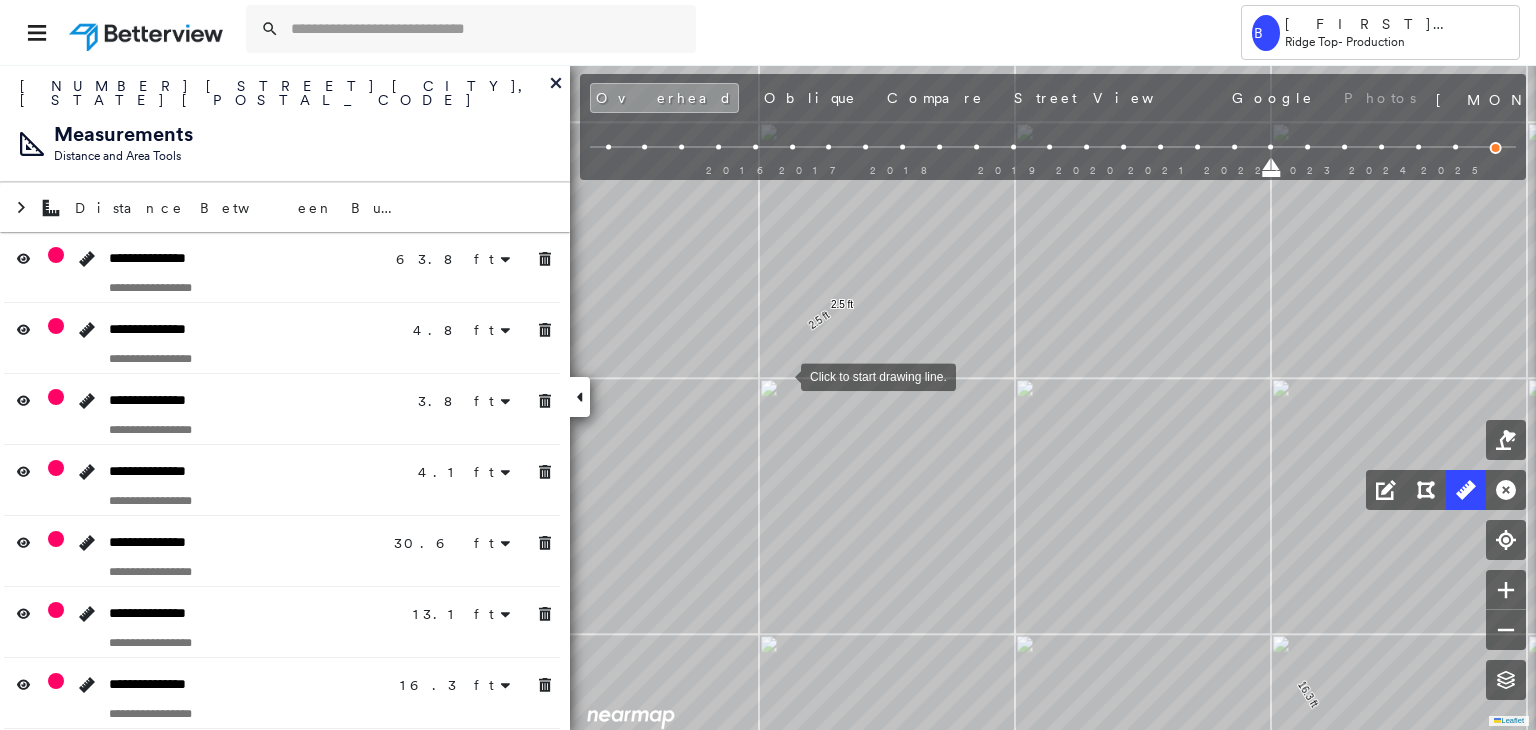 click at bounding box center [781, 375] 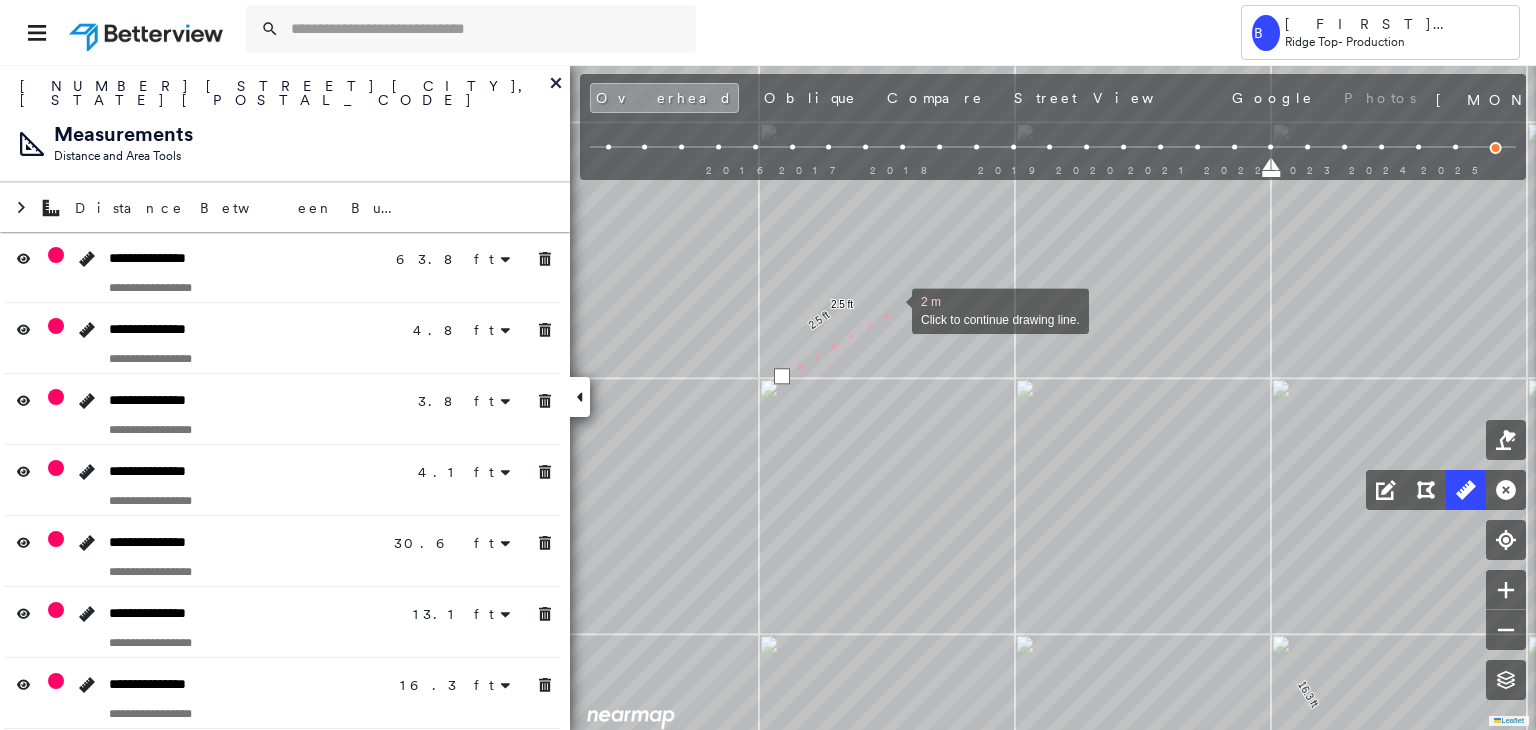 click at bounding box center (892, 309) 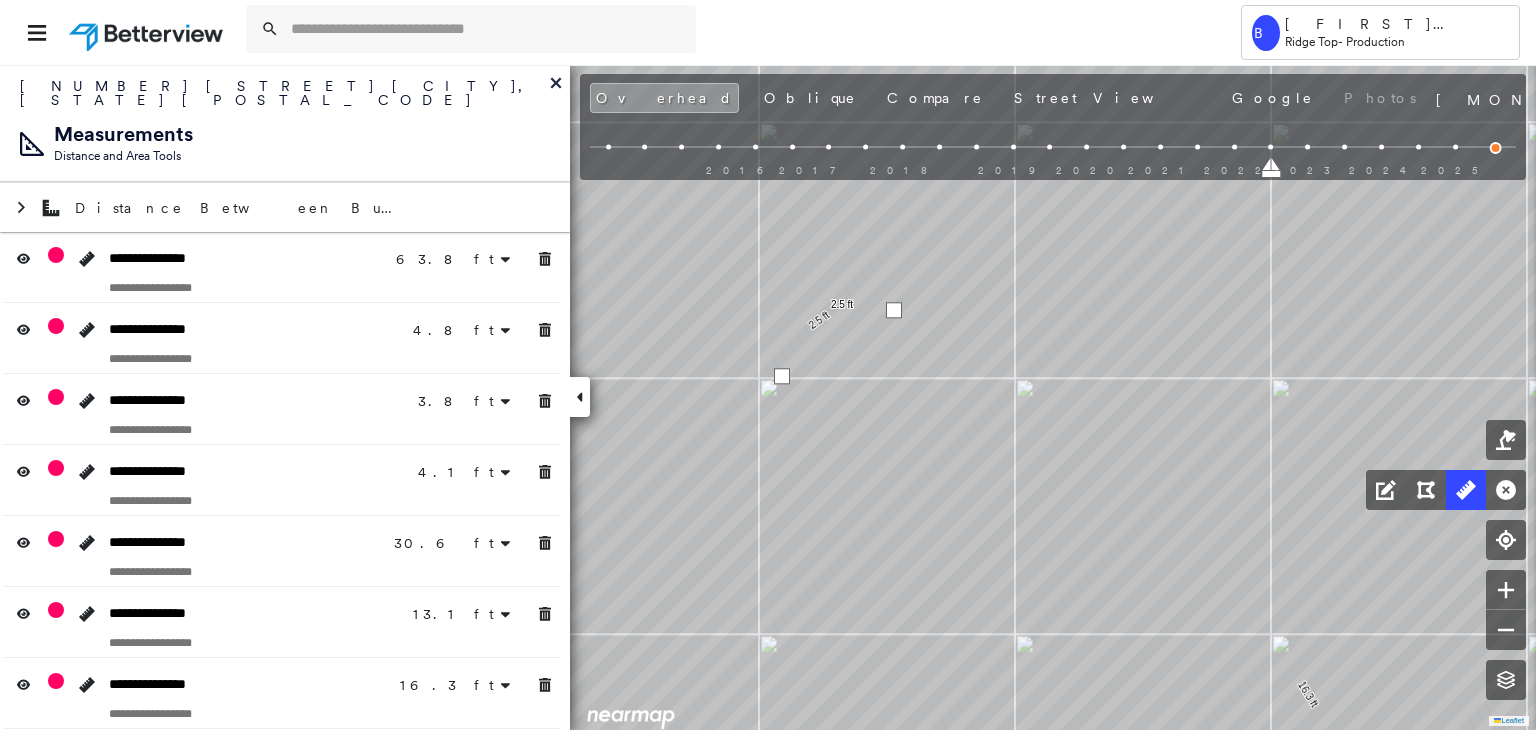 click at bounding box center [894, 310] 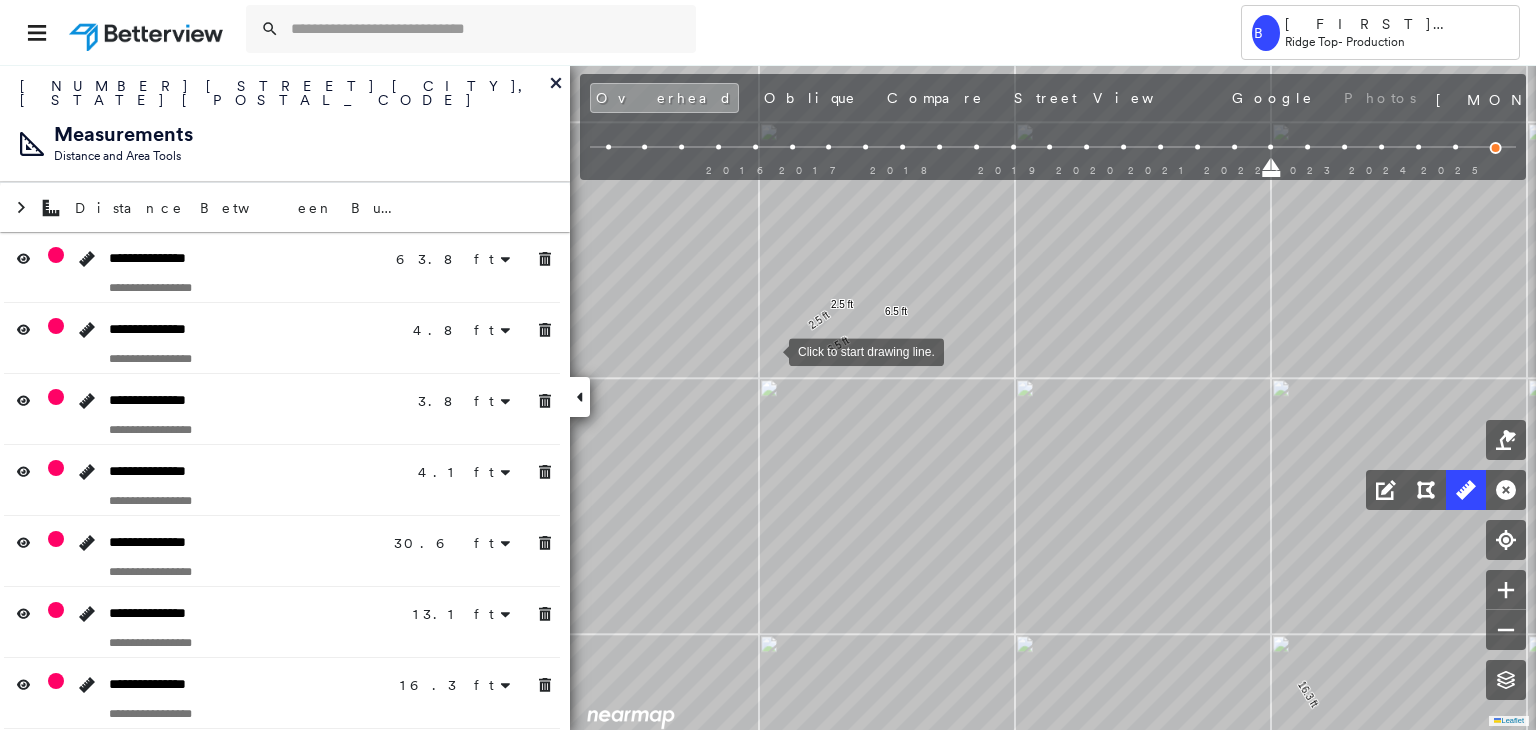 click at bounding box center (769, 350) 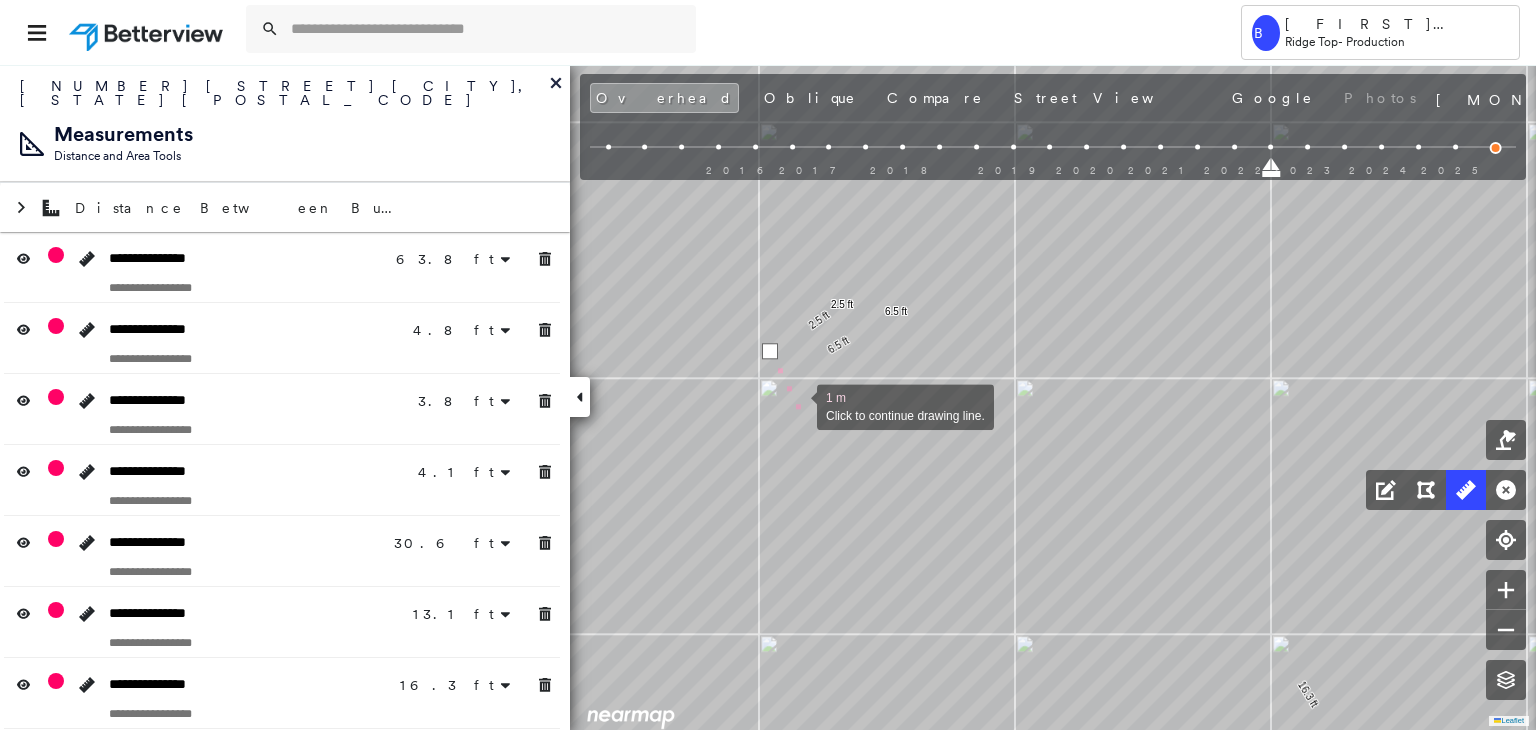 click at bounding box center [797, 405] 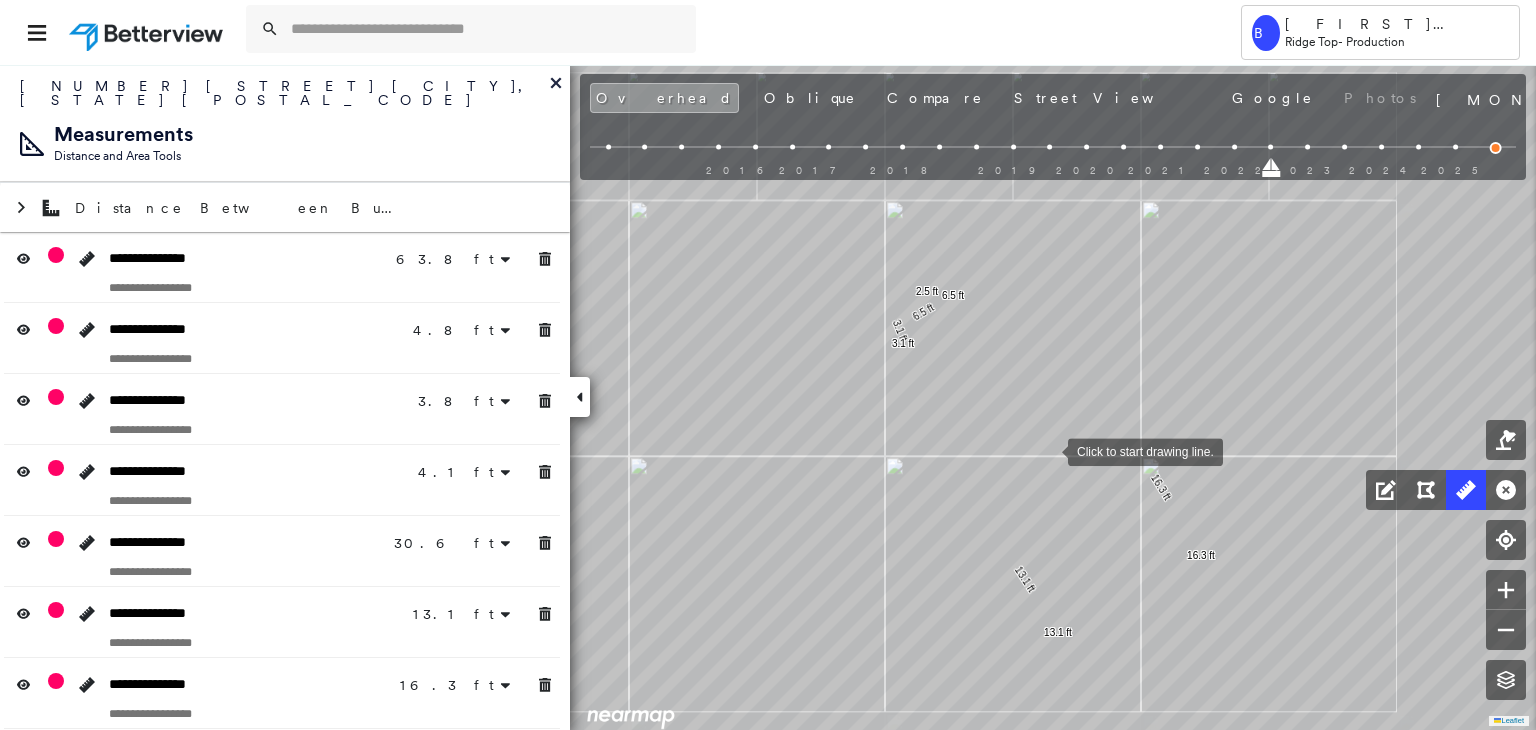 click at bounding box center (1048, 450) 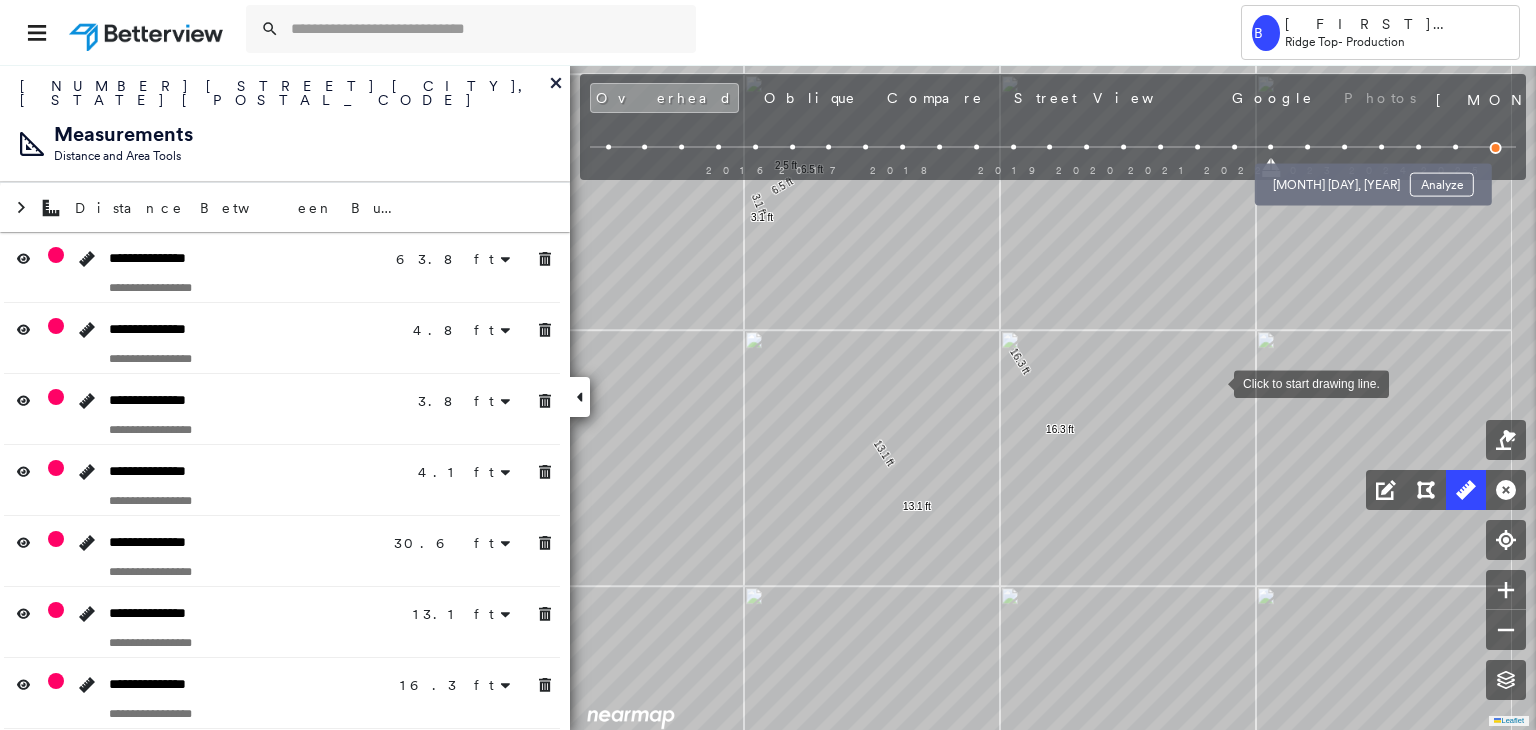click at bounding box center [1344, 147] 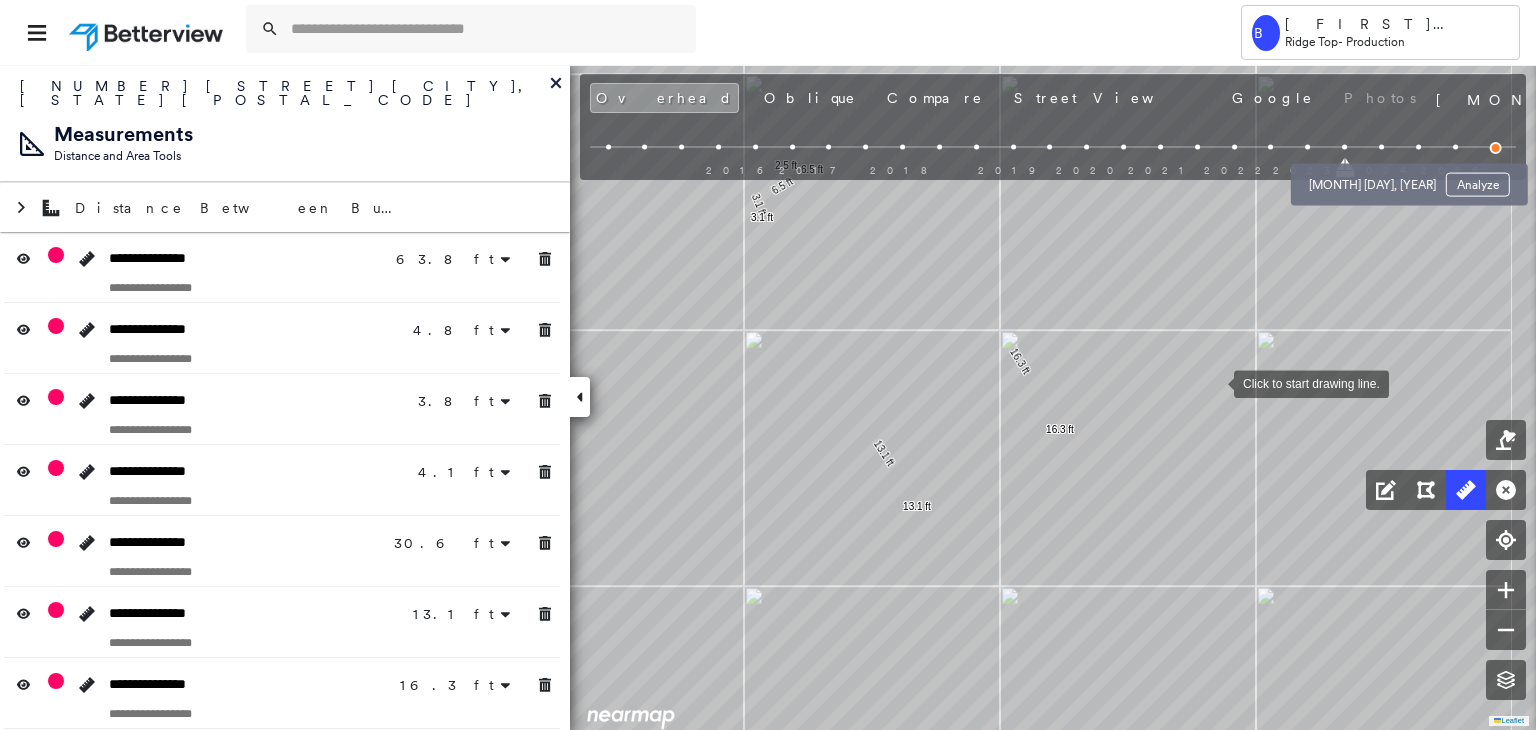click at bounding box center (1381, 147) 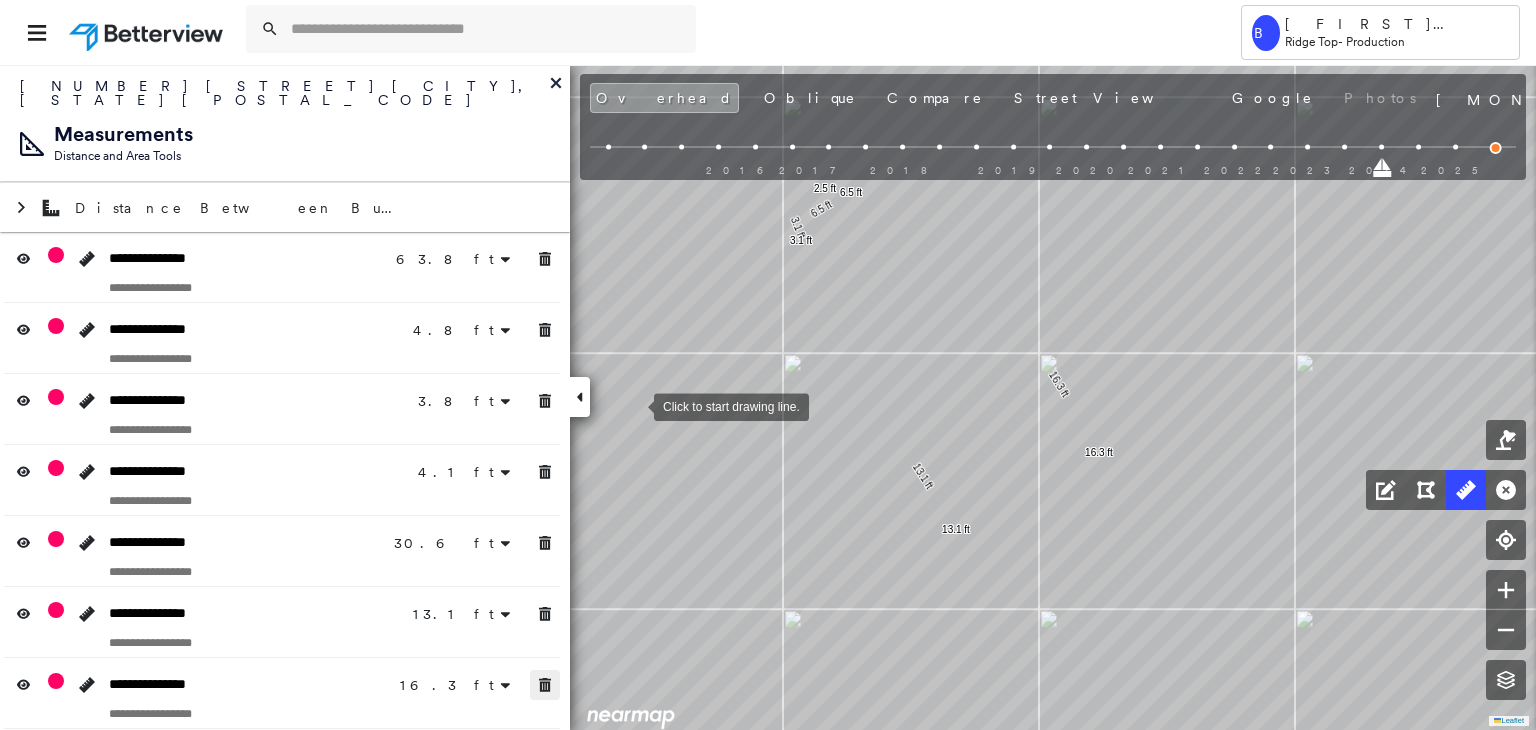 click 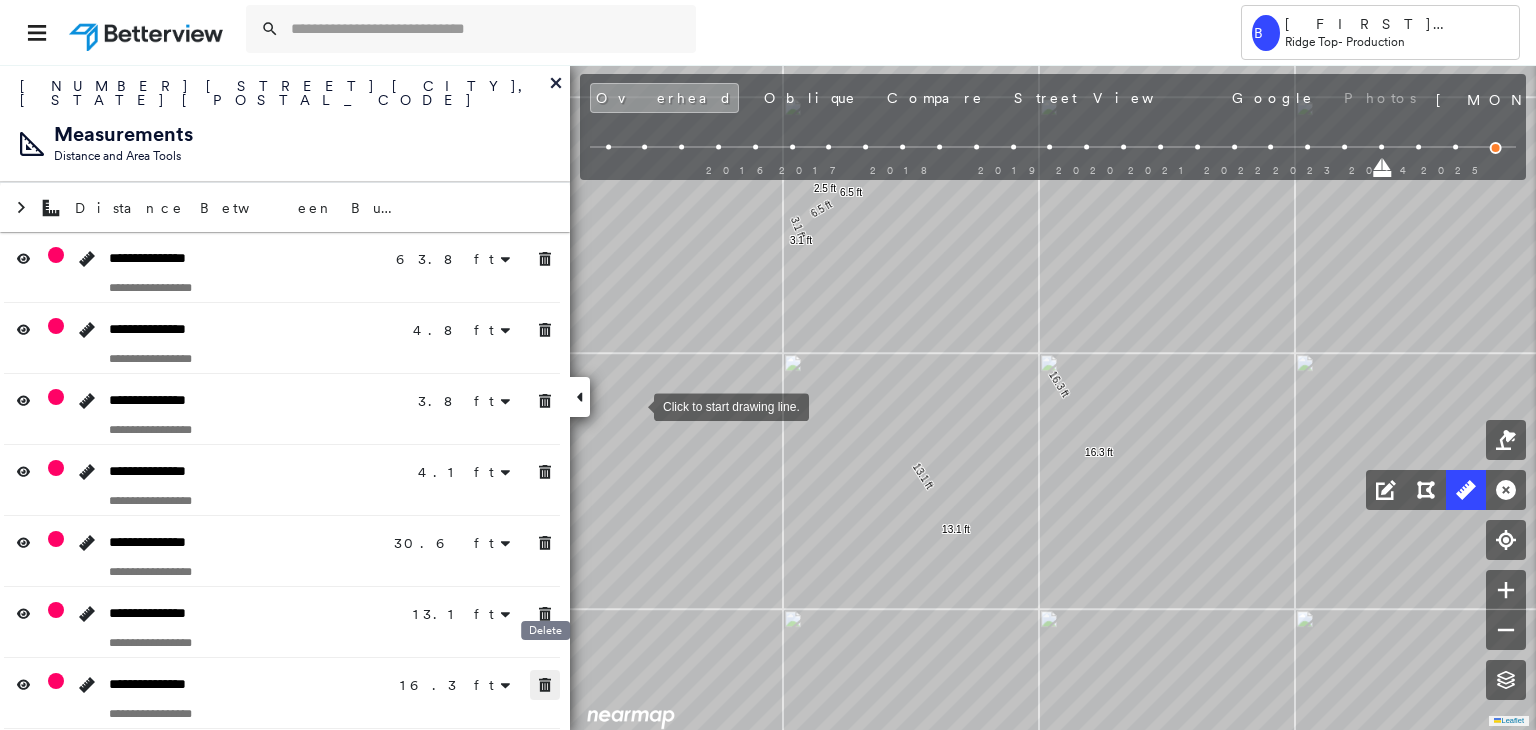 click 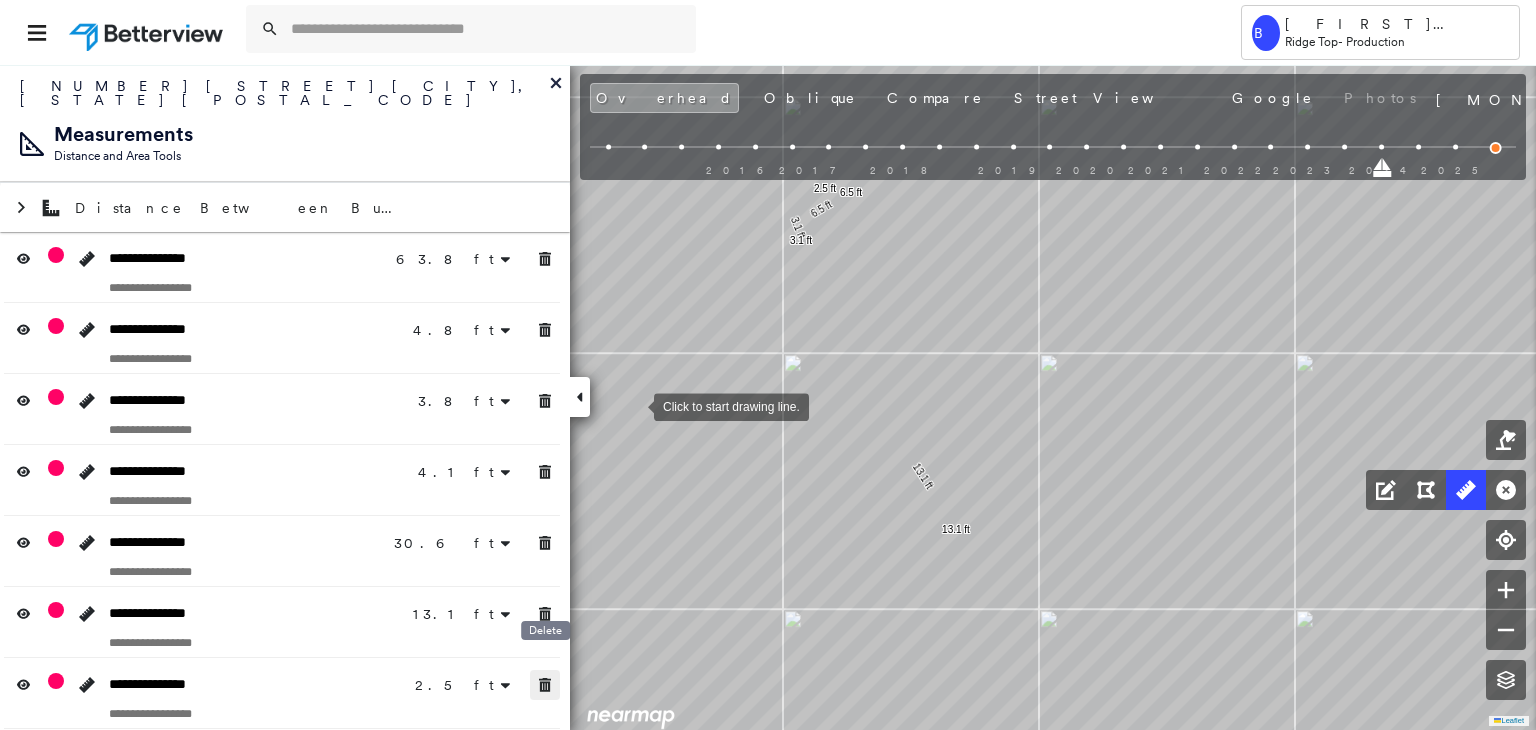 click 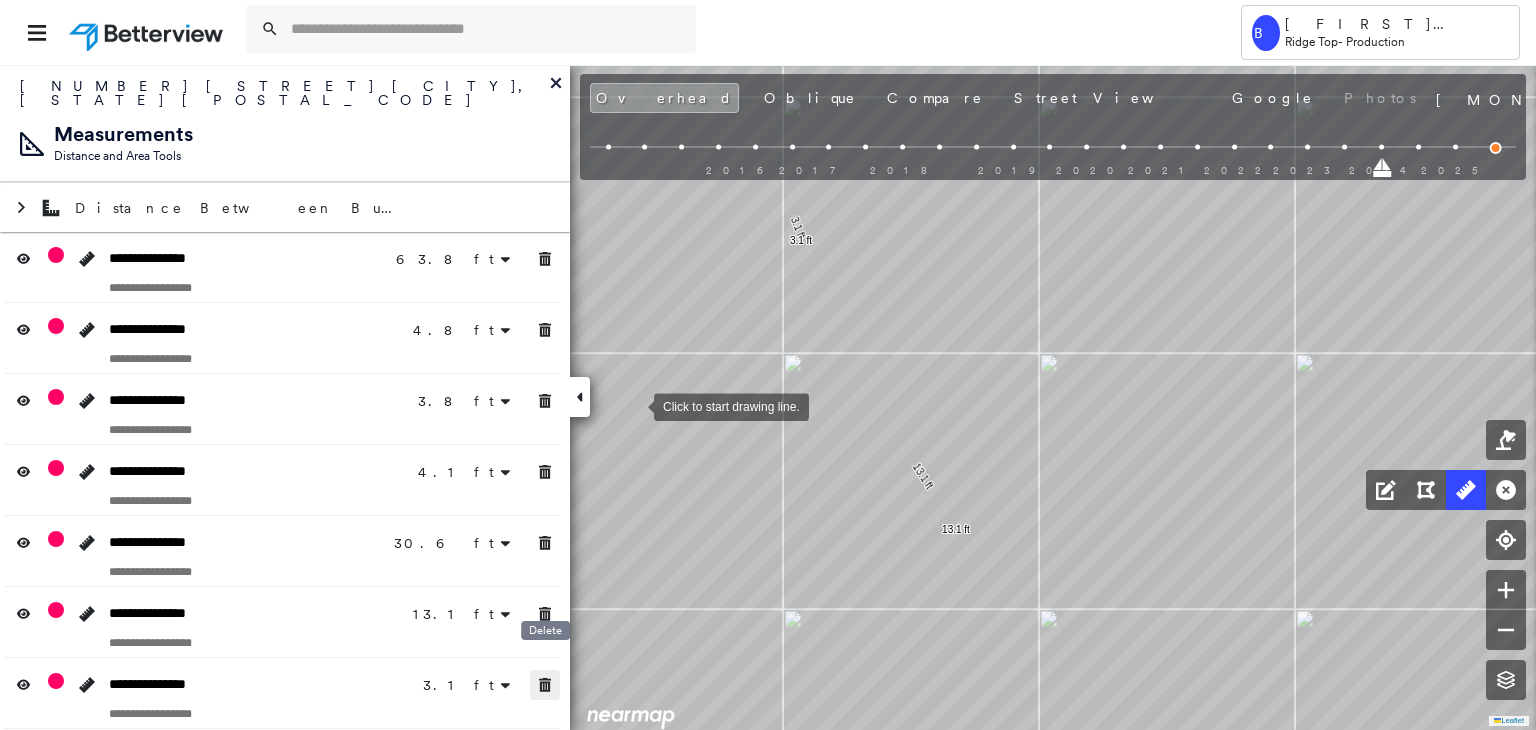 click 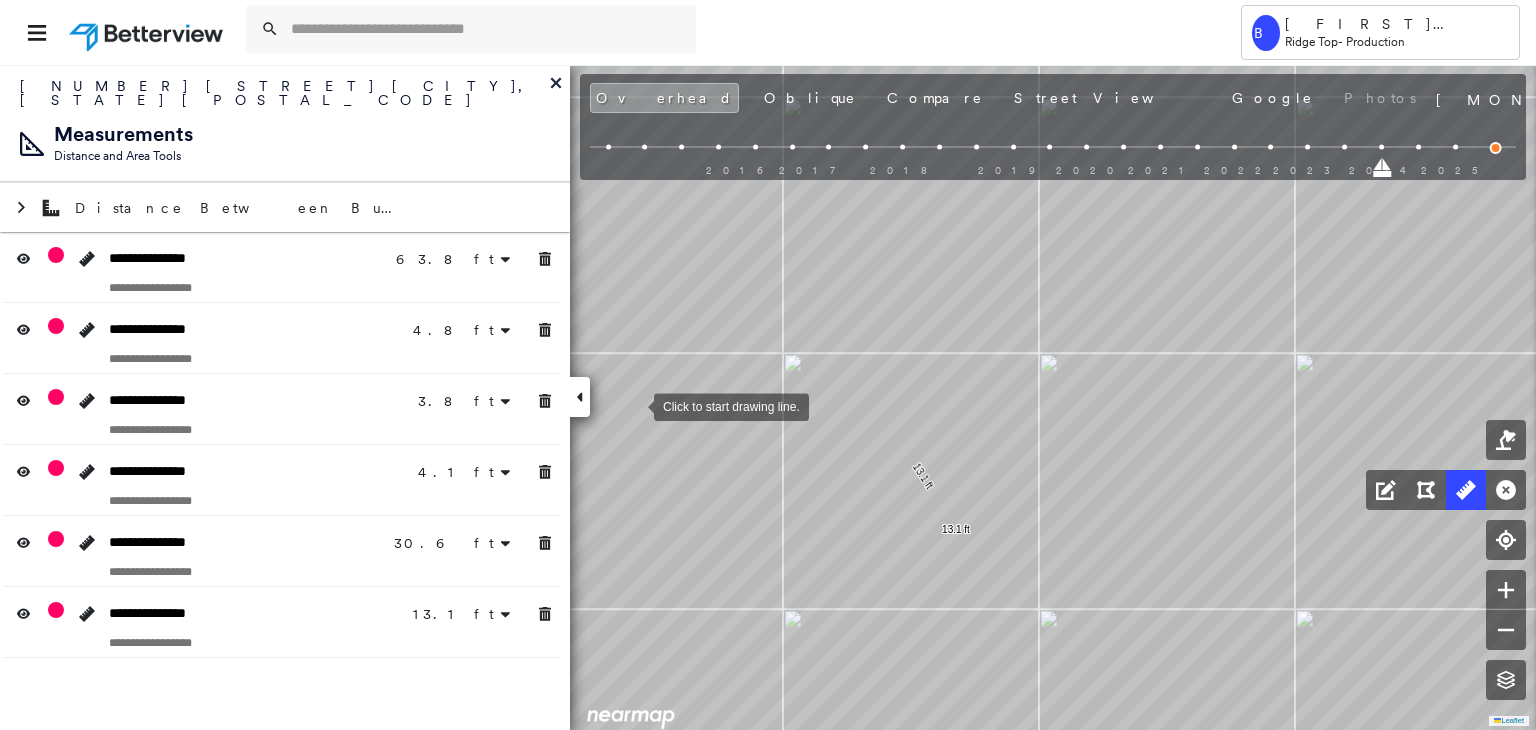 click on "**********" at bounding box center [285, 397] 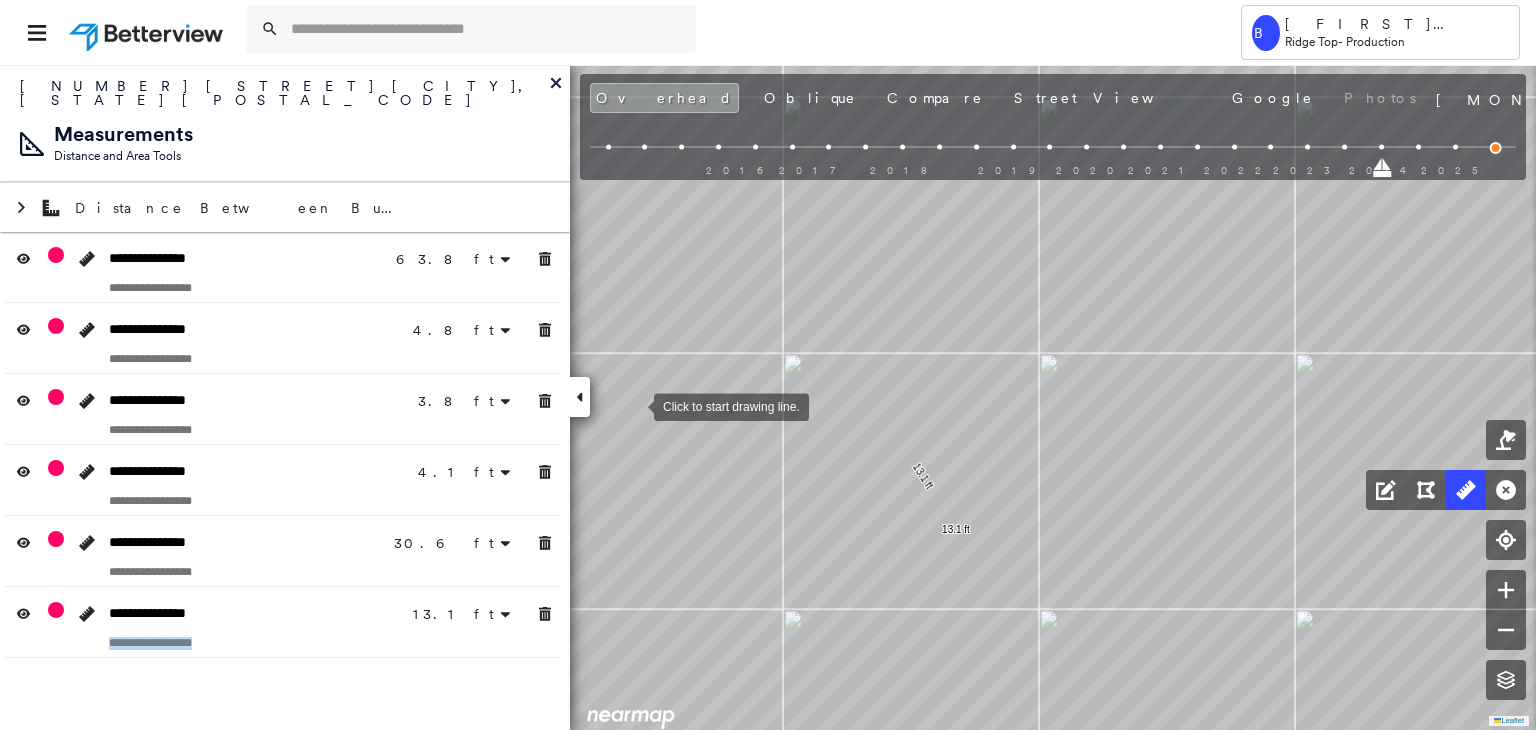 click on "**********" at bounding box center (285, 397) 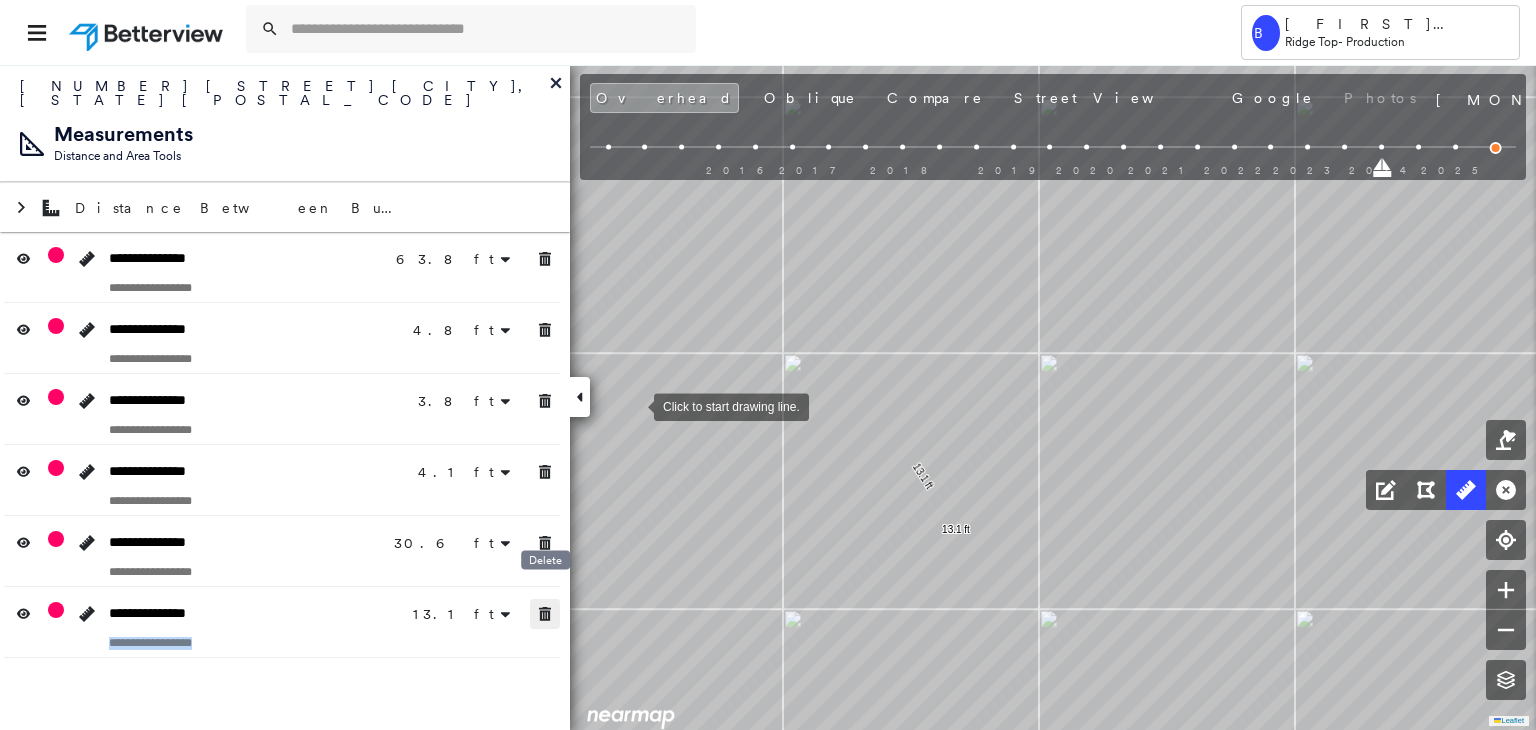 click 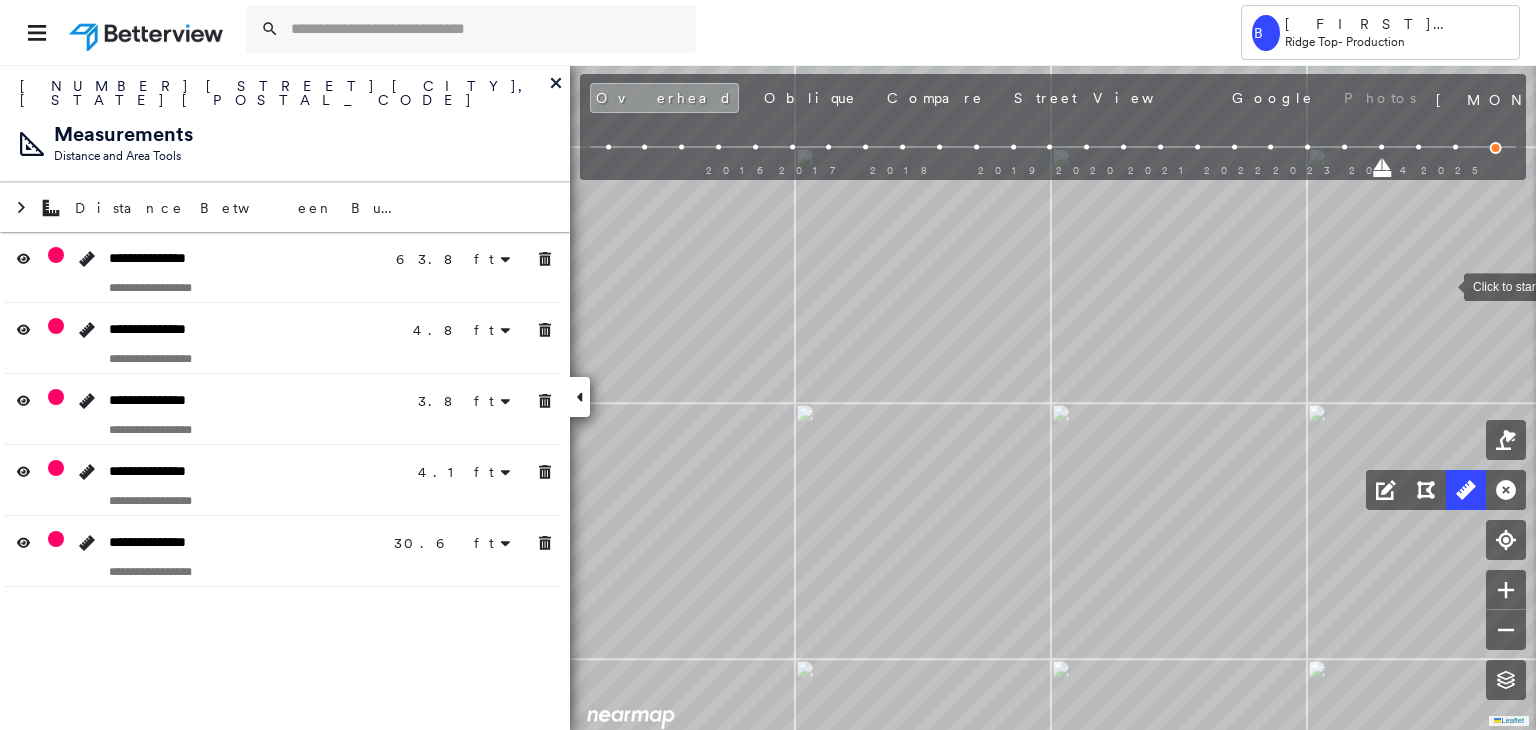 click at bounding box center (1496, 148) 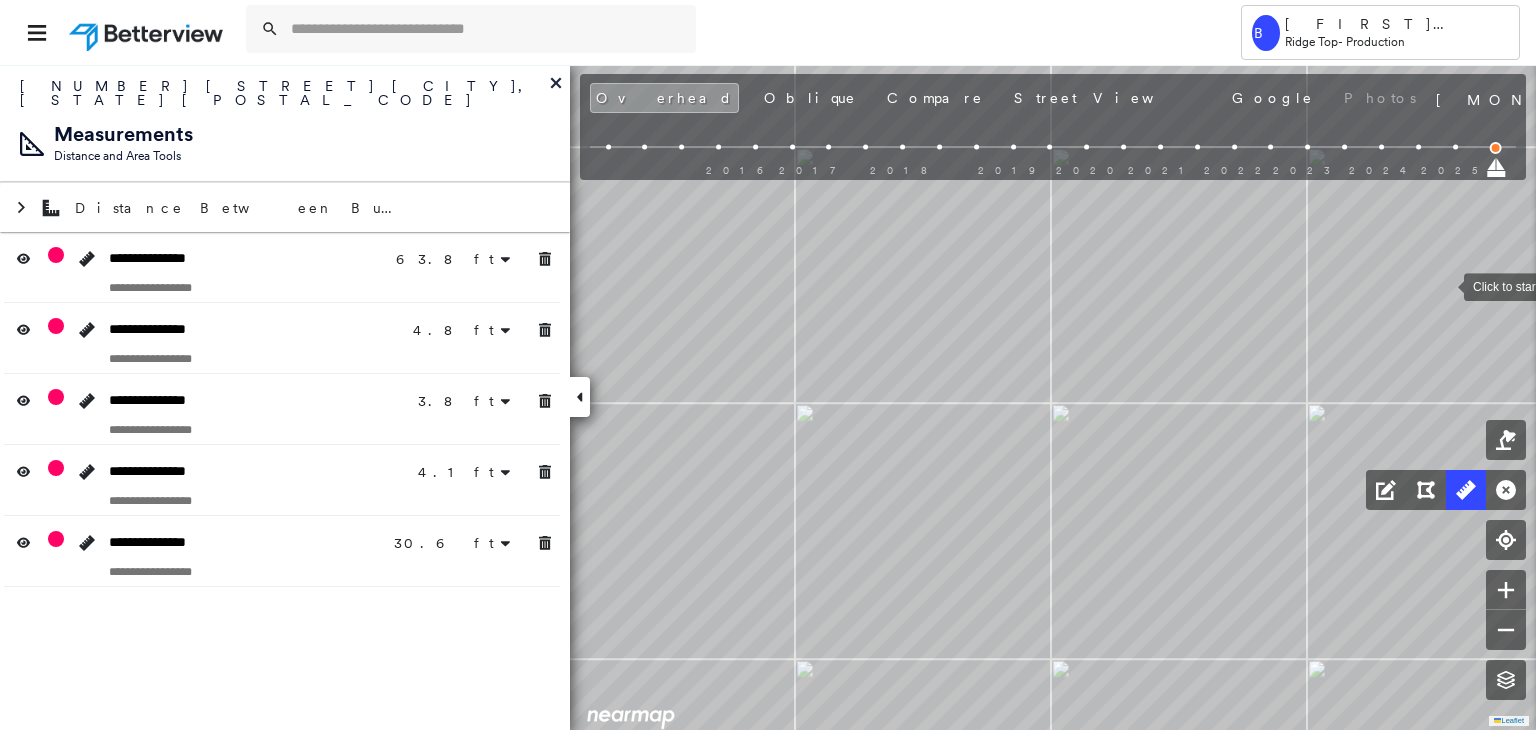 click on "2016 2017 2018 2019 2020 2021 2022 2023 2024 2025" at bounding box center (1053, 150) 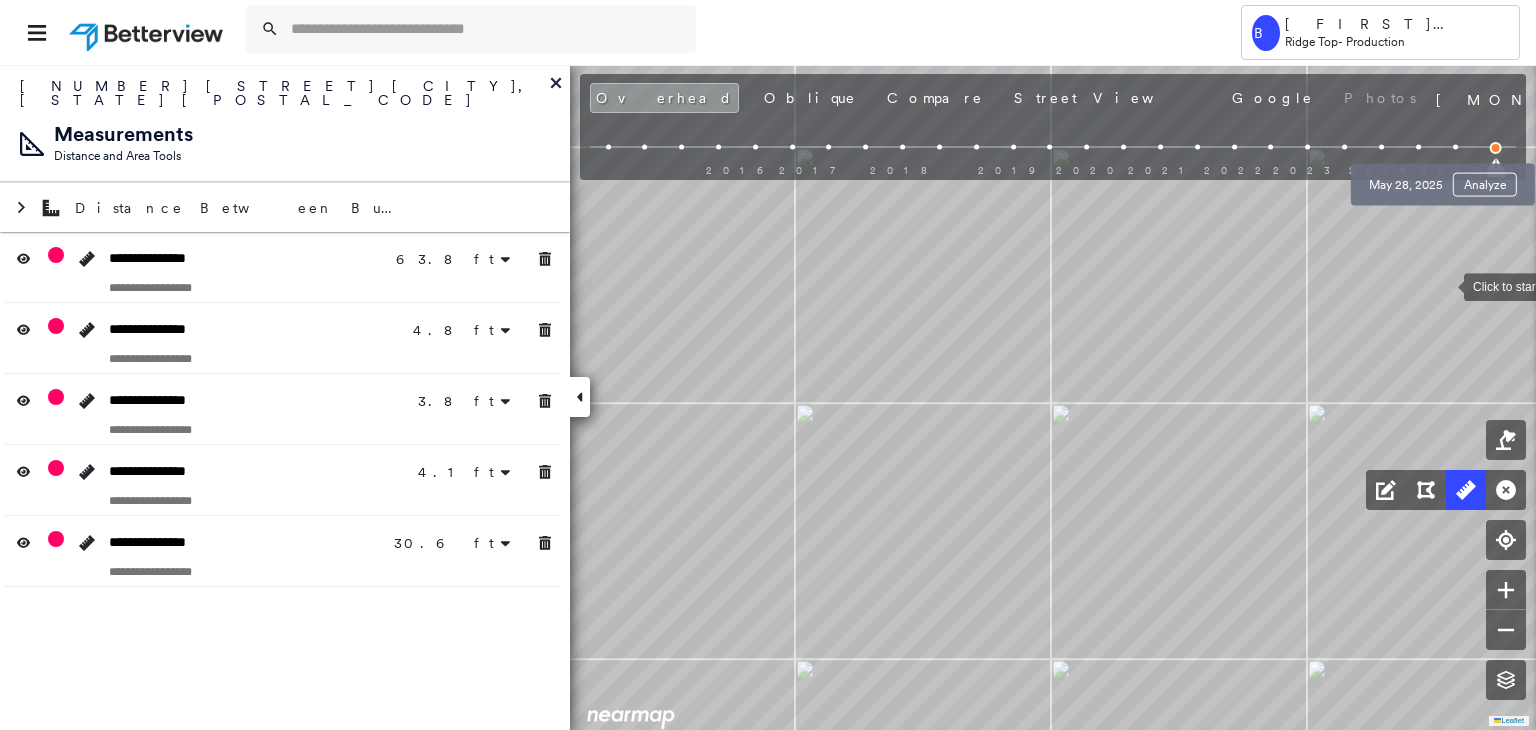 click at bounding box center [1455, 147] 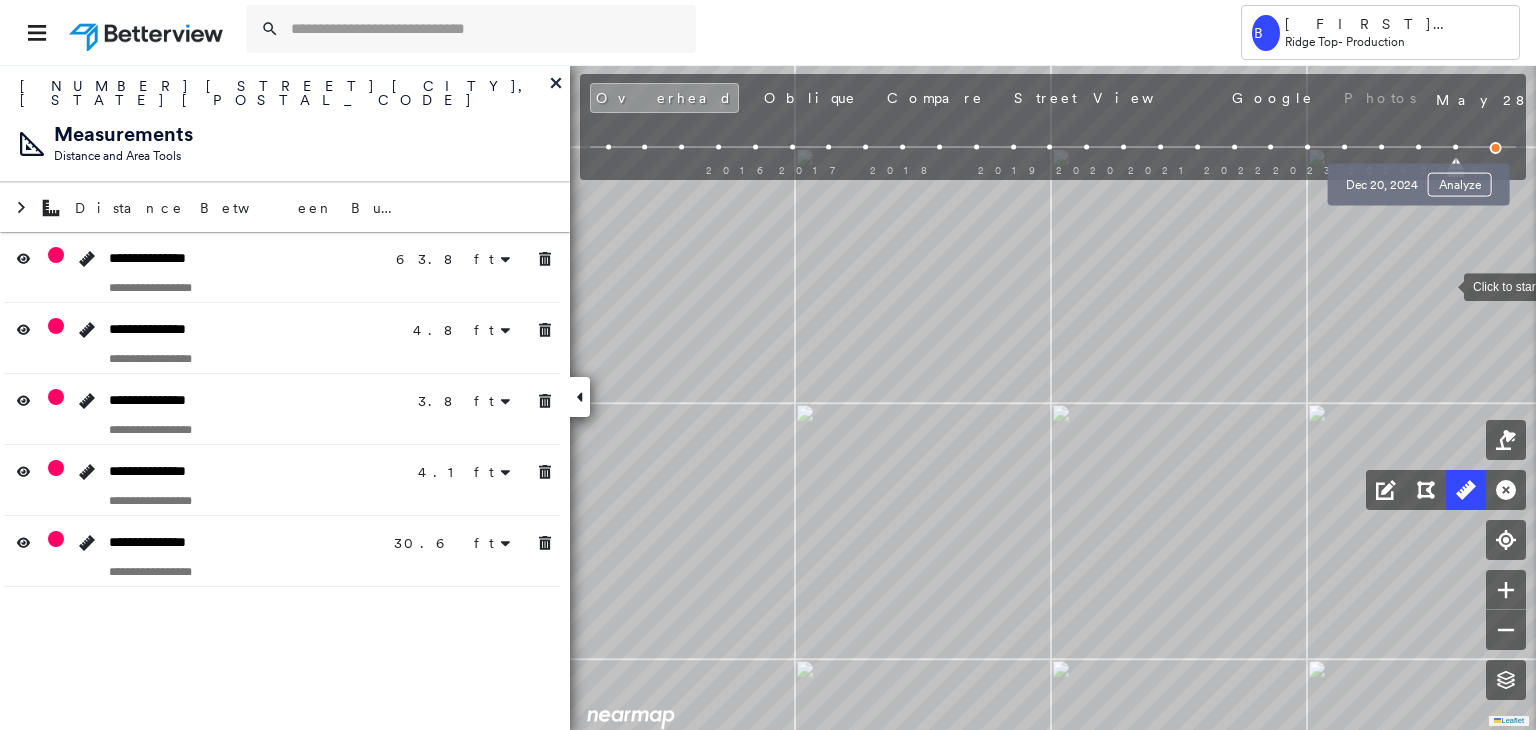 click at bounding box center (1418, 147) 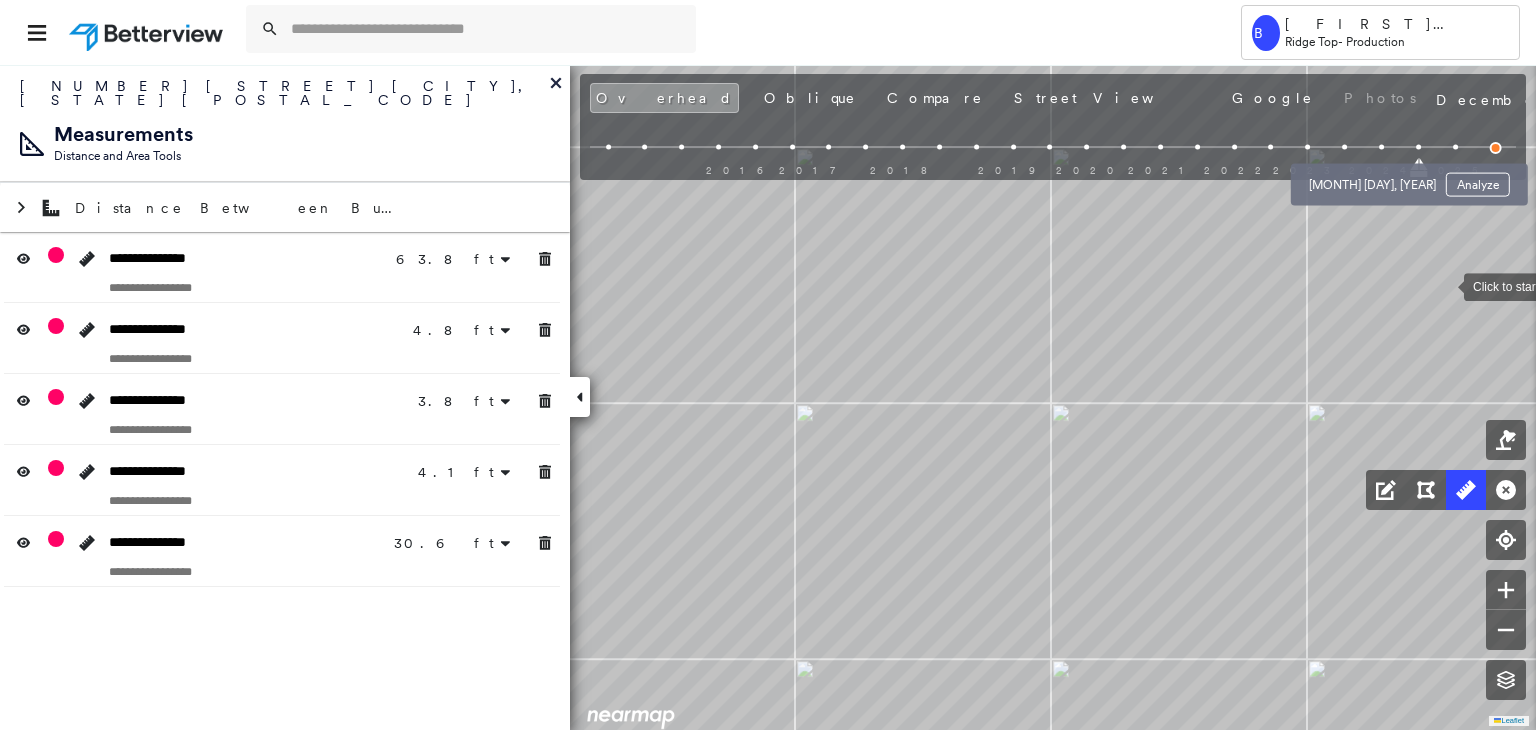 click at bounding box center [1381, 147] 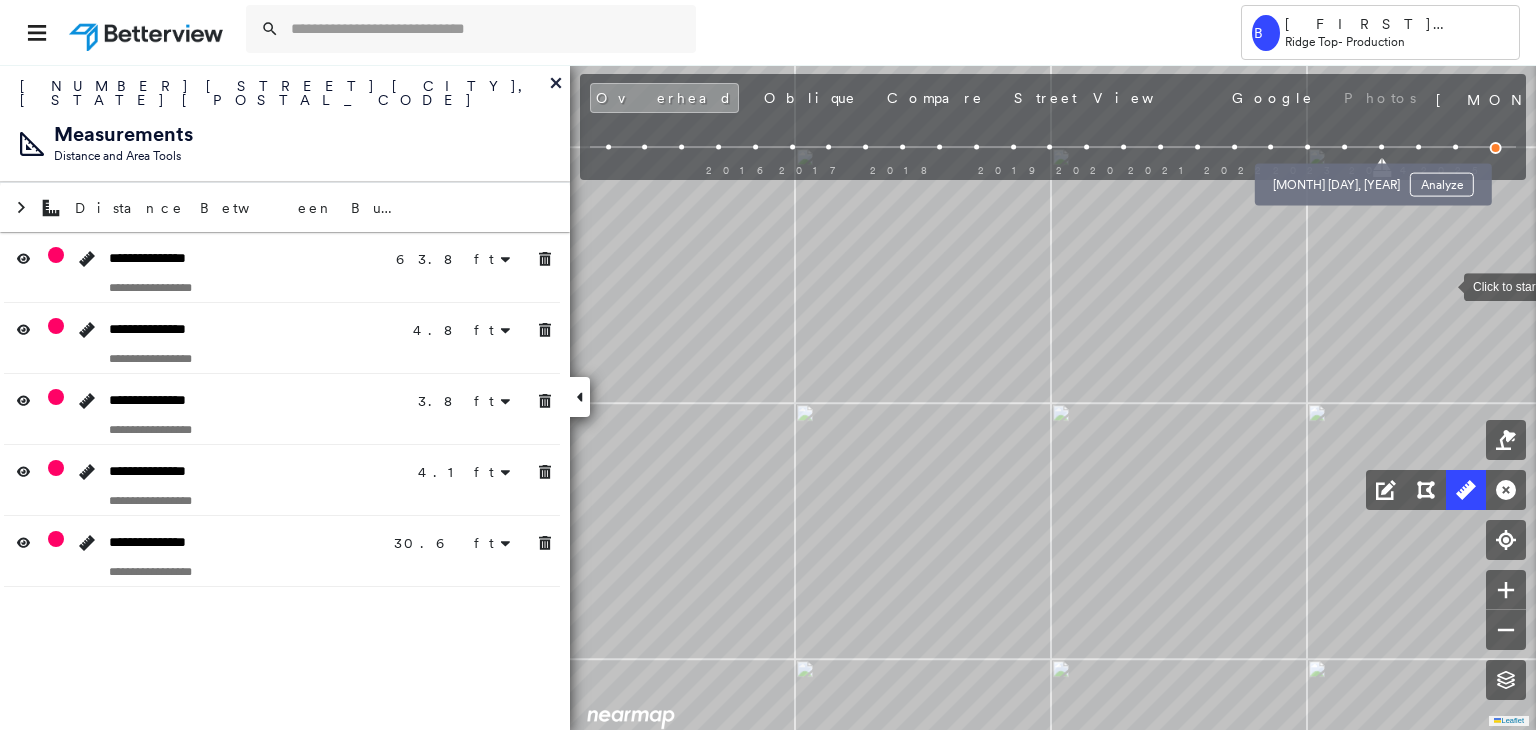 click at bounding box center (1344, 147) 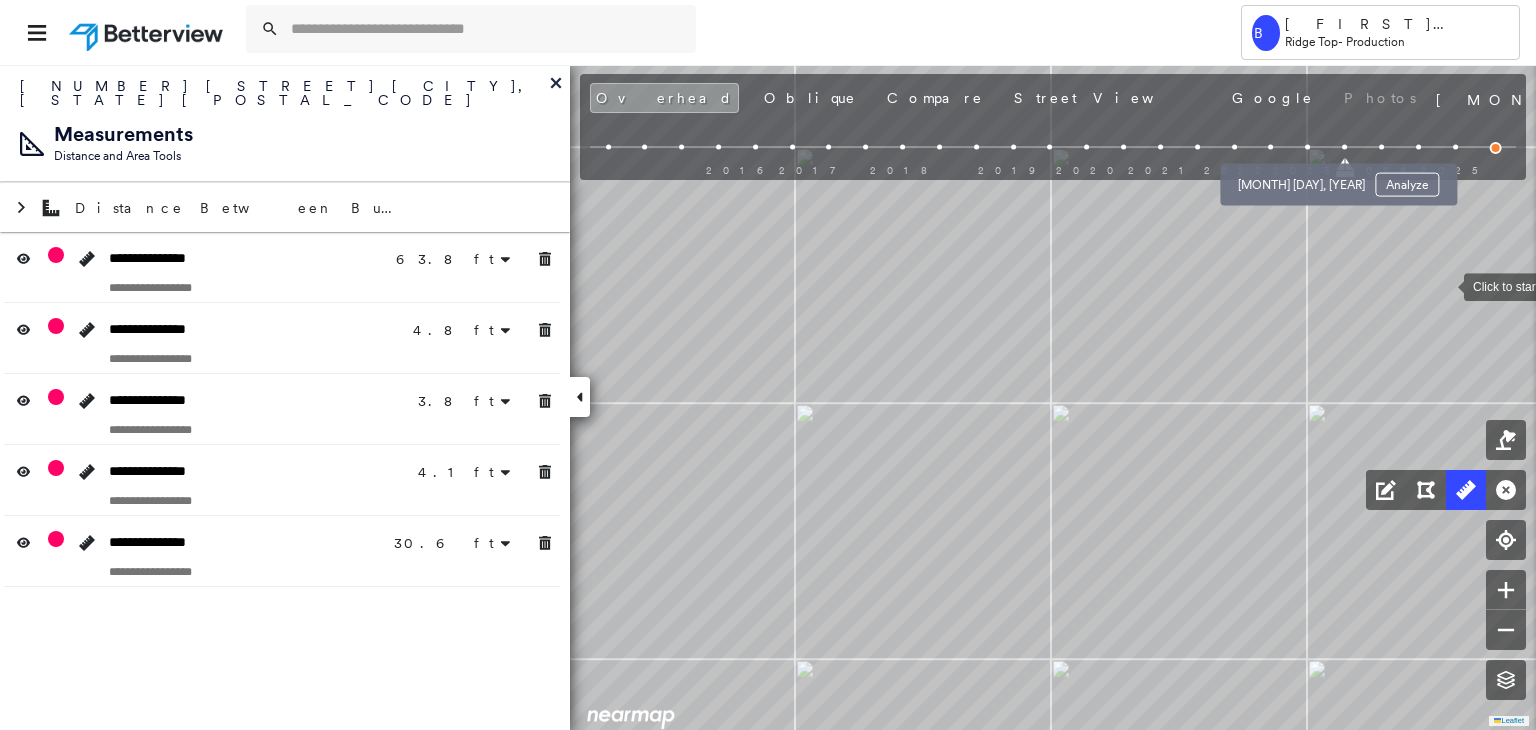 click at bounding box center (1307, 147) 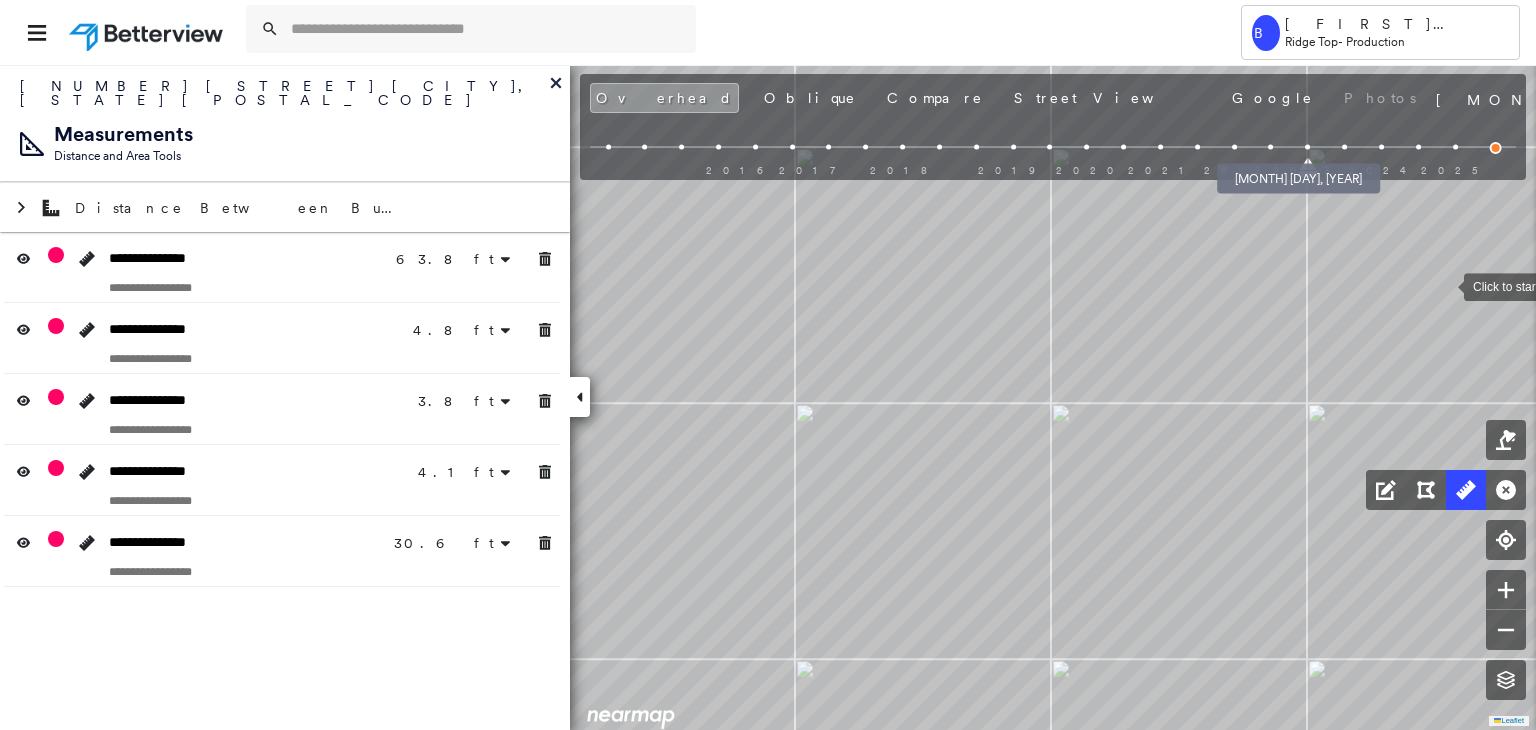 click at bounding box center [1271, 147] 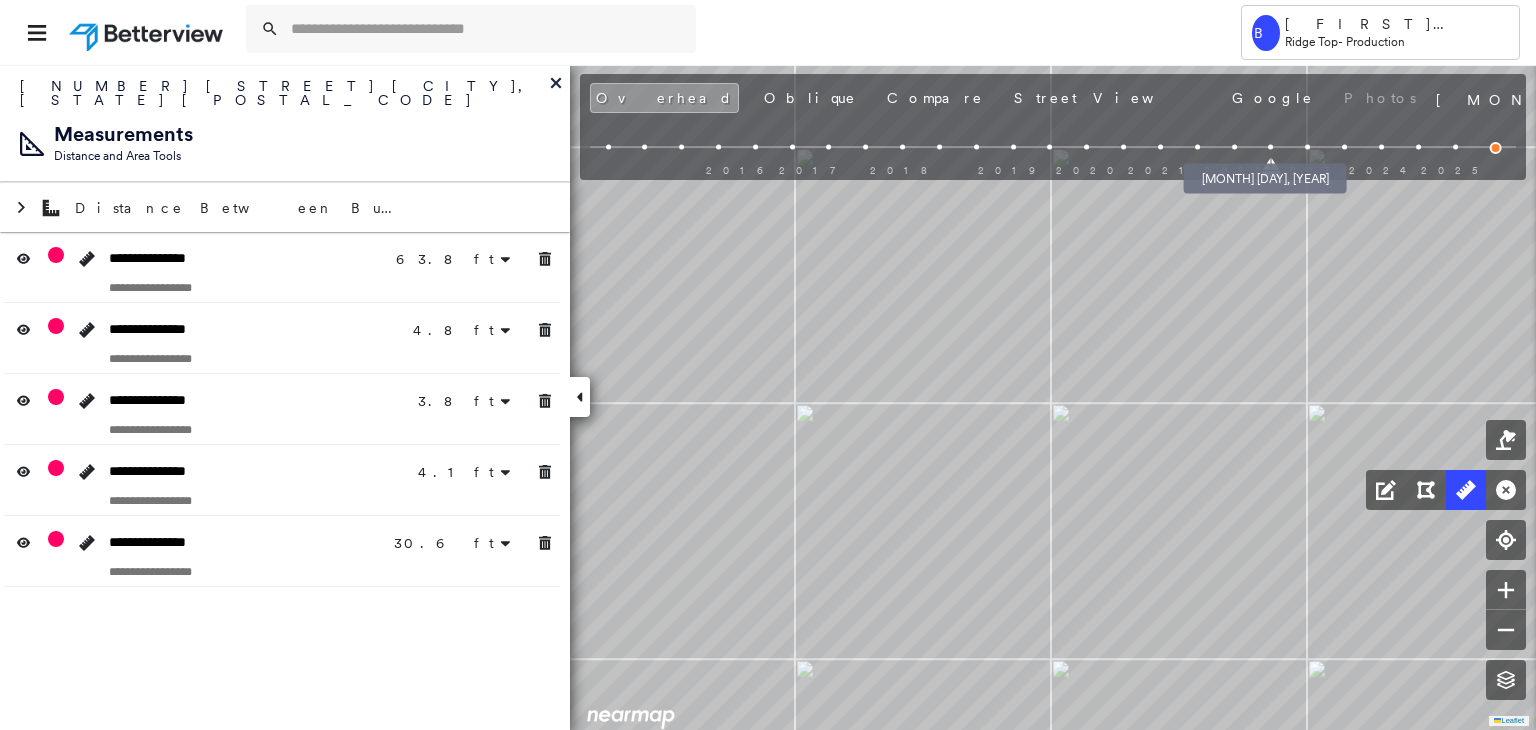 click at bounding box center (1234, 147) 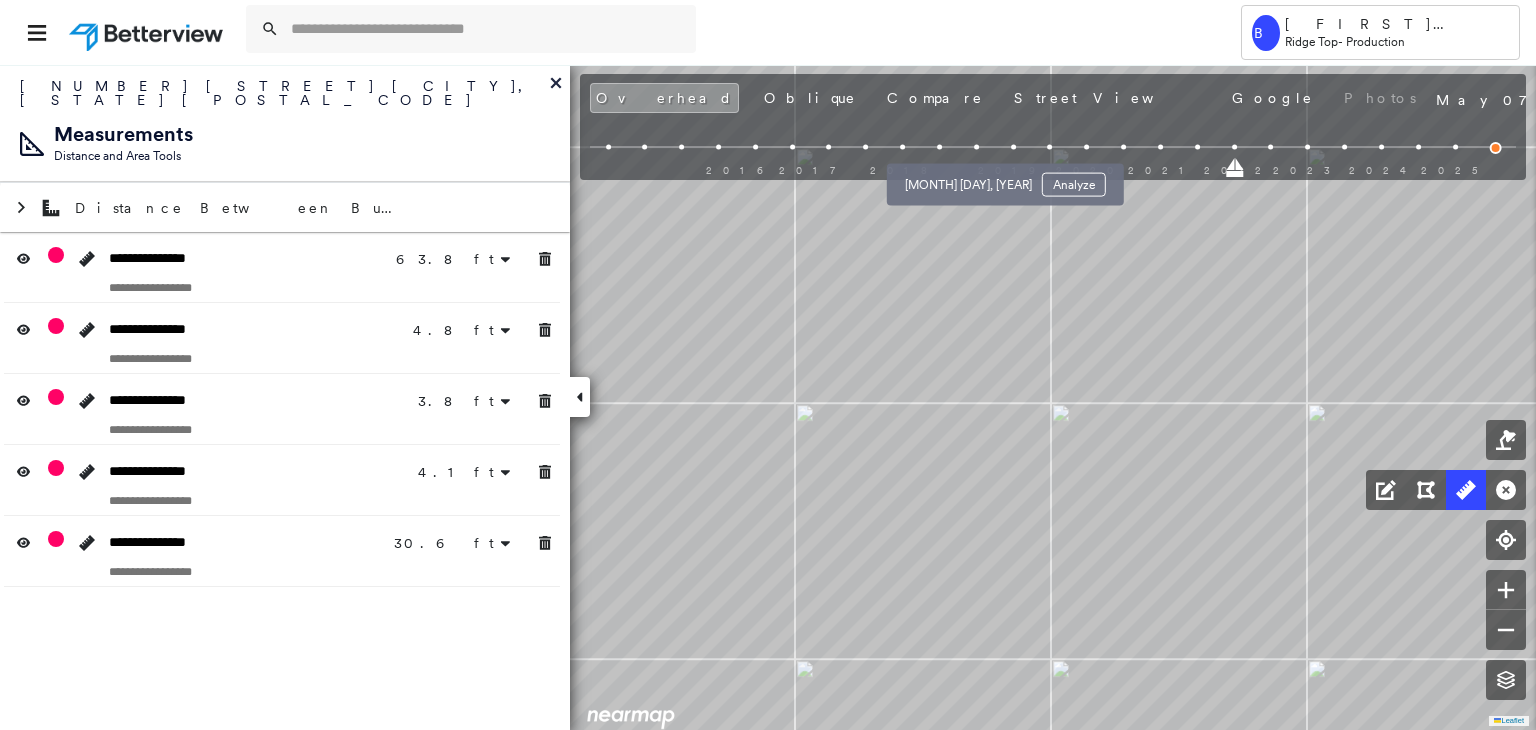 click at bounding box center (976, 147) 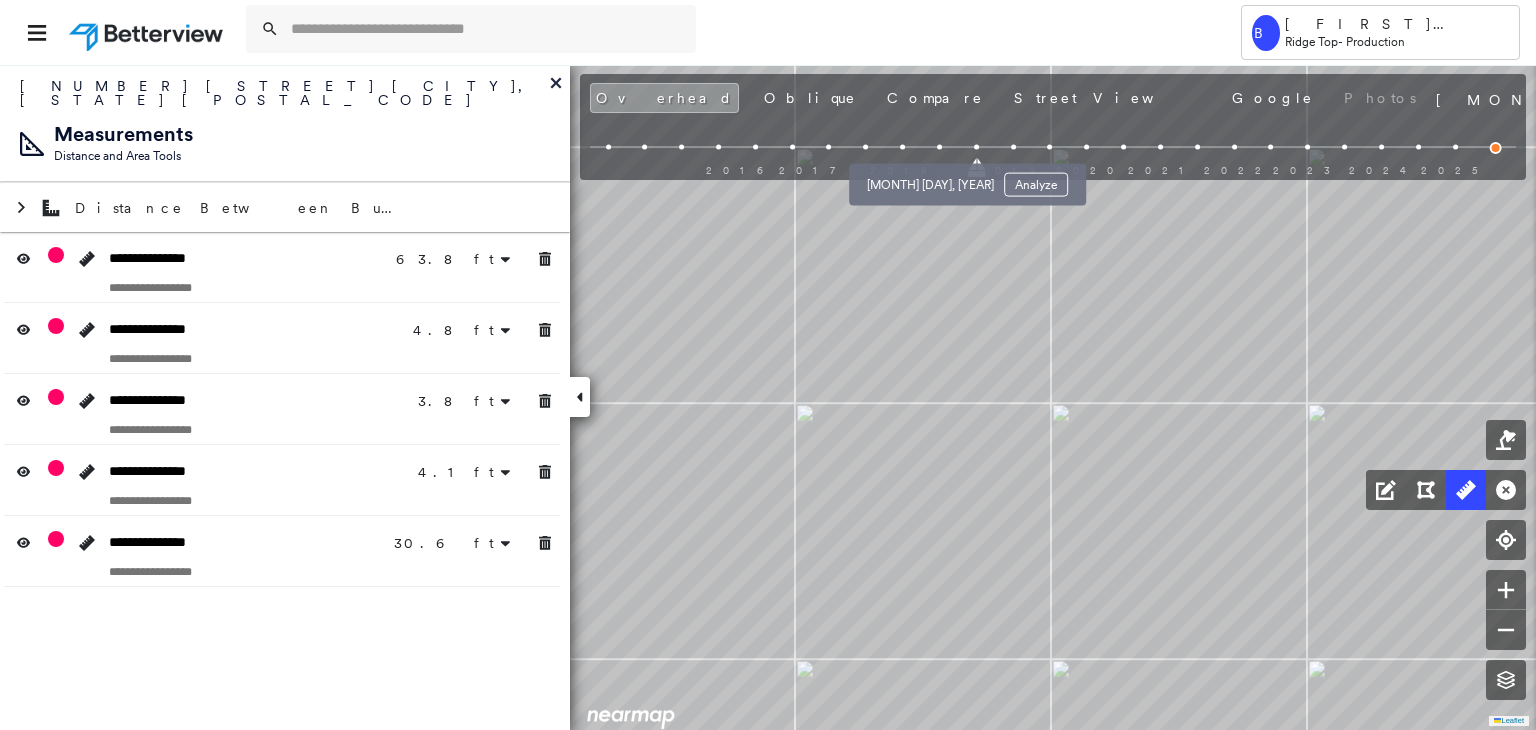click at bounding box center (939, 147) 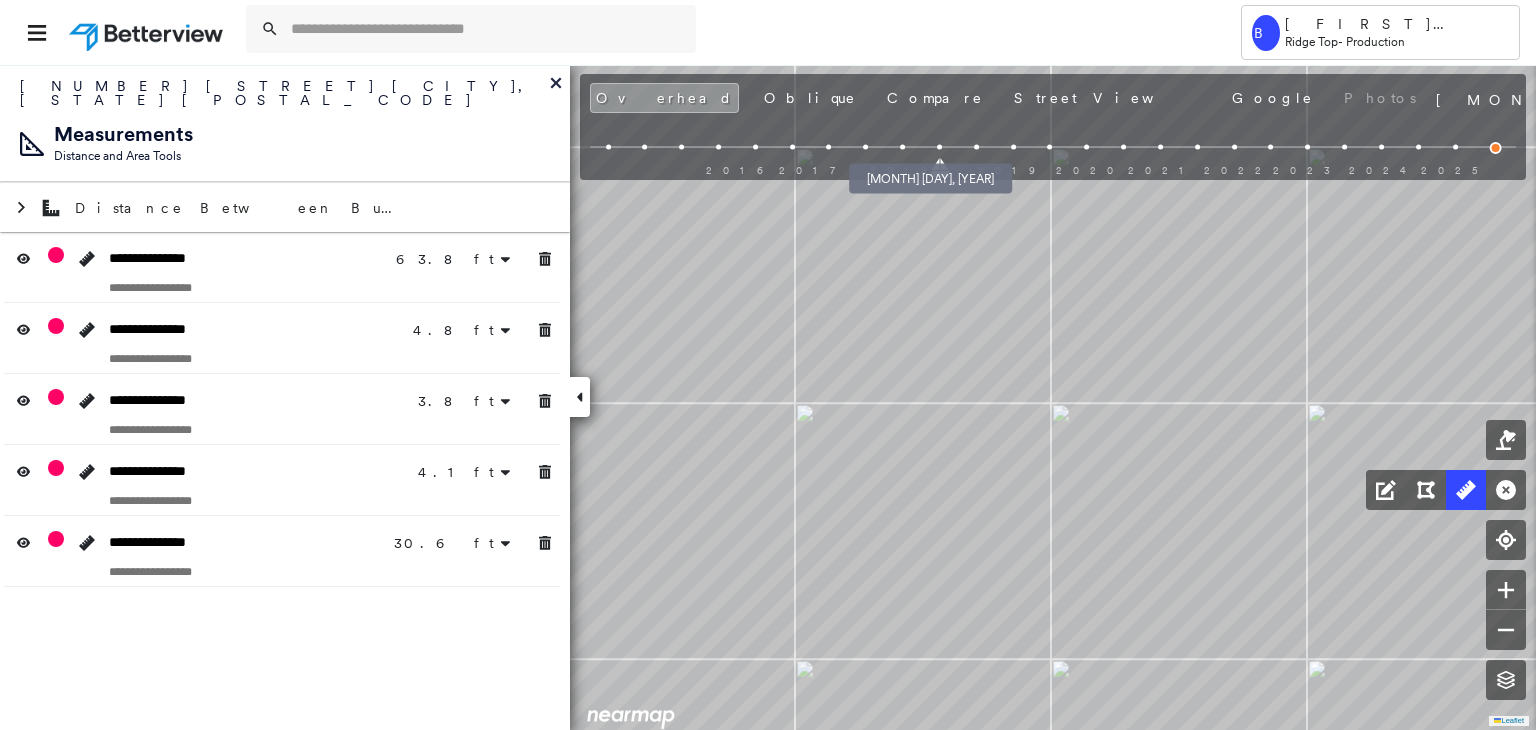 click at bounding box center [902, 147] 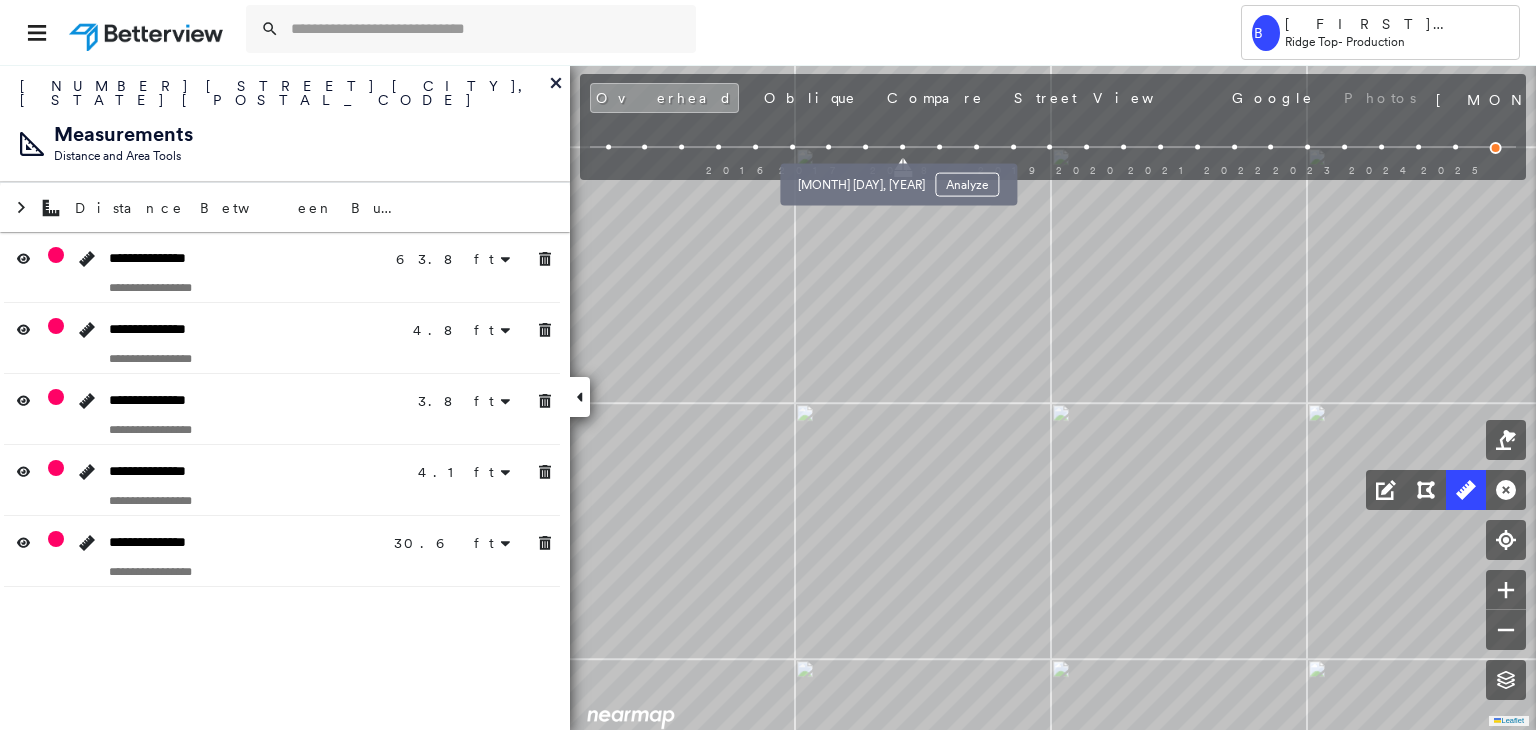 click at bounding box center [865, 147] 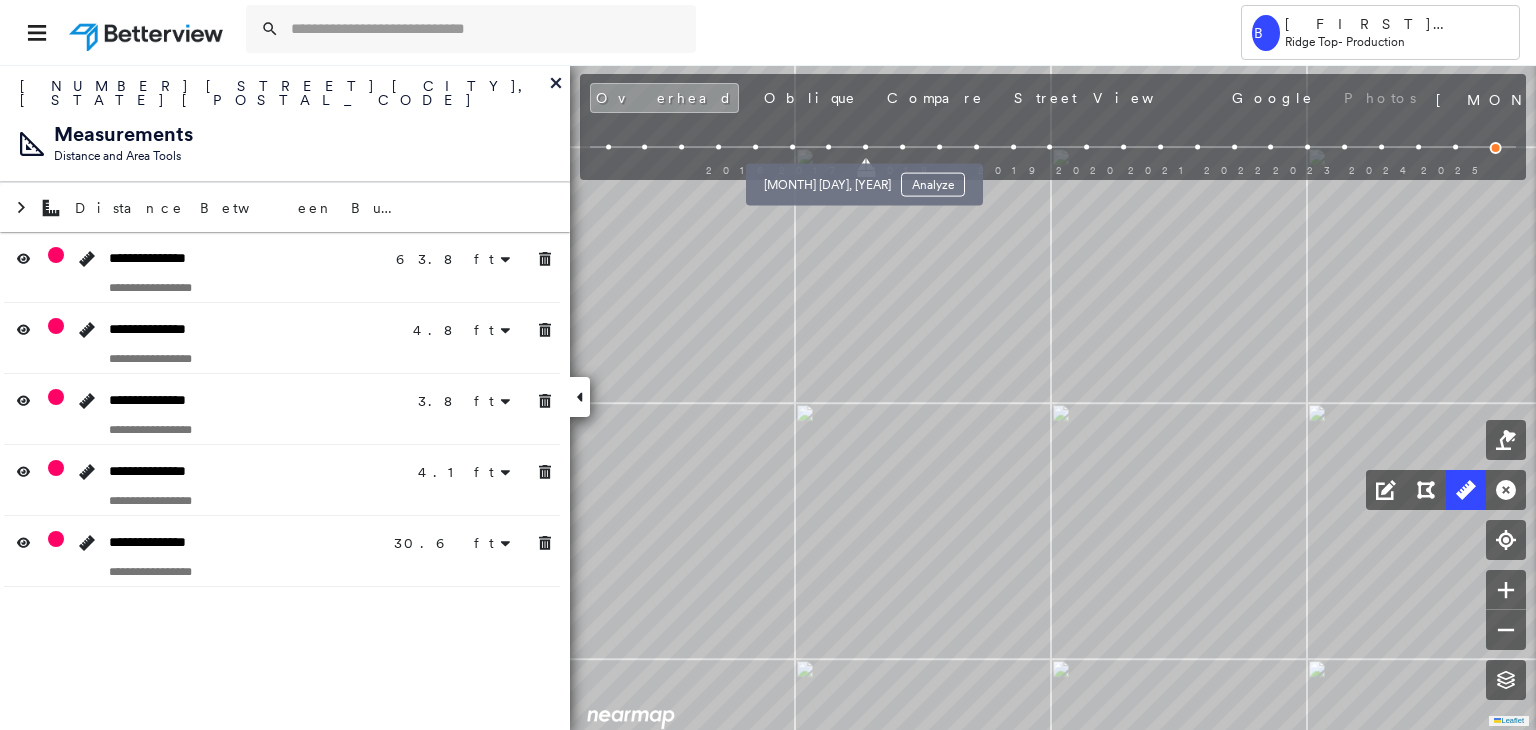 click at bounding box center (829, 147) 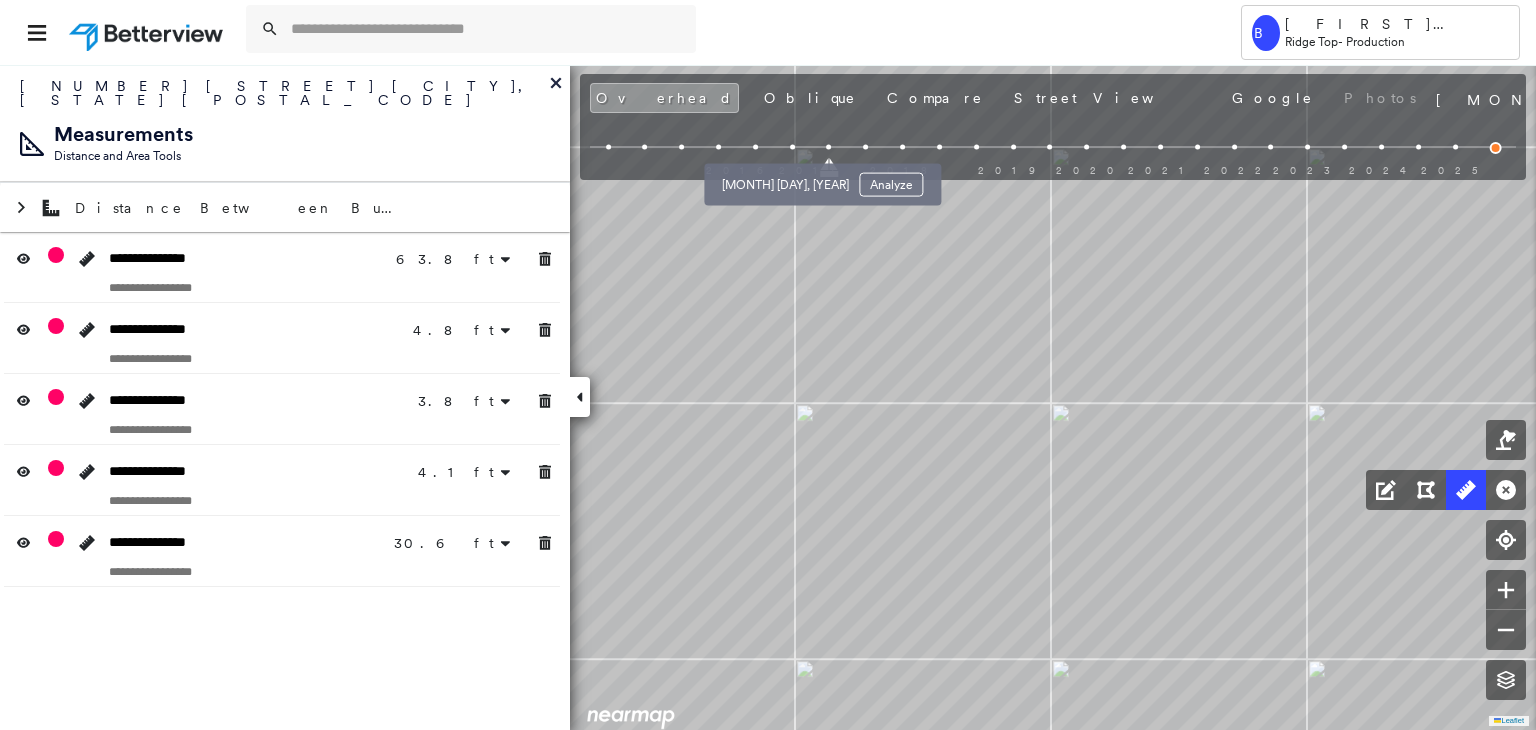 click at bounding box center [792, 147] 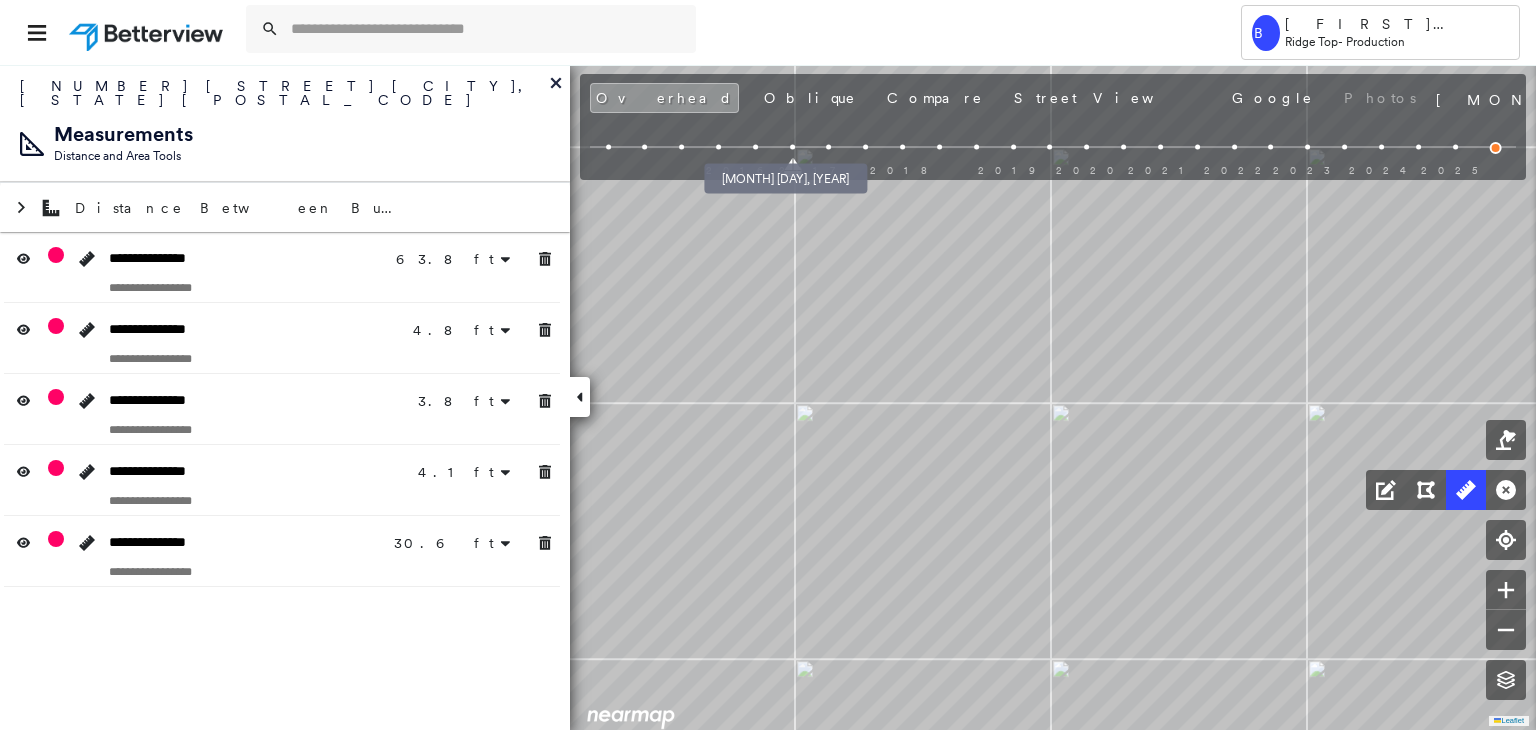 click at bounding box center [755, 147] 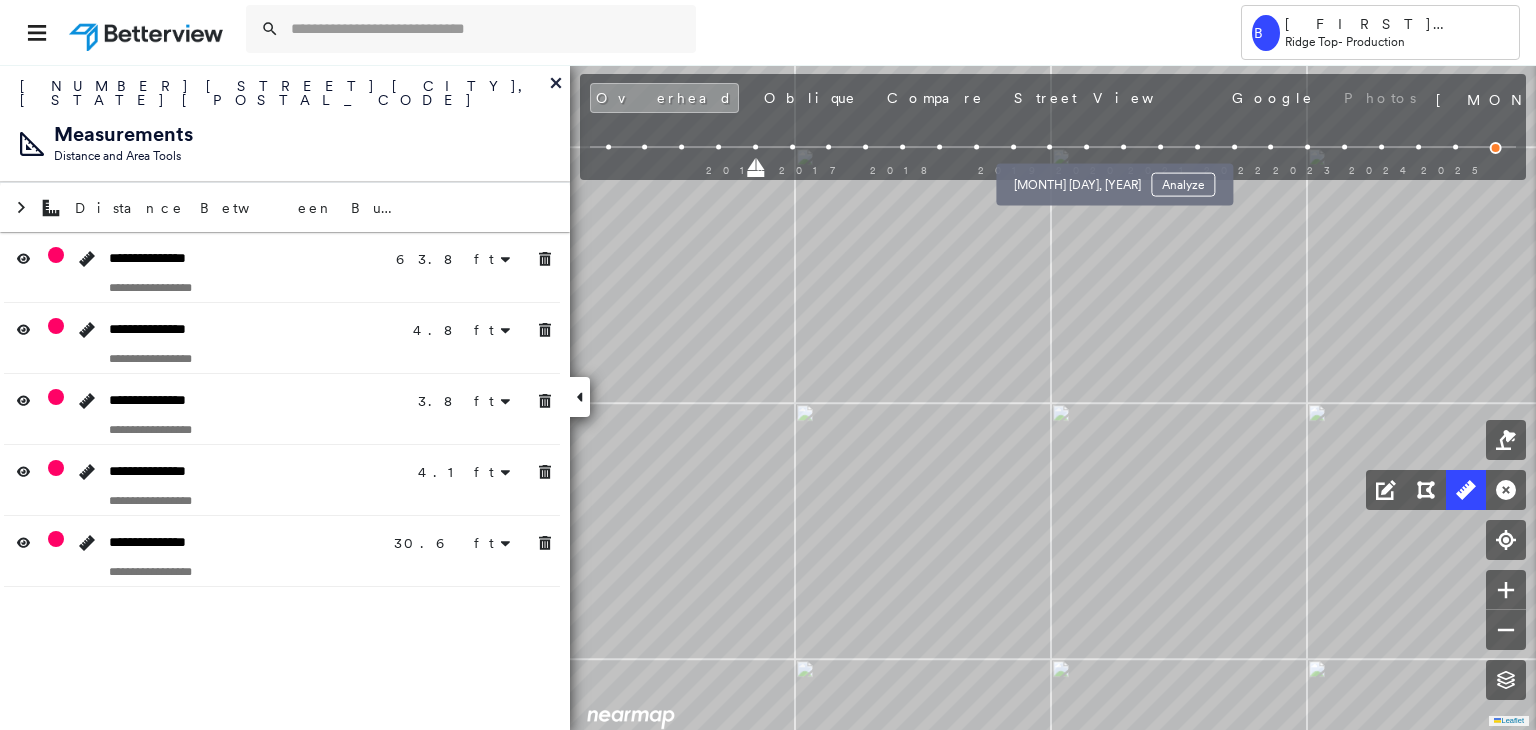 click at bounding box center [1086, 147] 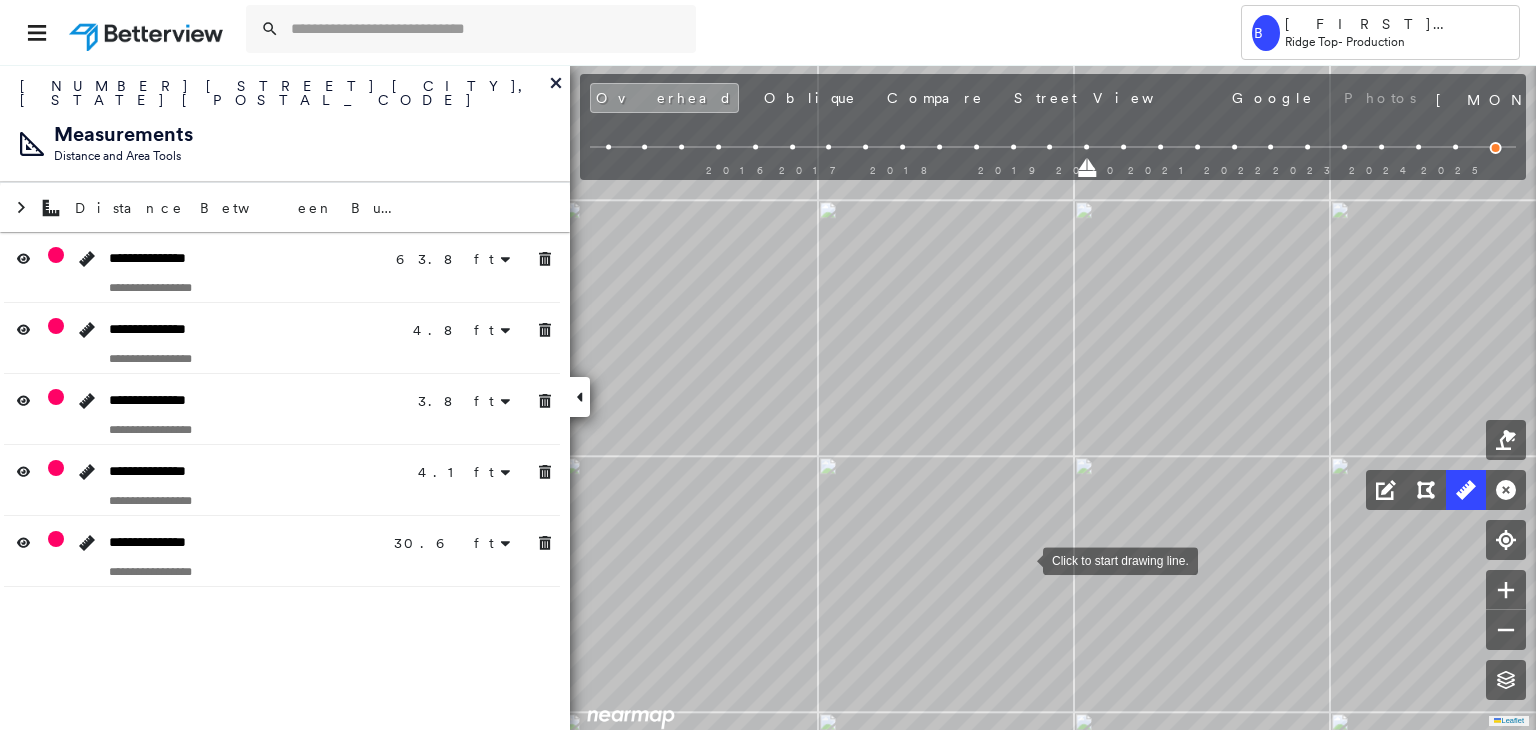 drag, startPoint x: 1000, startPoint y: 505, endPoint x: 1023, endPoint y: 558, distance: 57.77543 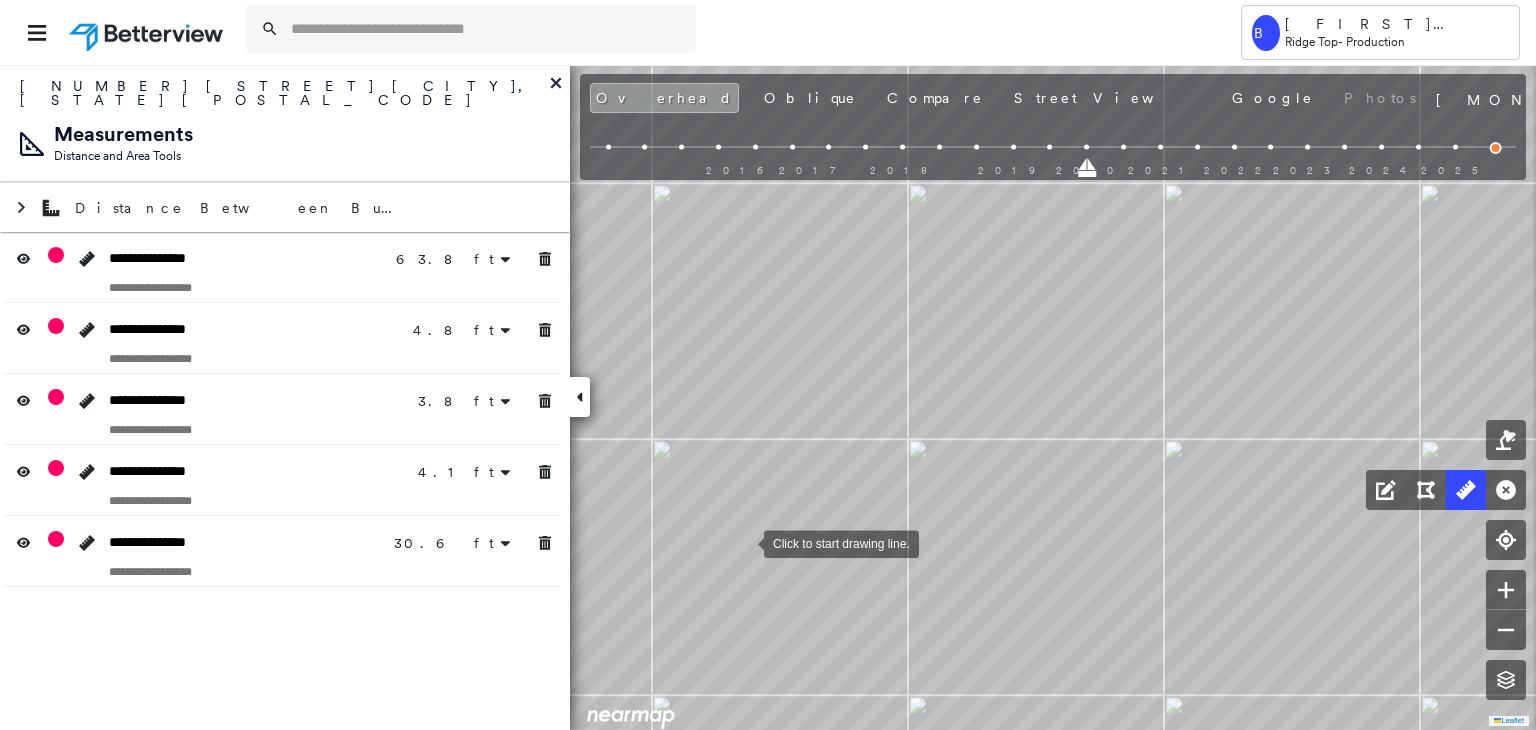 click at bounding box center (744, 542) 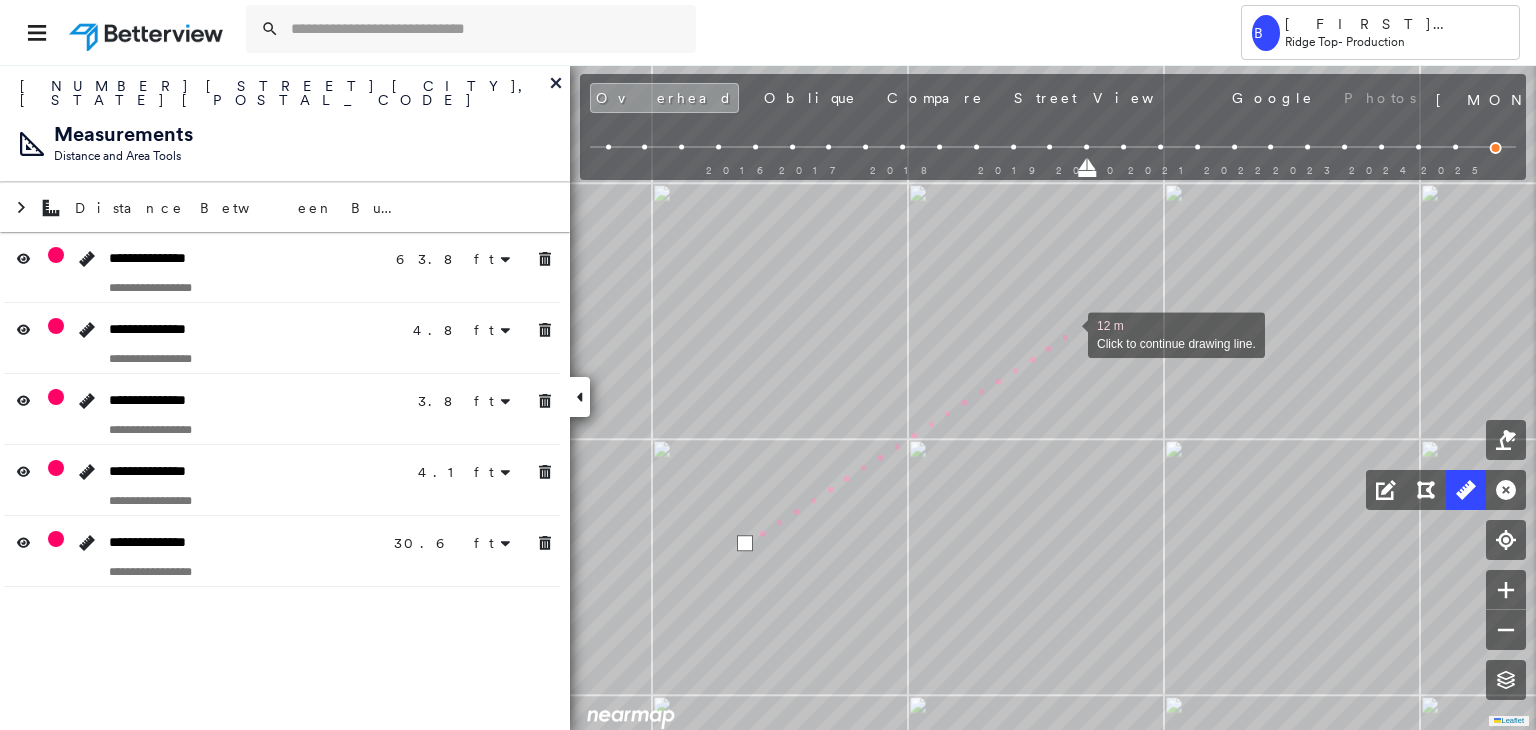 click at bounding box center [1068, 333] 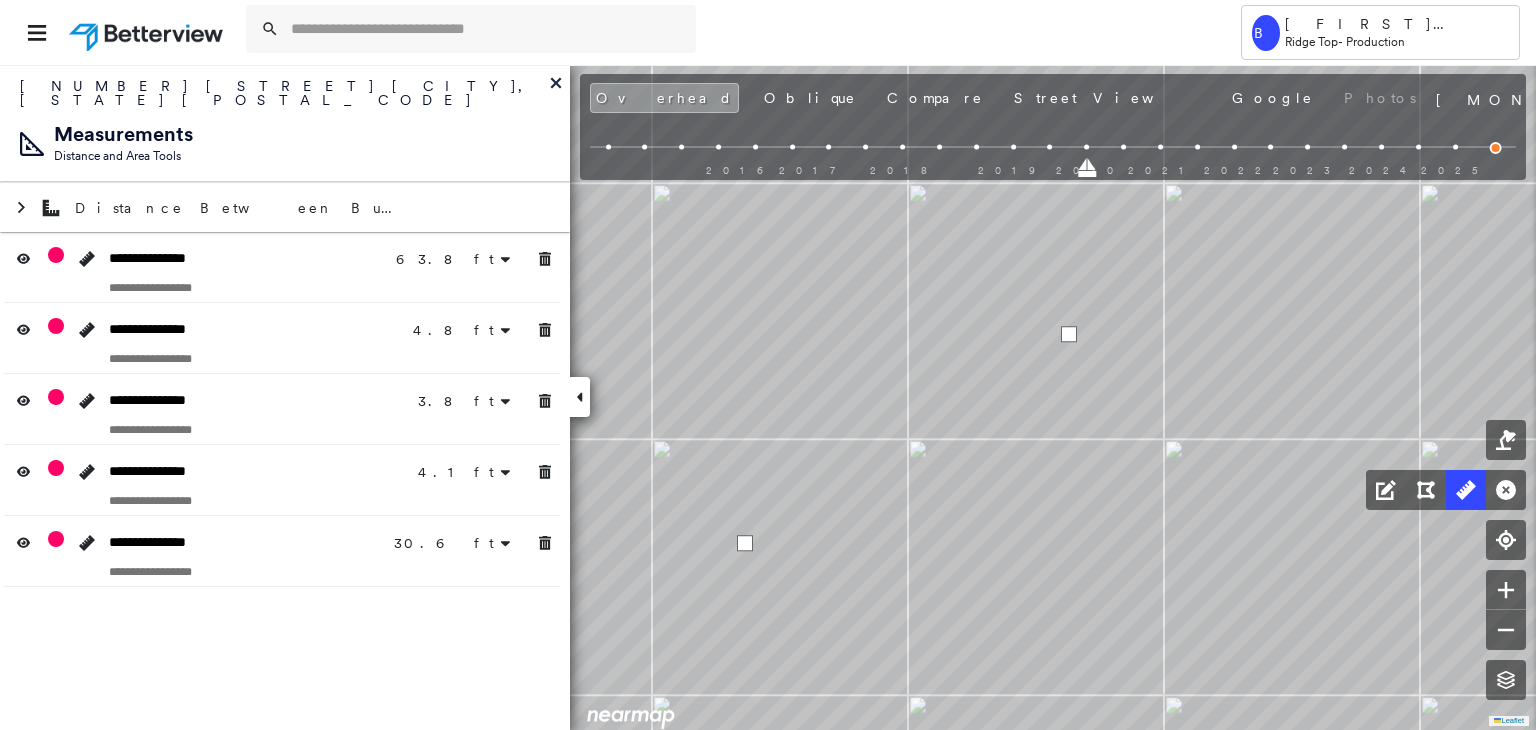 click at bounding box center [1069, 334] 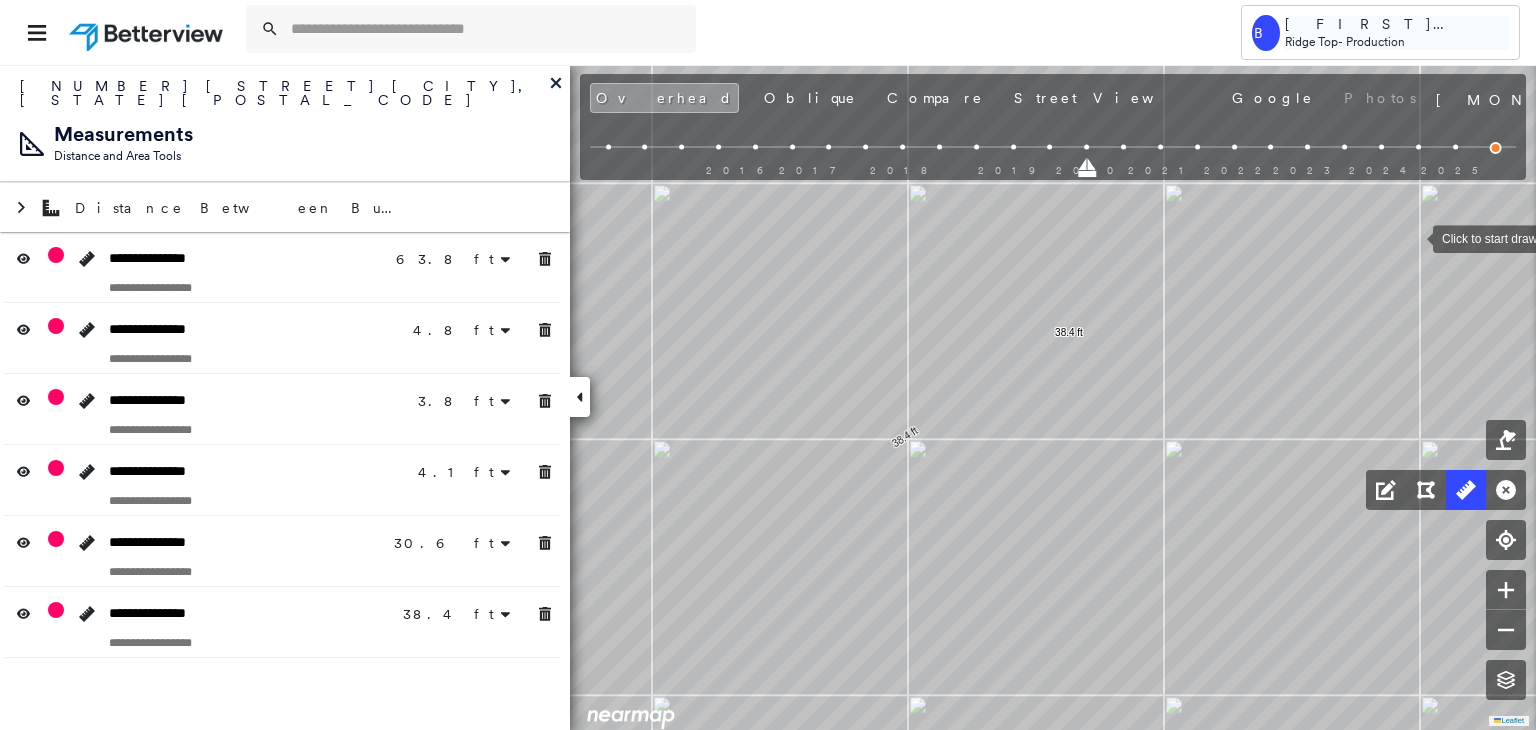 click on "[FIRST] [LAST]" at bounding box center (1397, 24) 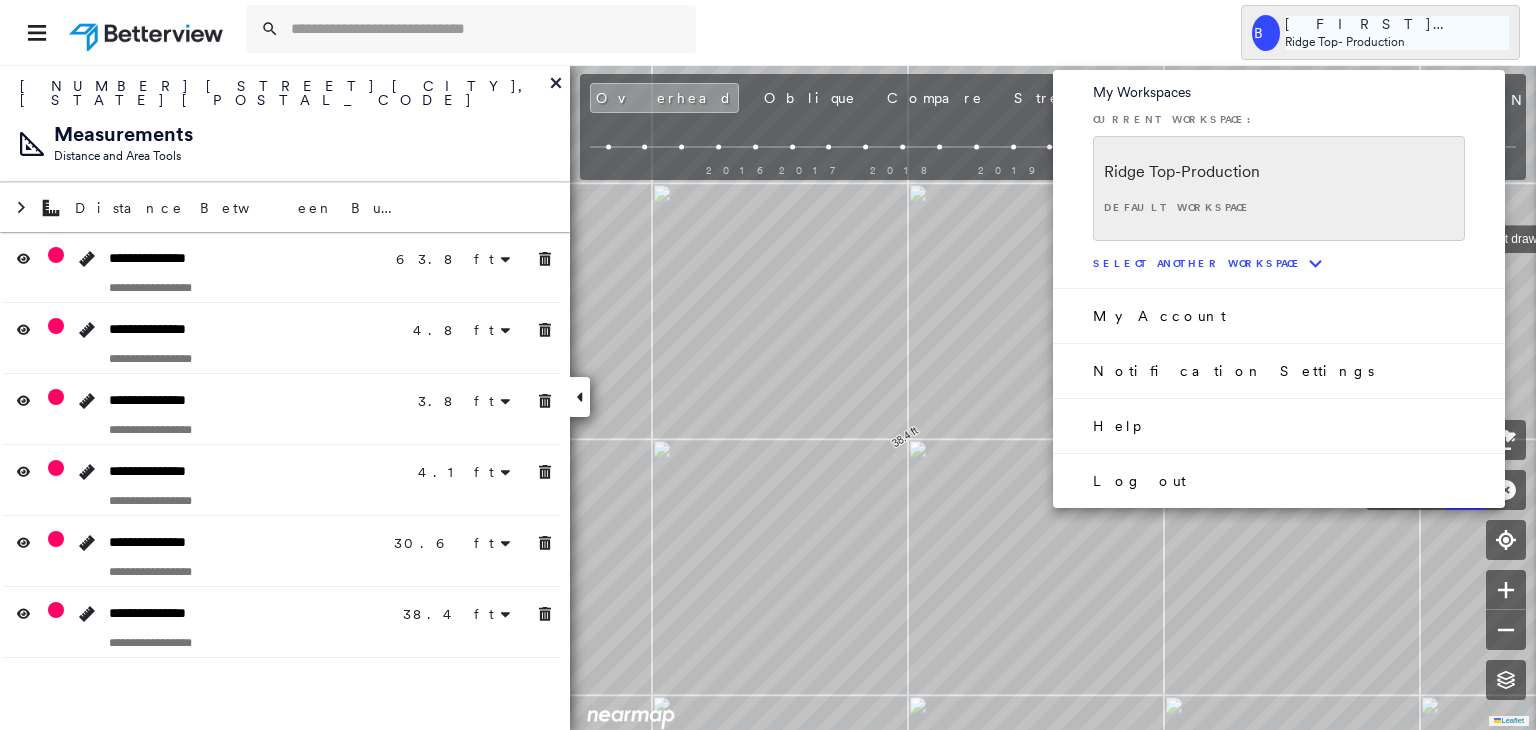 click at bounding box center [768, 365] 